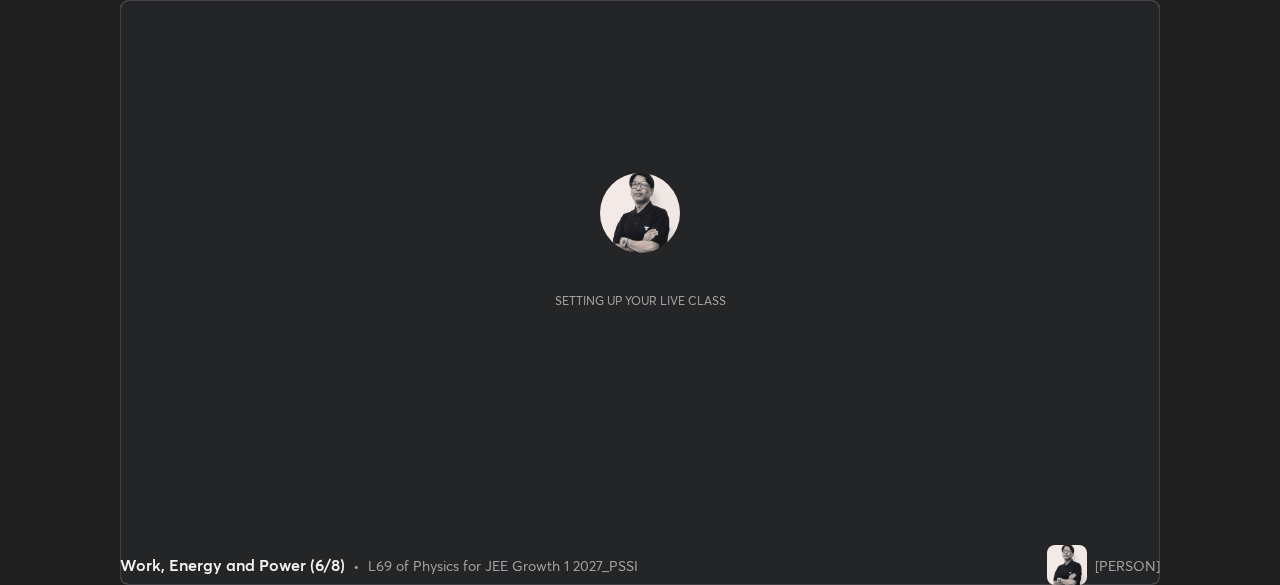 scroll, scrollTop: 0, scrollLeft: 0, axis: both 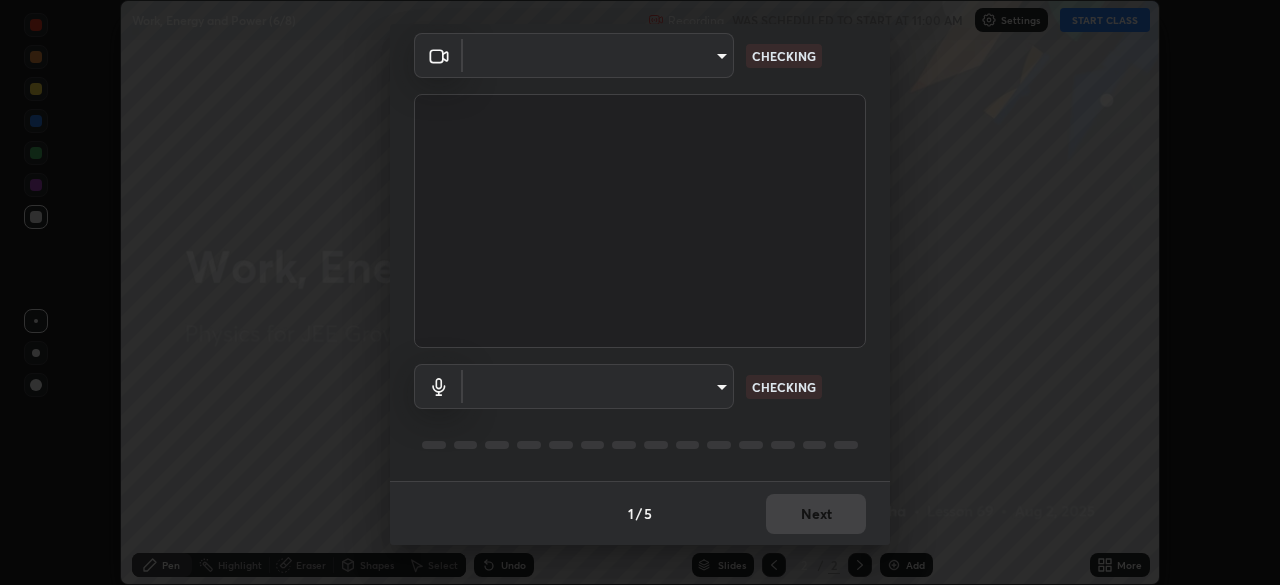 type on "2226f6d28742a26b6e0b51399fa030018956b8f43105e33b3be5017931f45398" 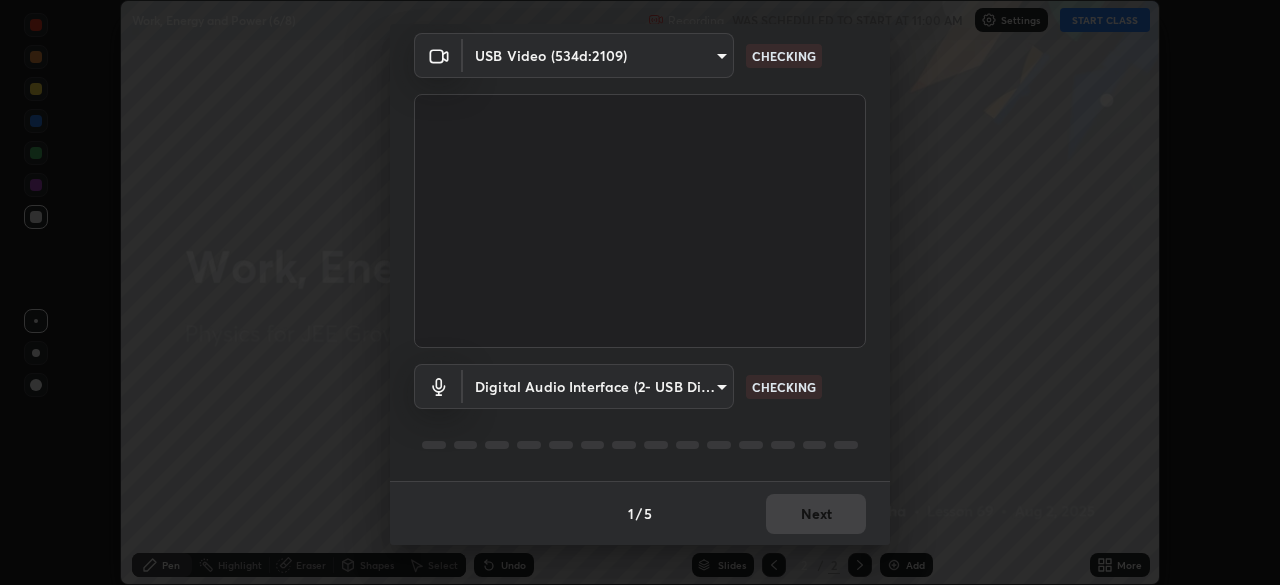click on "Erase all Work, Energy and Power (6/8) Recording WAS SCHEDULED TO START AT  11:00 AM Settings START CLASS Setting up your live class Work, Energy and Power (6/8) • L69 of Physics for JEE Growth 1 2027_PSSI [FIRST] [LAST] Pen Highlight Eraser Shapes Select Undo Slides 2 / 2 Add More No doubts shared Encourage your learners to ask a doubt for better clarity Report an issue Reason for reporting Buffering Chat not working Audio - Video sync issue Educator video quality low ​ Attach an image Report Media settings USB Video (534d:2109) 2226f6d28742a26b6e0b51399fa030018956b8f43105e33b3be5017931f45398 CHECKING Digital Audio Interface (2- USB Digital Audio) 6c9452c46e7214b2a6b049f0e78502b1fa46202570d58f7024dca48bc82472fd CHECKING 1 / 5 Next" at bounding box center [640, 292] 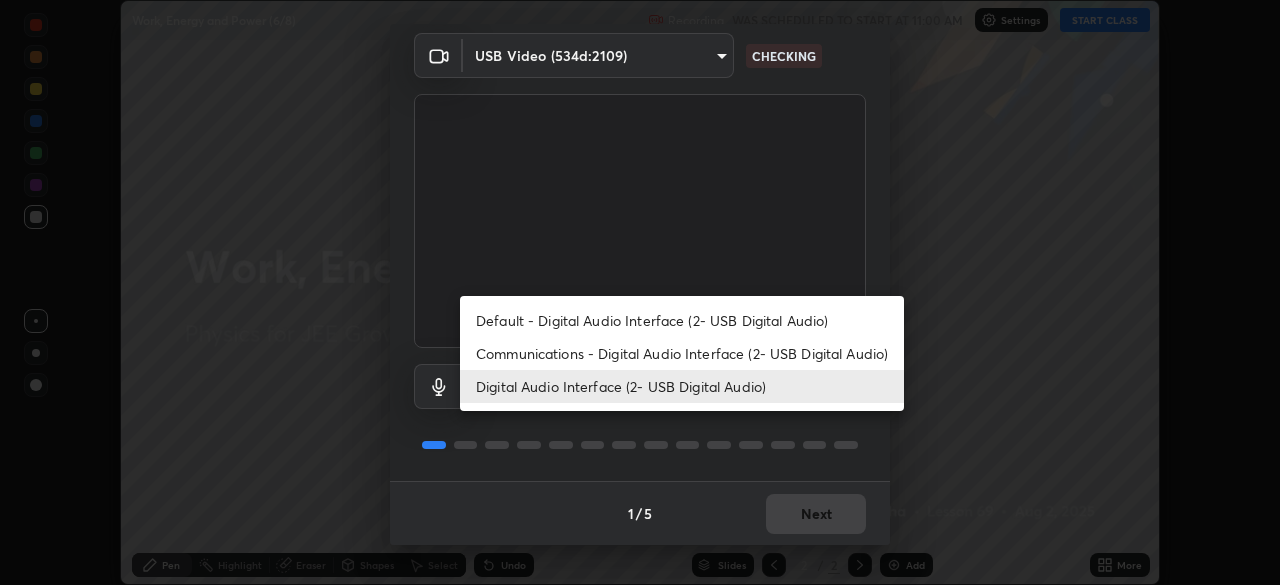 click on "Default - Digital Audio Interface (2- USB Digital Audio)" at bounding box center (682, 320) 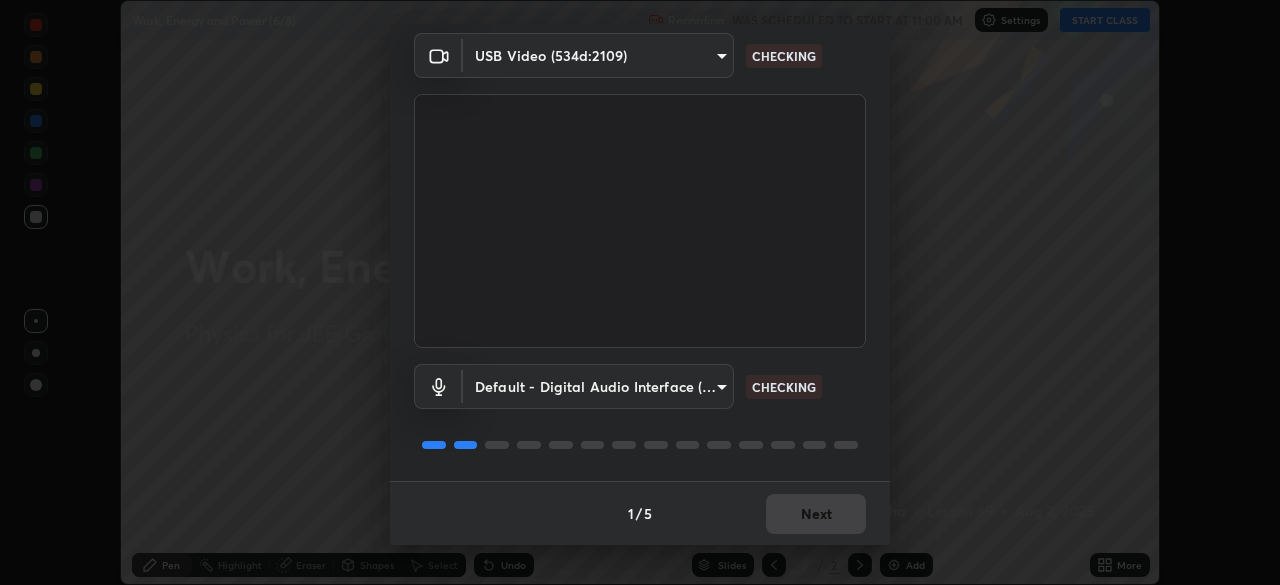 click on "Erase all Work, Energy and Power (6/8) Recording WAS SCHEDULED TO START AT  11:00 AM Settings START CLASS Setting up your live class Work, Energy and Power (6/8) • L69 of Physics for JEE Growth 1 2027_PSSI [PERSON] Pen Highlight Eraser Shapes Select Undo Slides 2 / 2 Add More No doubts shared Encourage your learners to ask a doubt for better clarity Report an issue Reason for reporting Buffering Chat not working Audio - Video sync issue Educator video quality low ​ Attach an image Report Media settings USB Video (534d:2109) 2226f6d28742a26b6e0b51399fa030018956b8f43105e33b3be5017931f45398 CHECKING Default - Digital Audio Interface (2- USB Digital Audio) default CHECKING 1 / 5 Next" at bounding box center (640, 292) 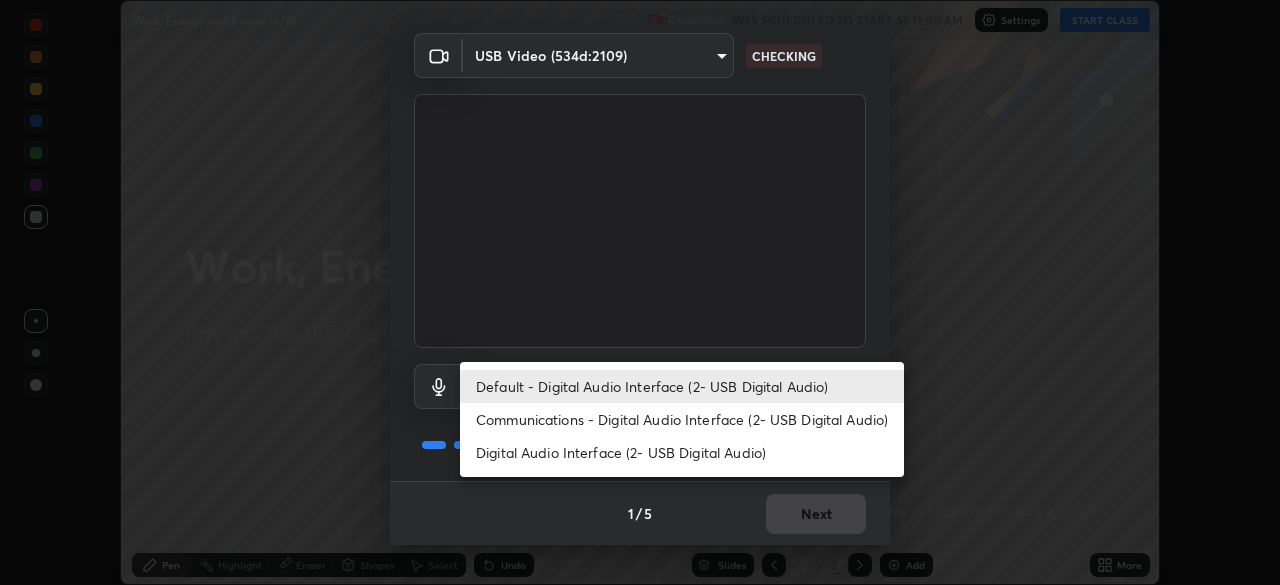 click on "Digital Audio Interface (2- USB Digital Audio)" at bounding box center (682, 452) 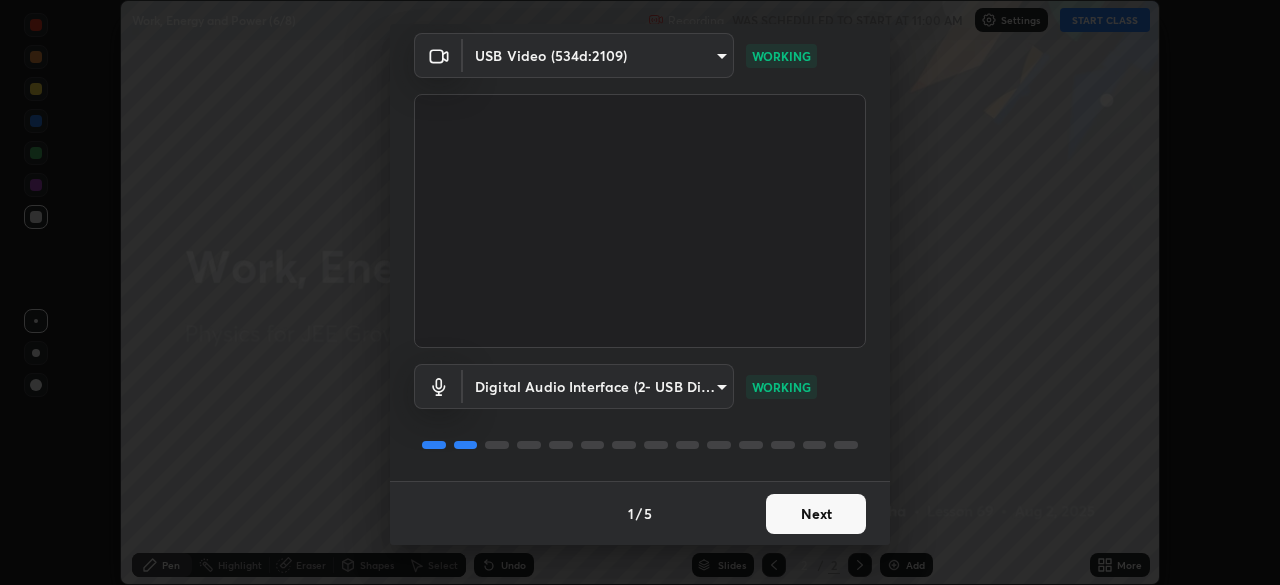 click on "Next" at bounding box center (816, 514) 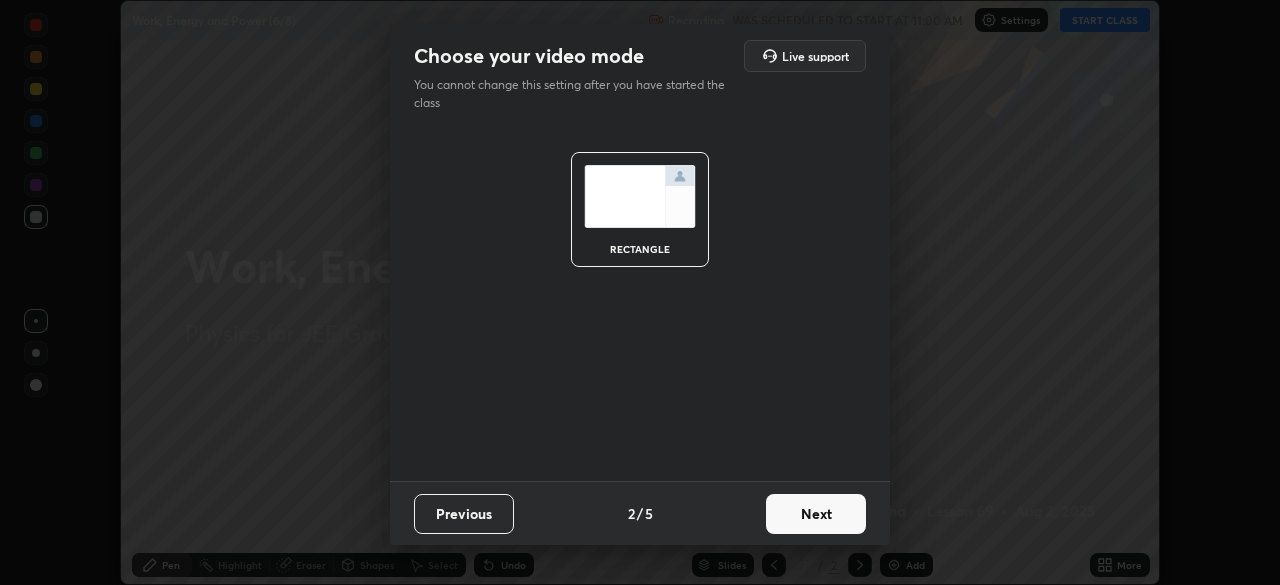 scroll, scrollTop: 0, scrollLeft: 0, axis: both 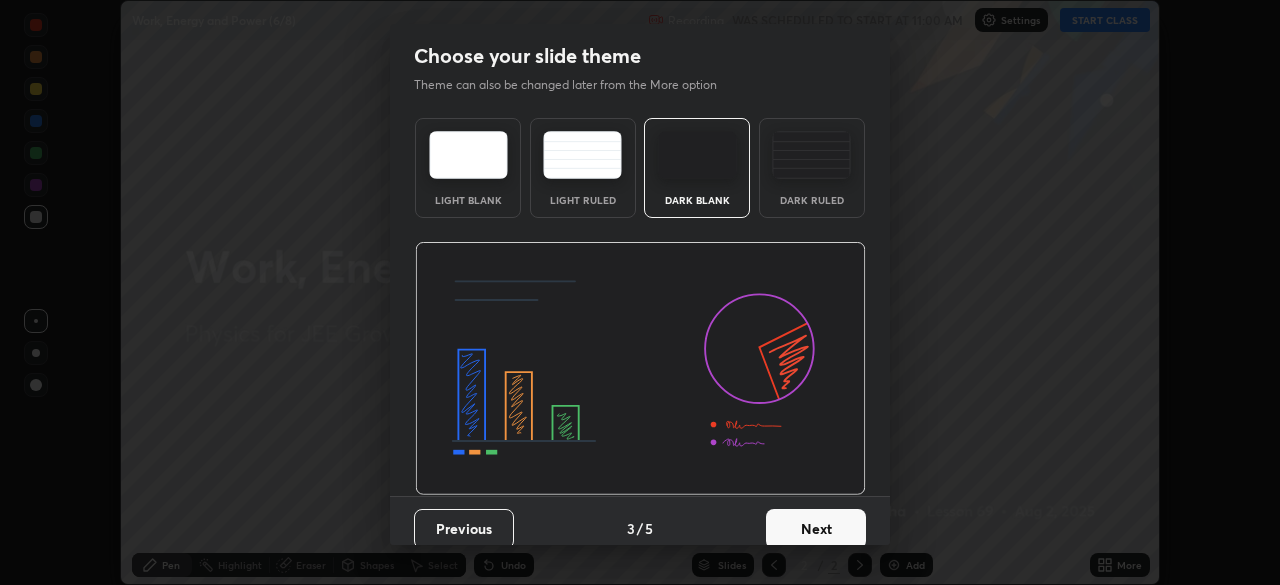 click on "Next" at bounding box center (816, 529) 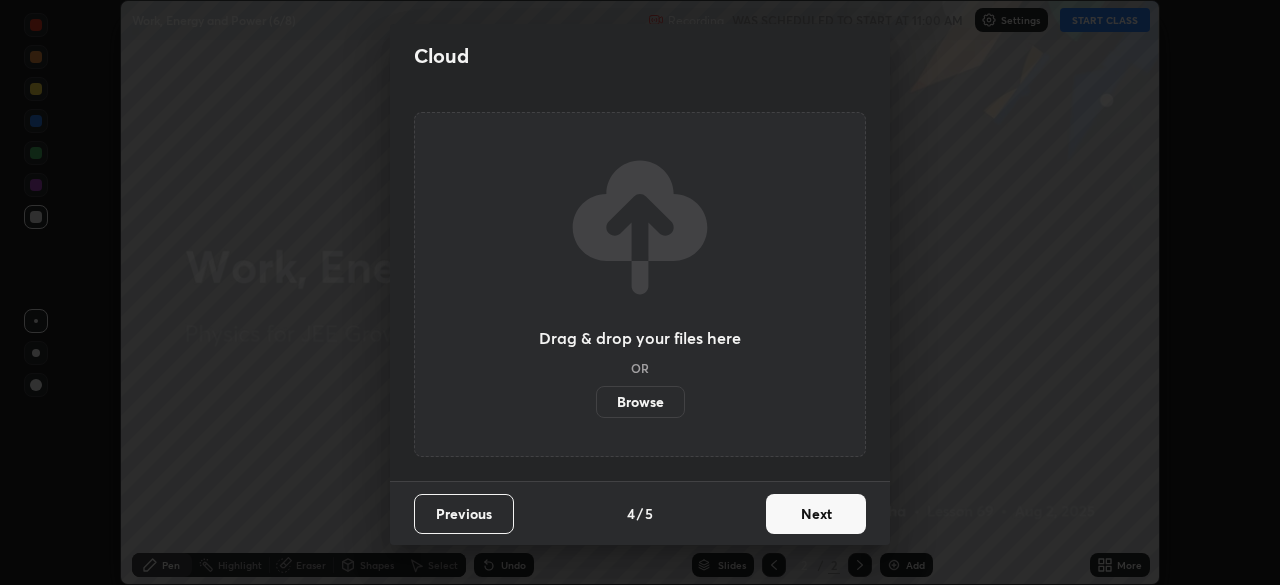 click on "Next" at bounding box center [816, 514] 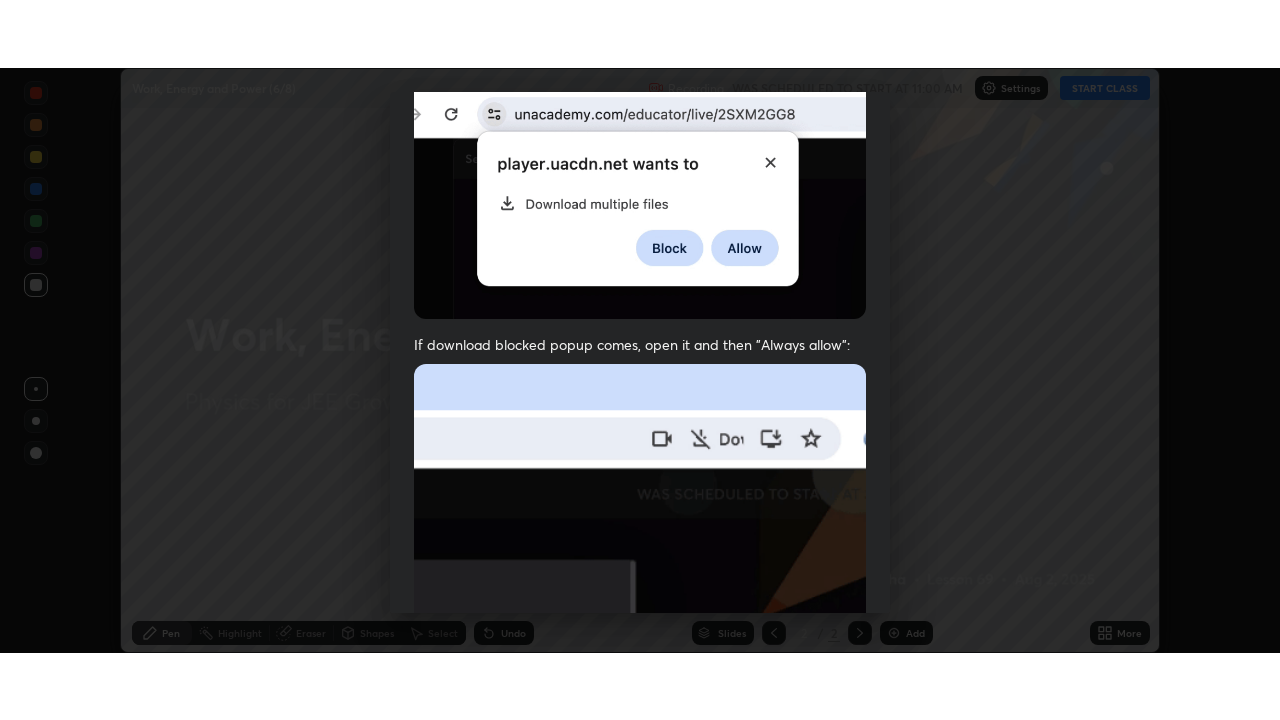scroll, scrollTop: 479, scrollLeft: 0, axis: vertical 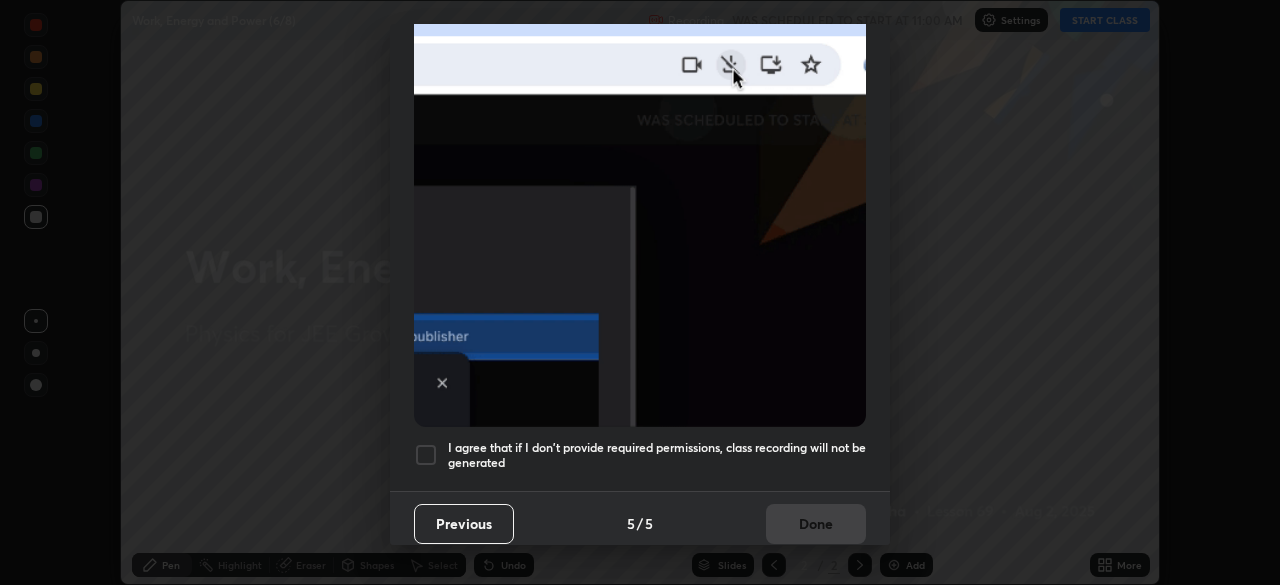 click at bounding box center [426, 455] 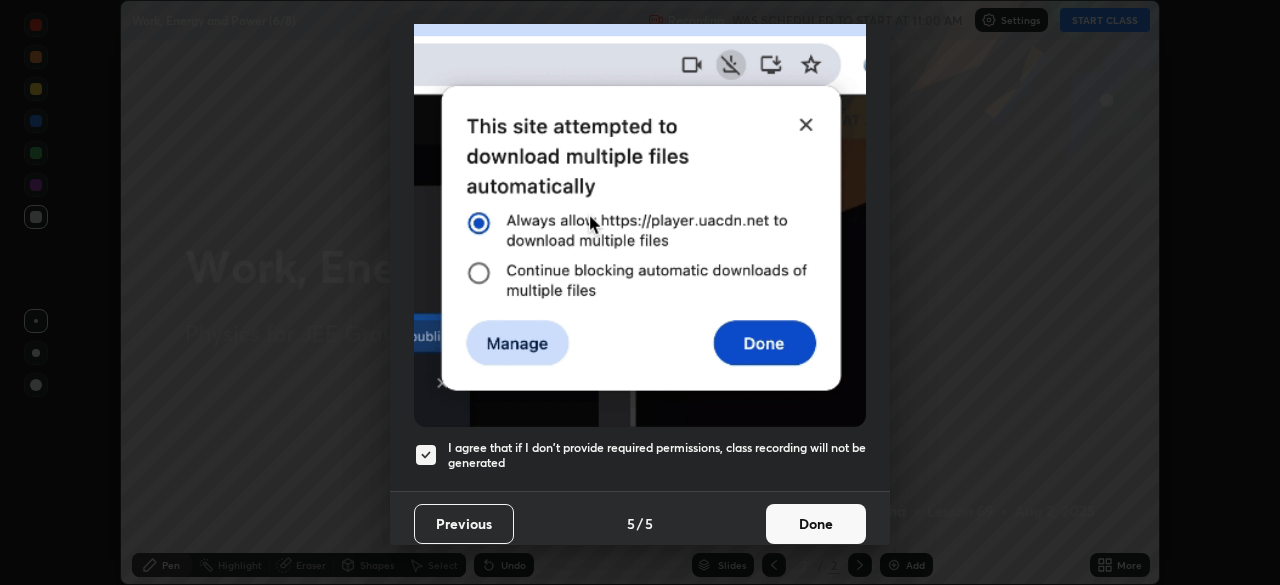 click on "Done" at bounding box center [816, 524] 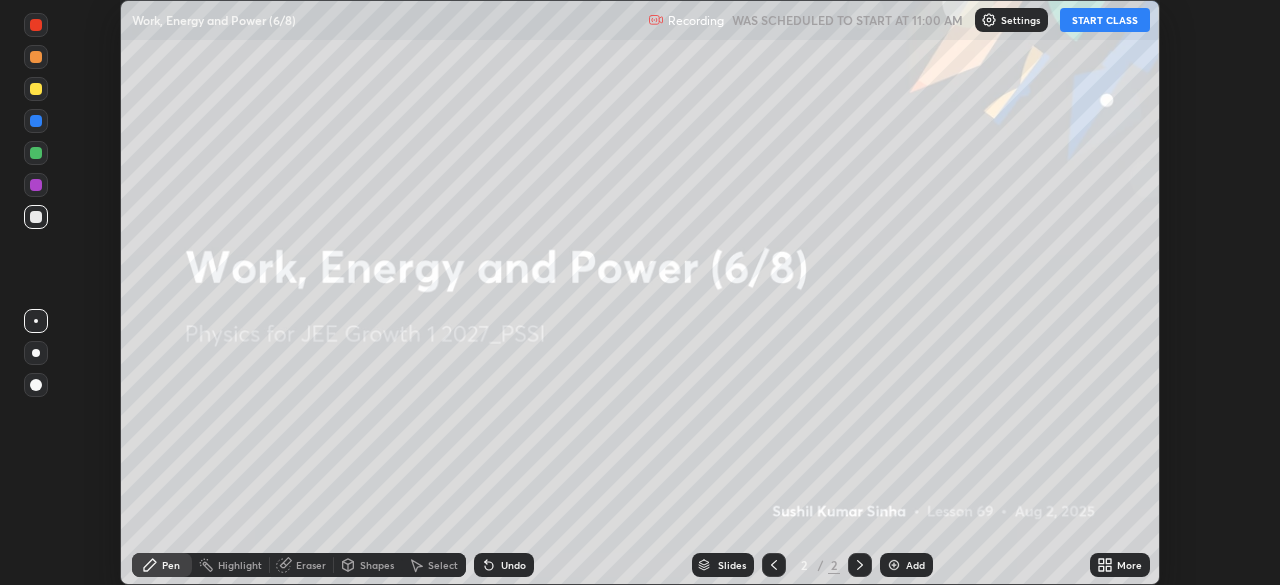 click on "START CLASS" at bounding box center (1105, 20) 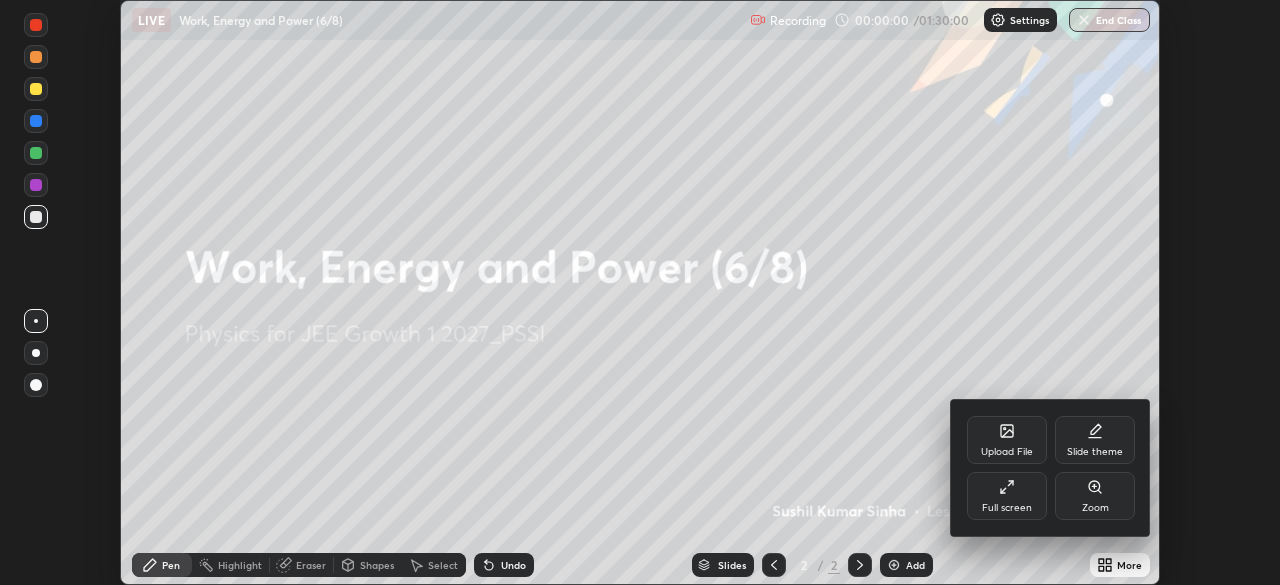 click on "Full screen" at bounding box center [1007, 496] 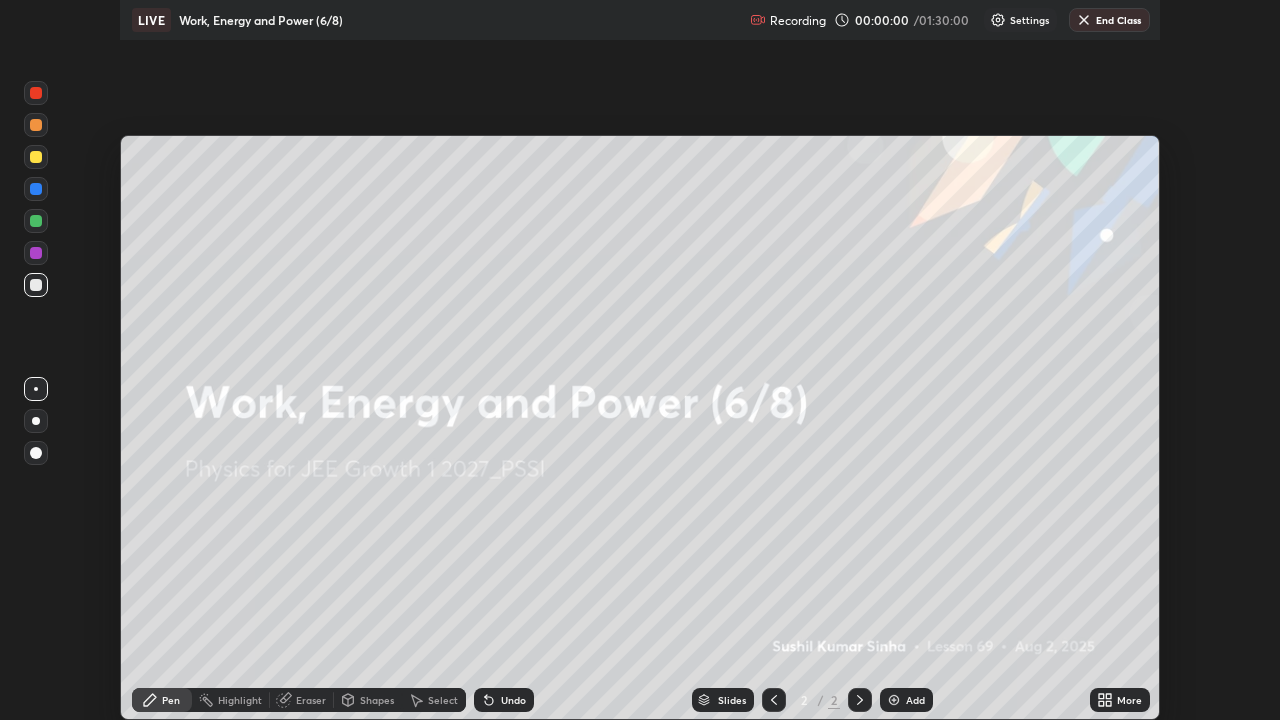 scroll, scrollTop: 99280, scrollLeft: 98720, axis: both 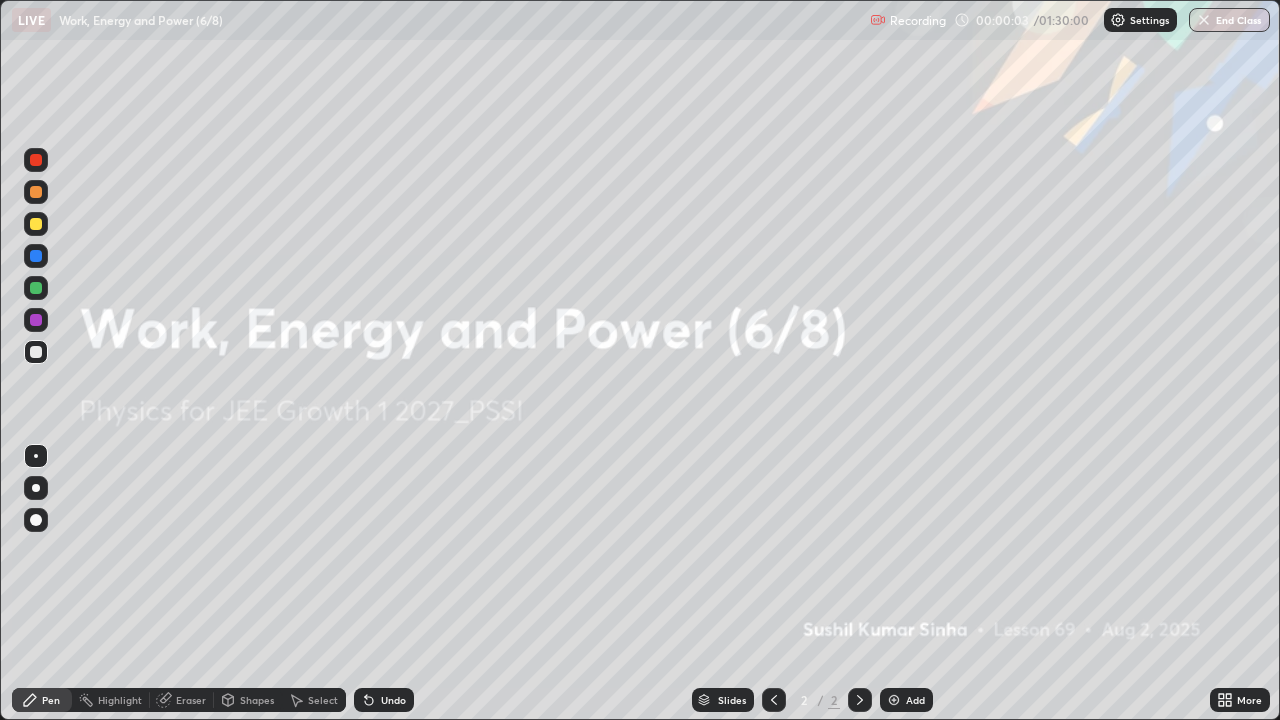click at bounding box center (894, 700) 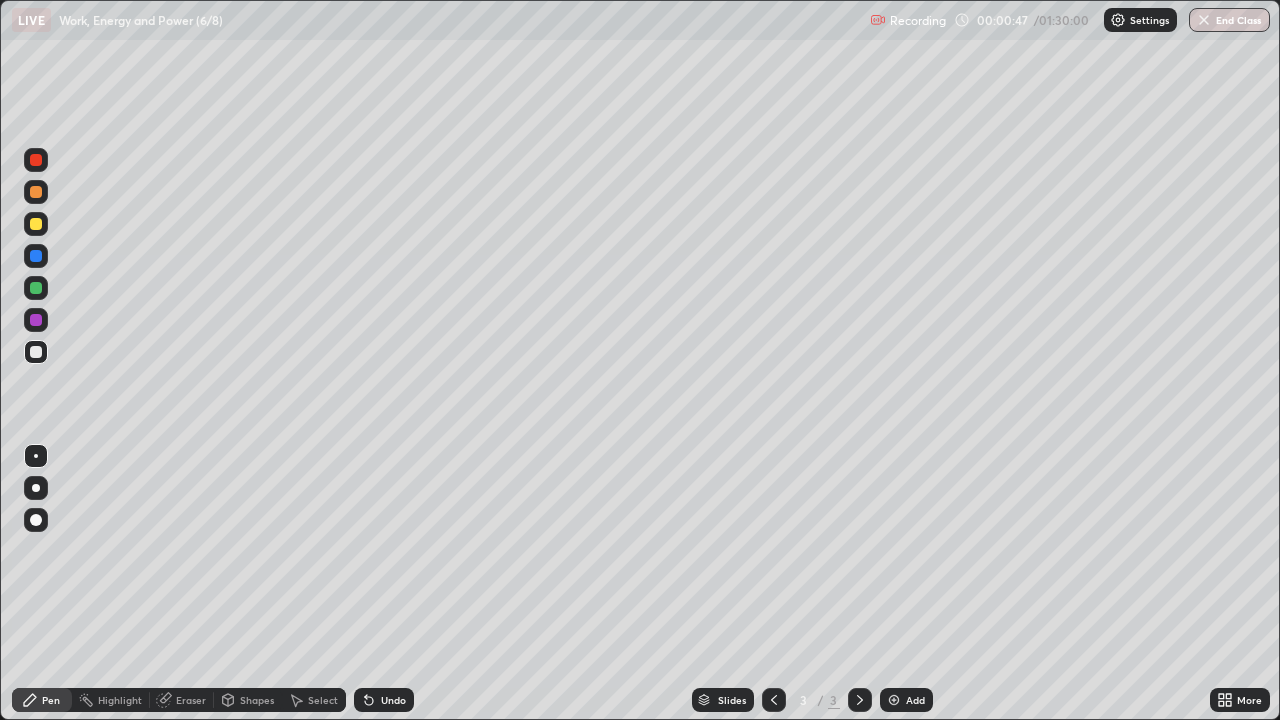 click on "Shapes" at bounding box center (257, 700) 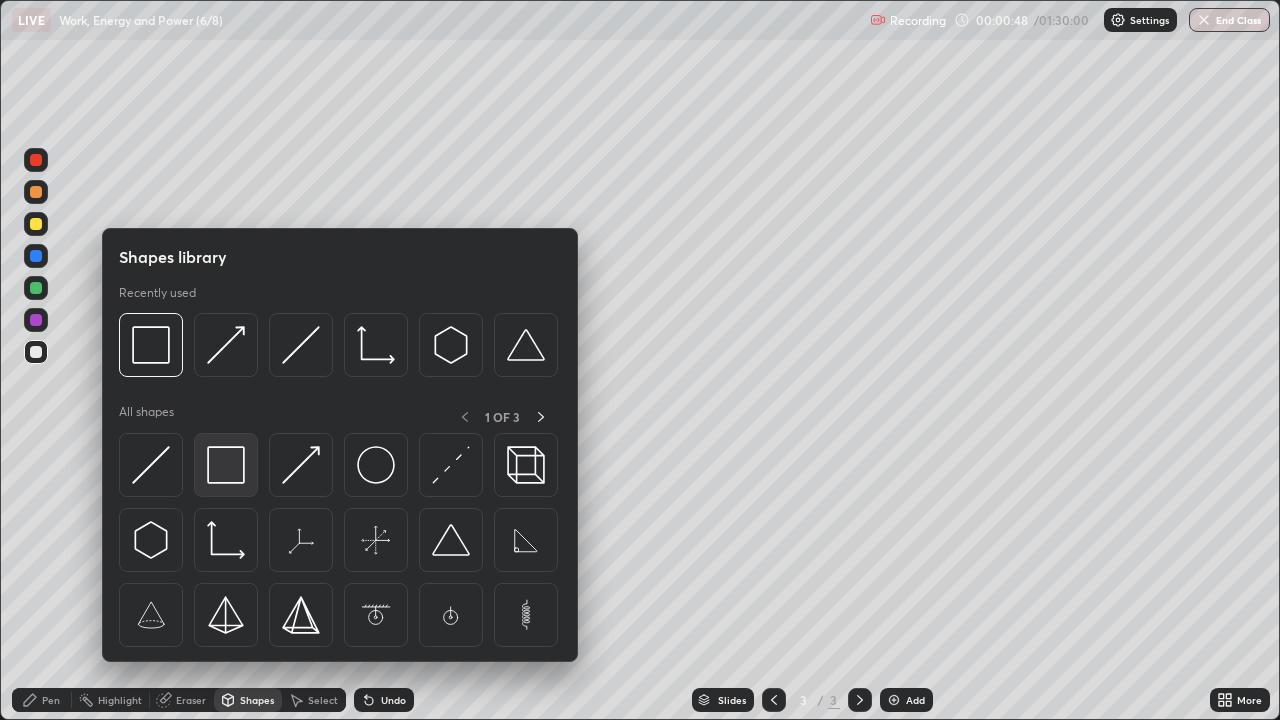 click at bounding box center (226, 465) 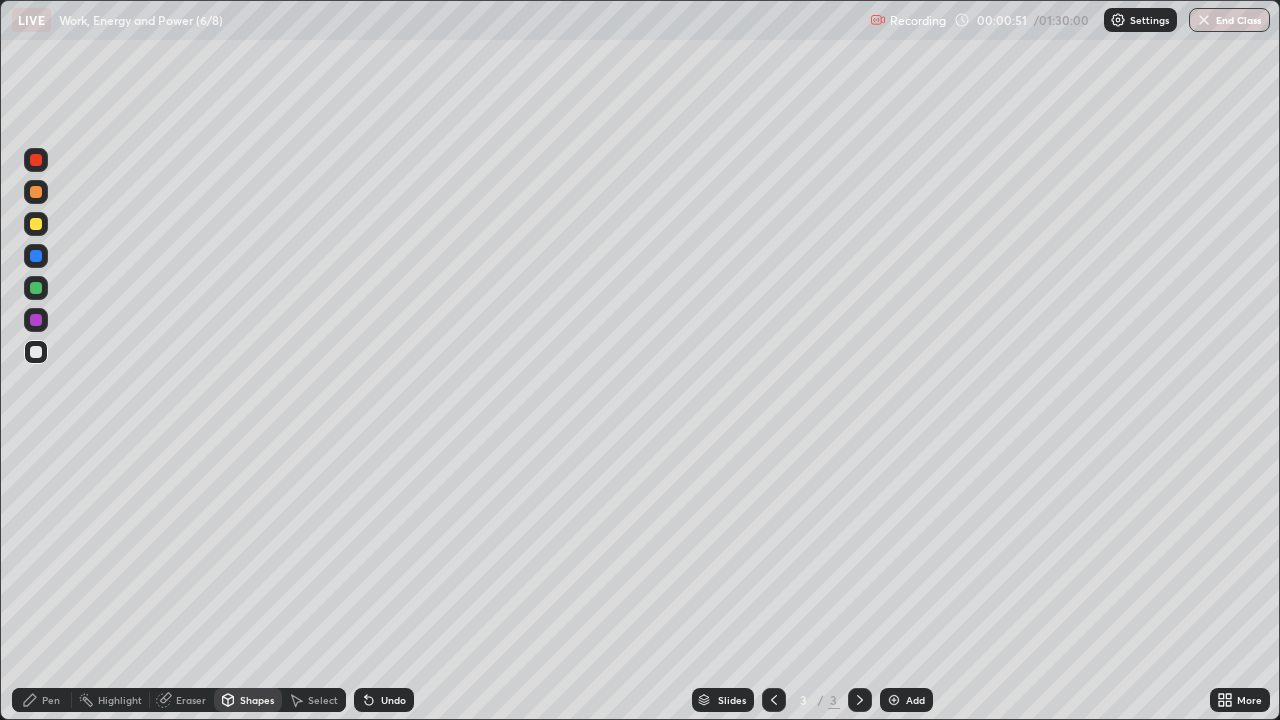 click on "Shapes" at bounding box center [257, 700] 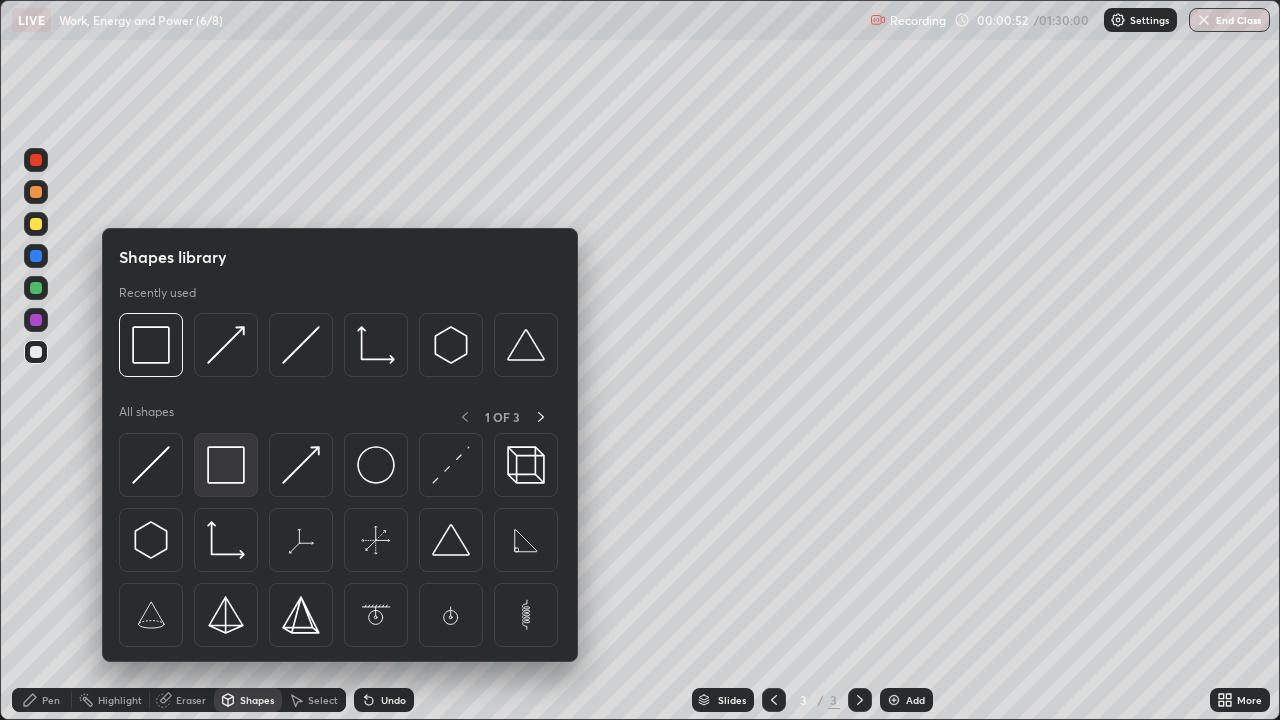 click at bounding box center [226, 465] 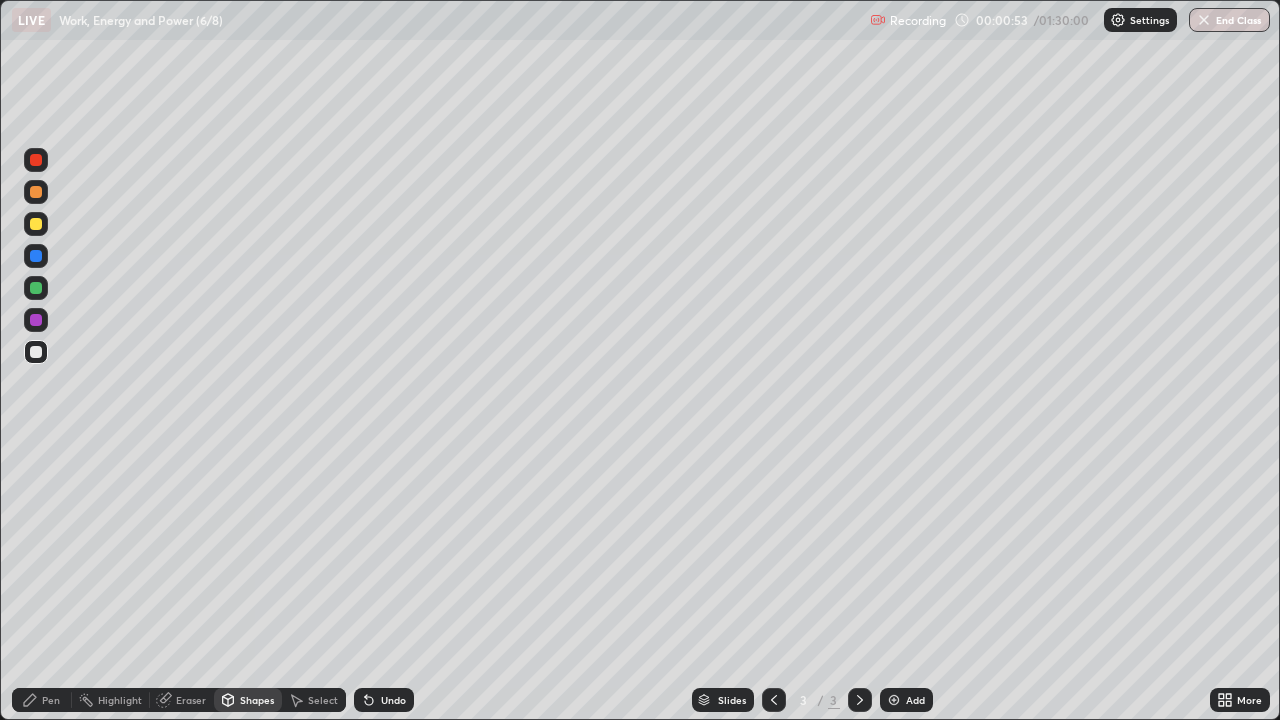 click at bounding box center [36, 224] 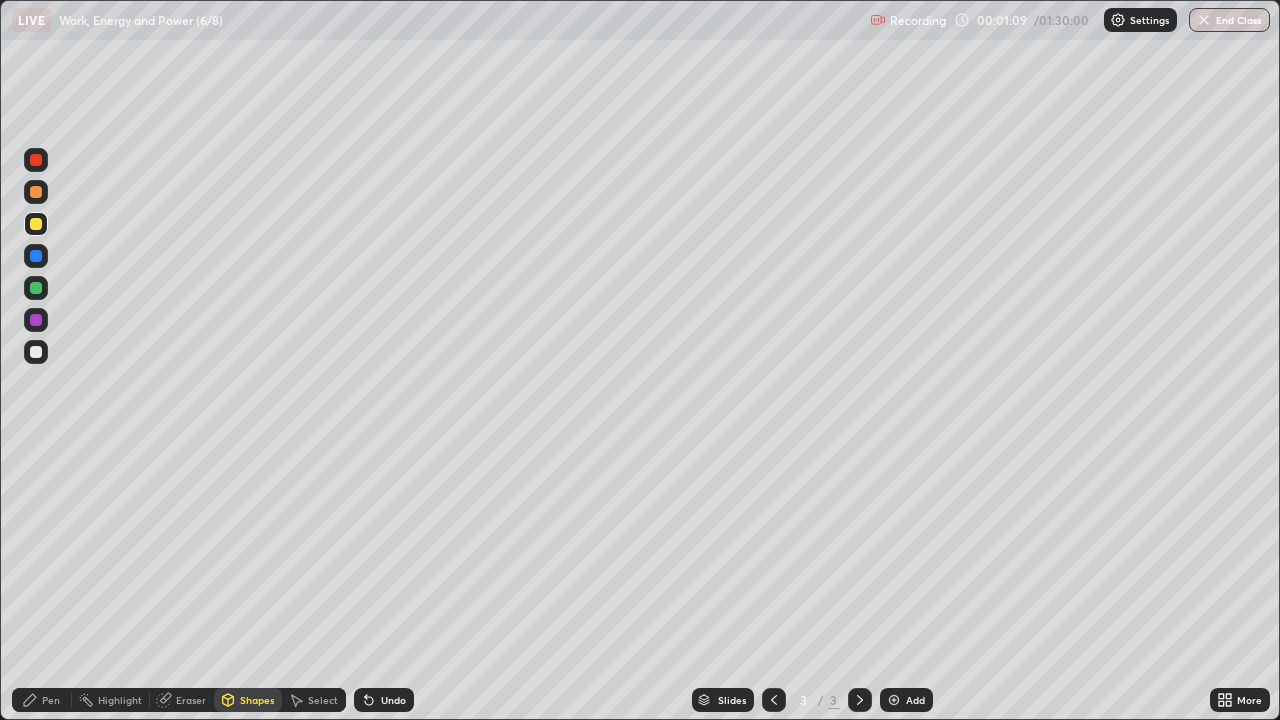 click on "Undo" at bounding box center (384, 700) 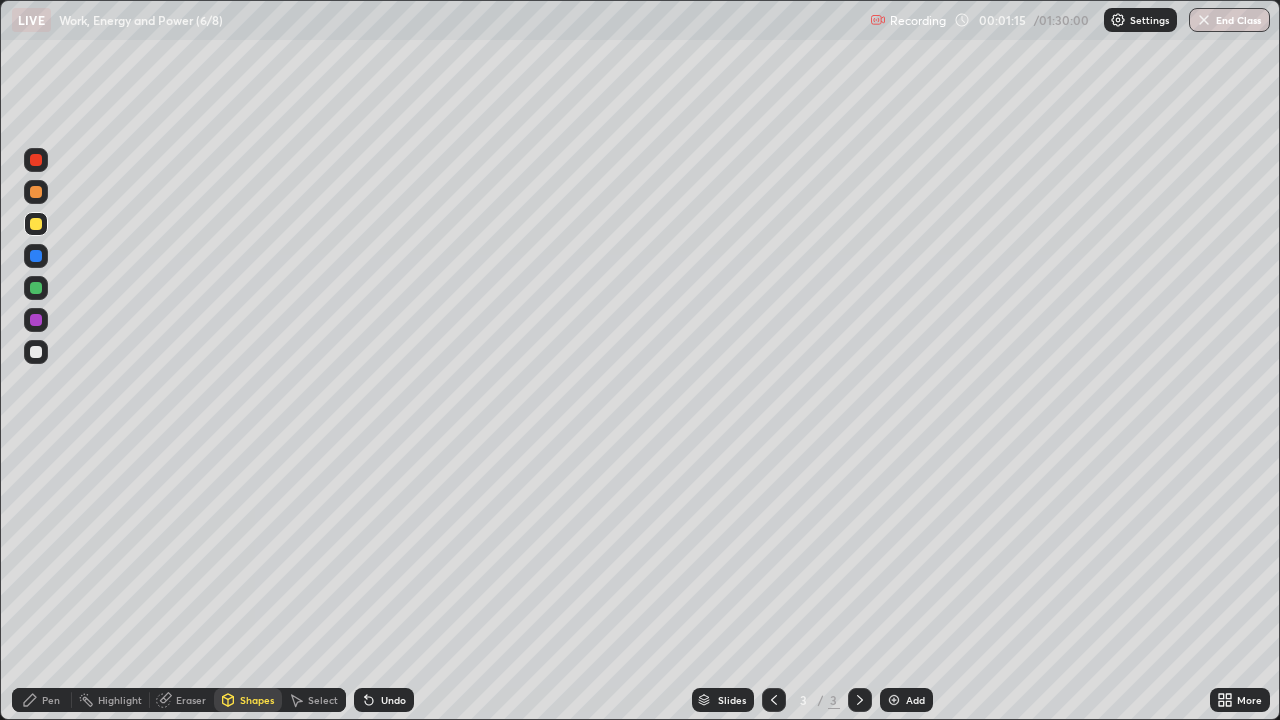 click on "Pen" at bounding box center [42, 700] 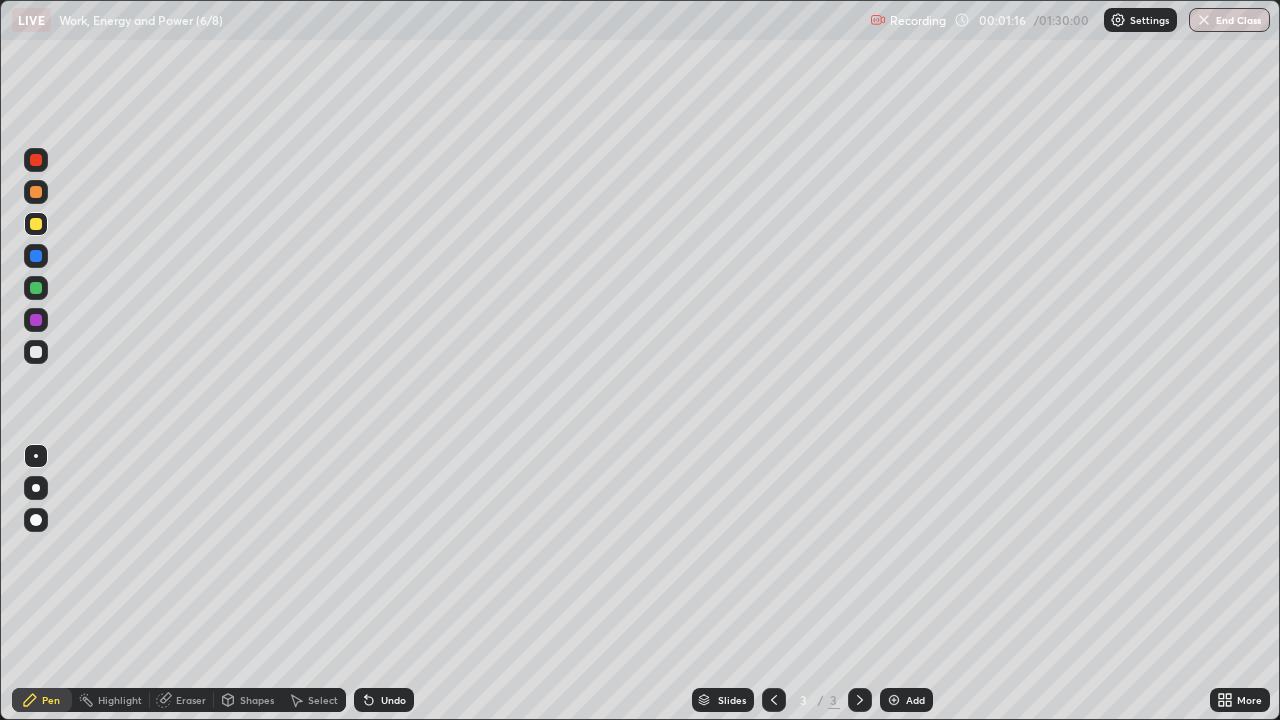click at bounding box center (36, 320) 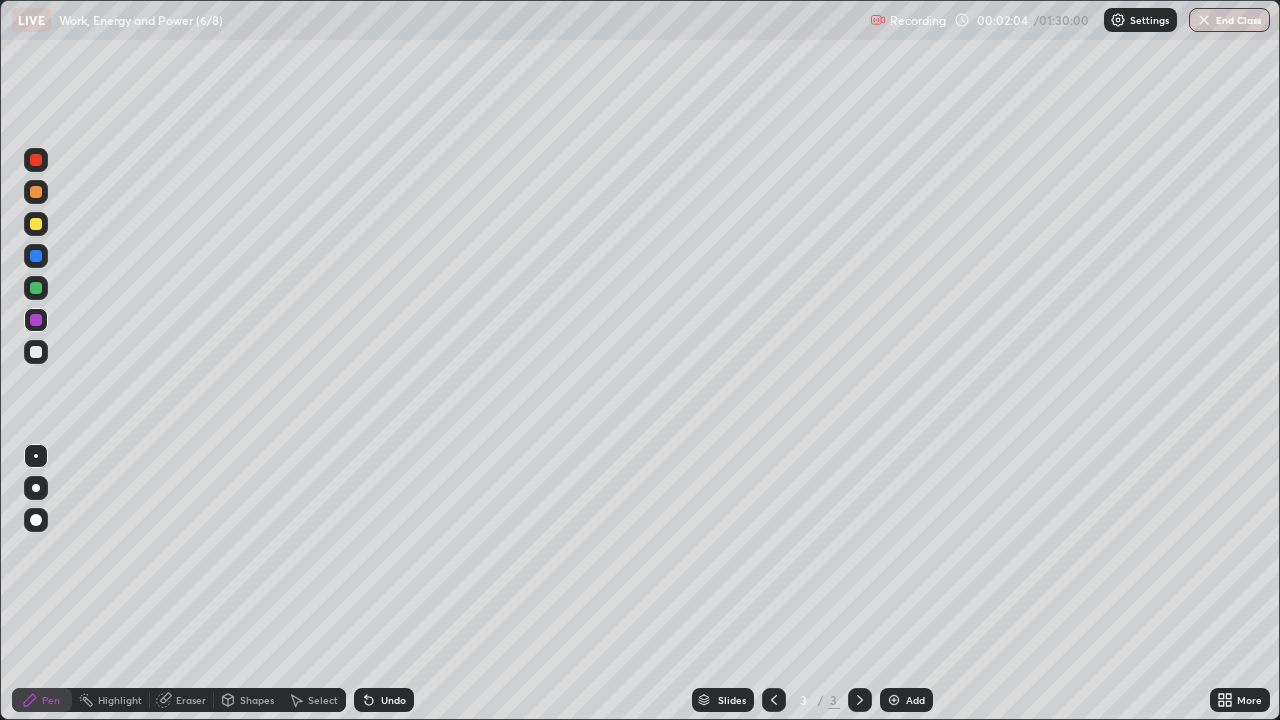 click at bounding box center [36, 288] 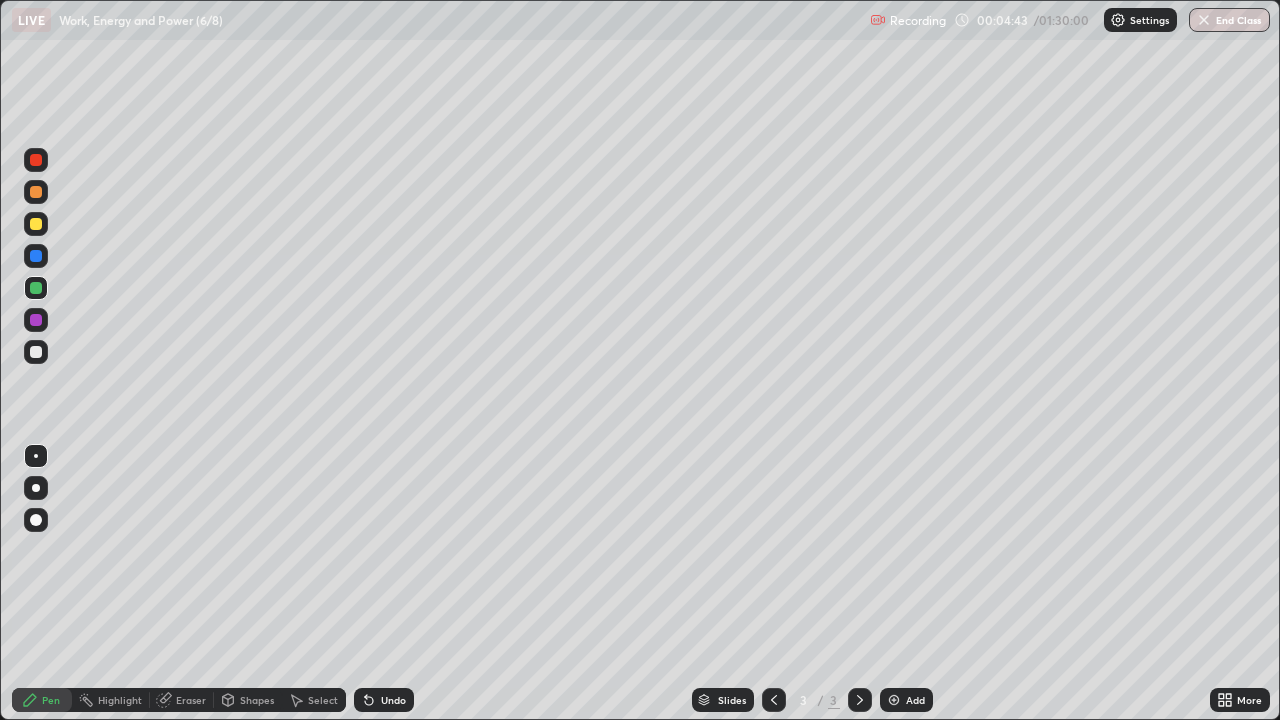 click at bounding box center [894, 700] 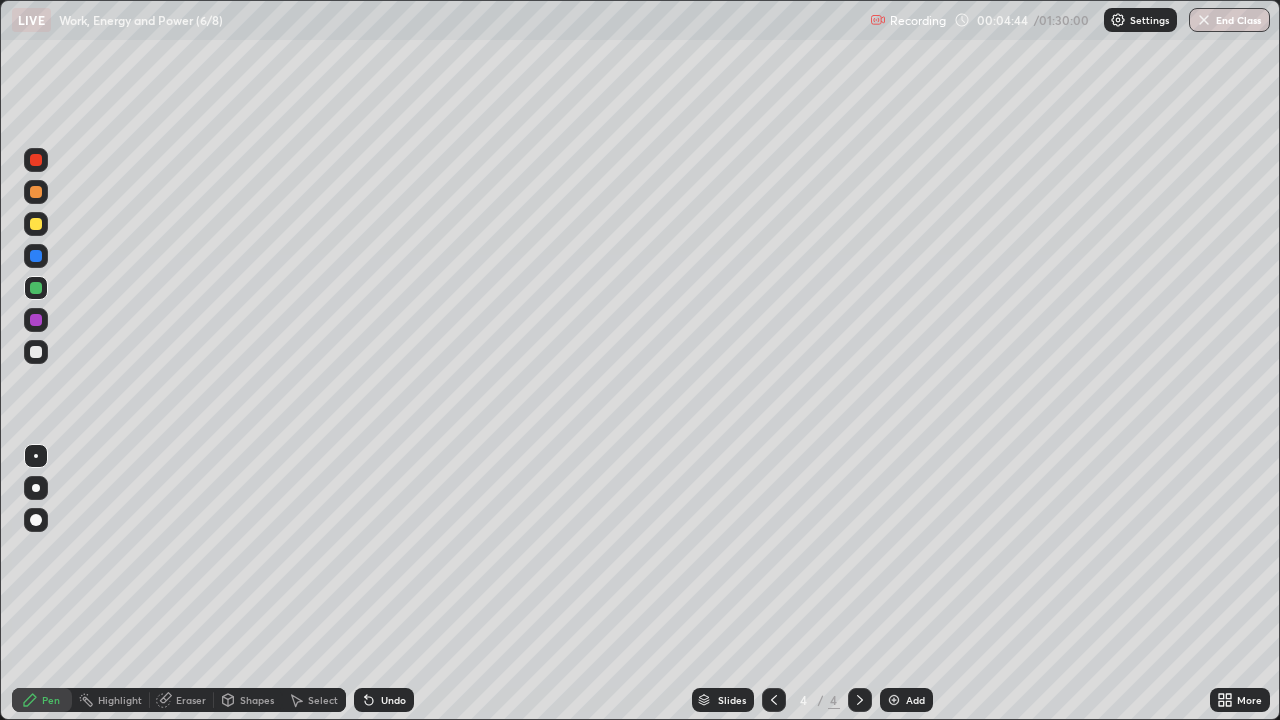 click at bounding box center (36, 352) 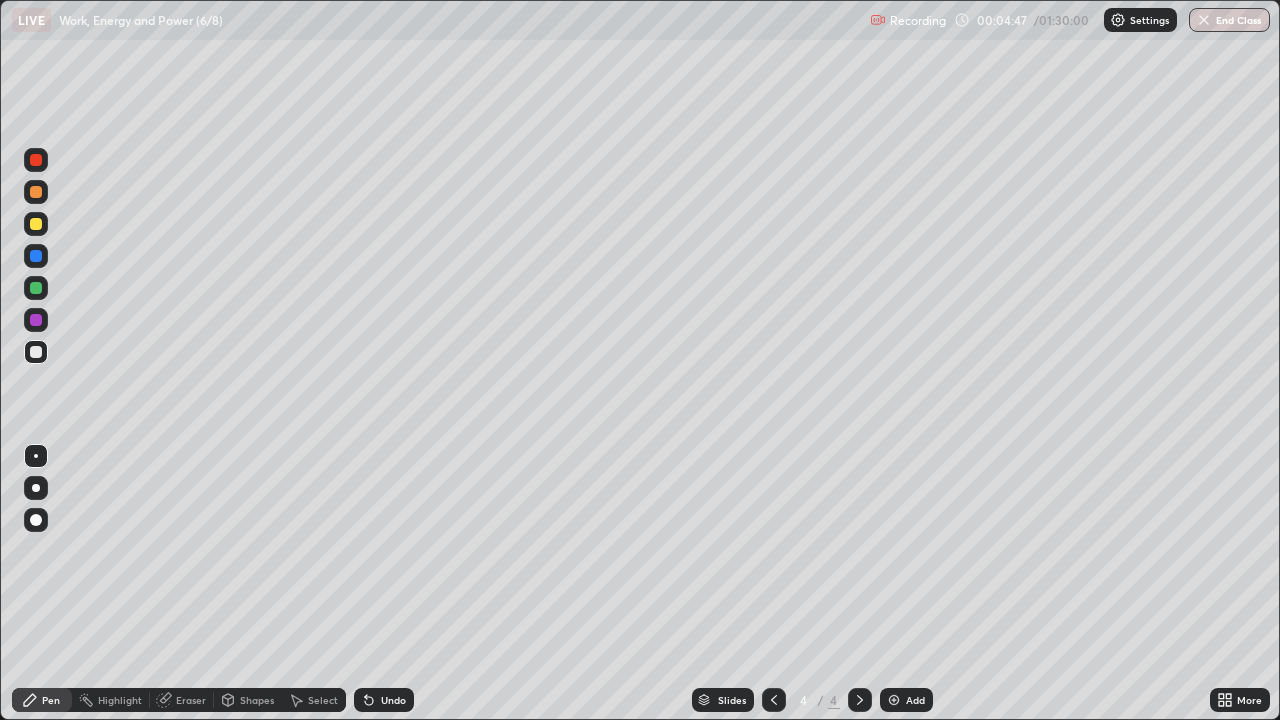 click on "Undo" at bounding box center [384, 700] 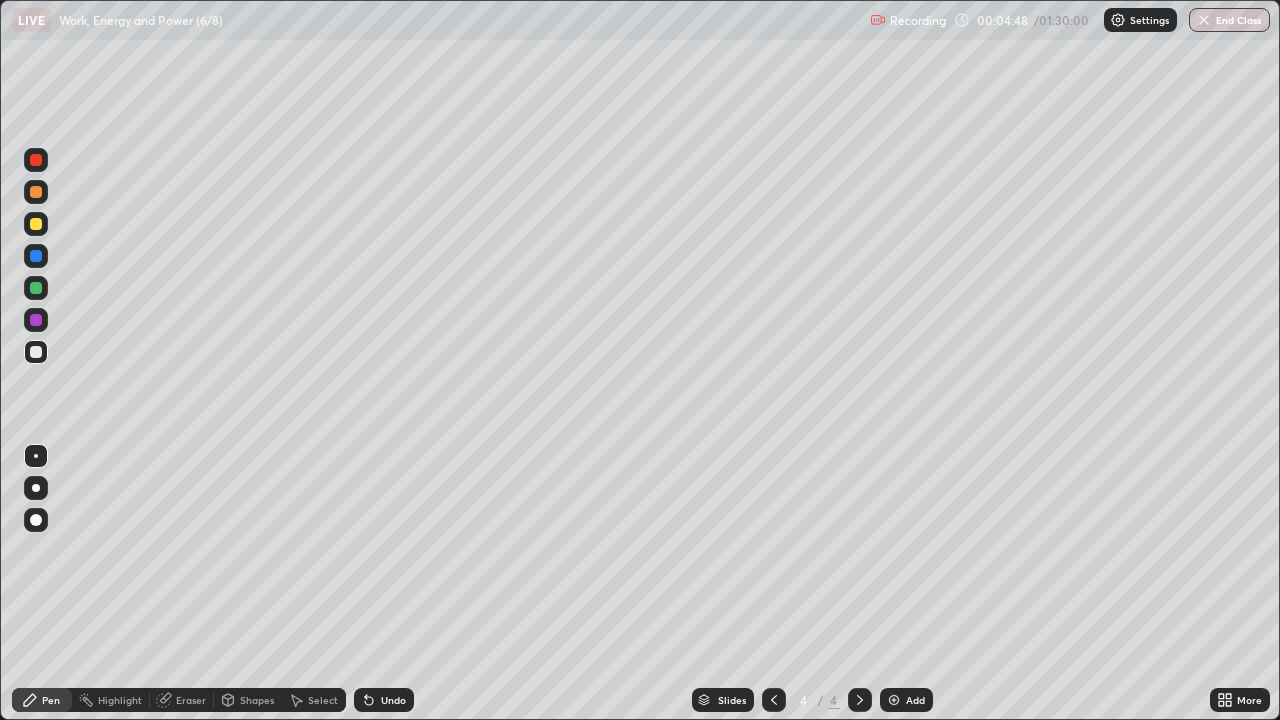 click on "Shapes" at bounding box center [257, 700] 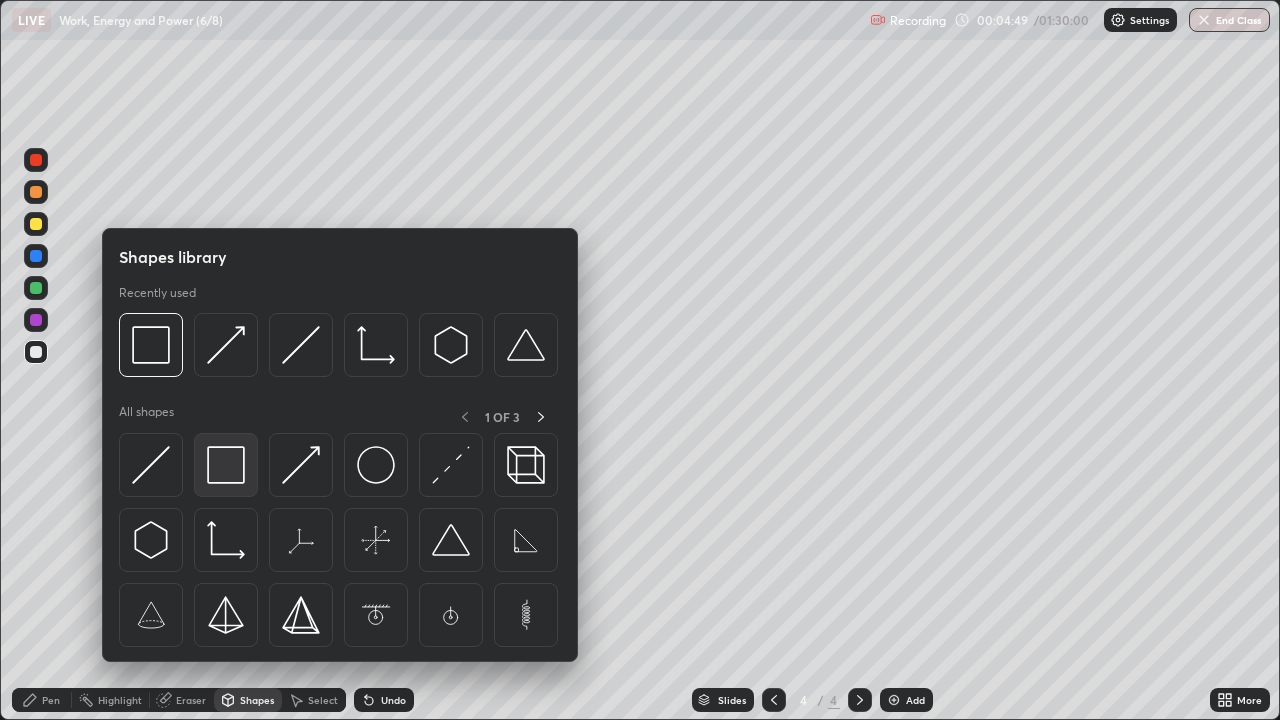 click at bounding box center [226, 465] 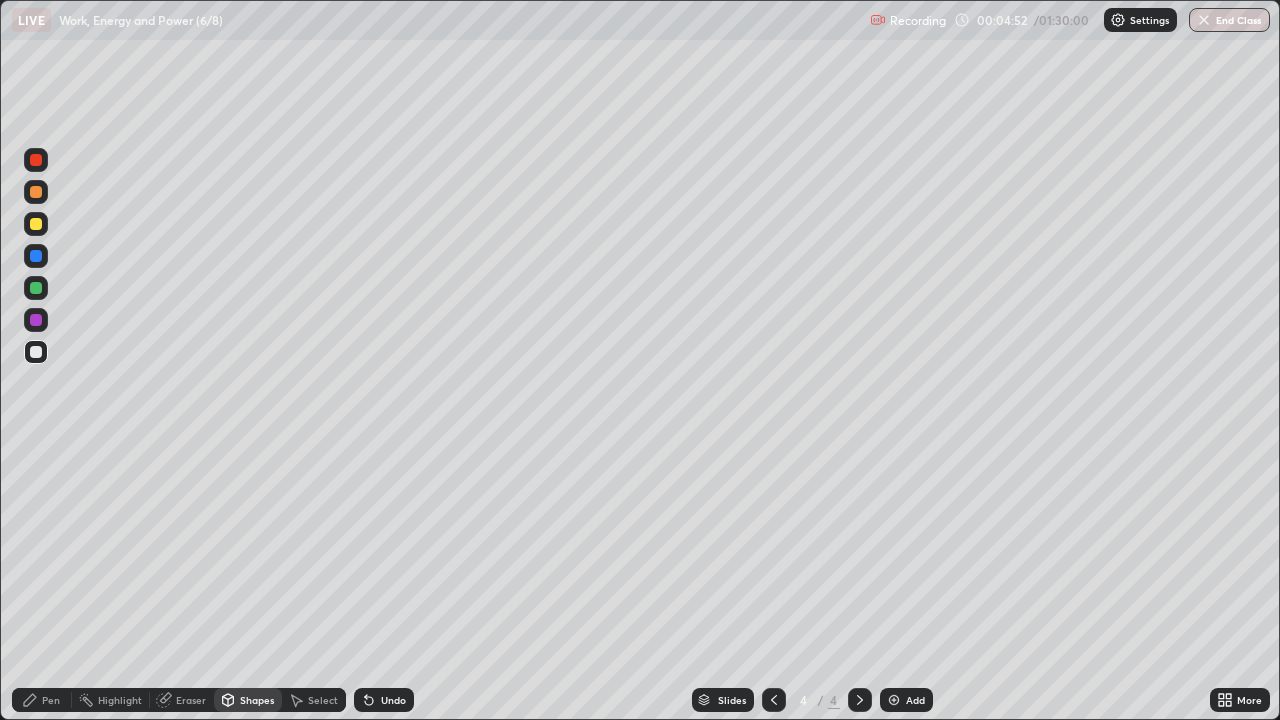 click on "Shapes" at bounding box center (257, 700) 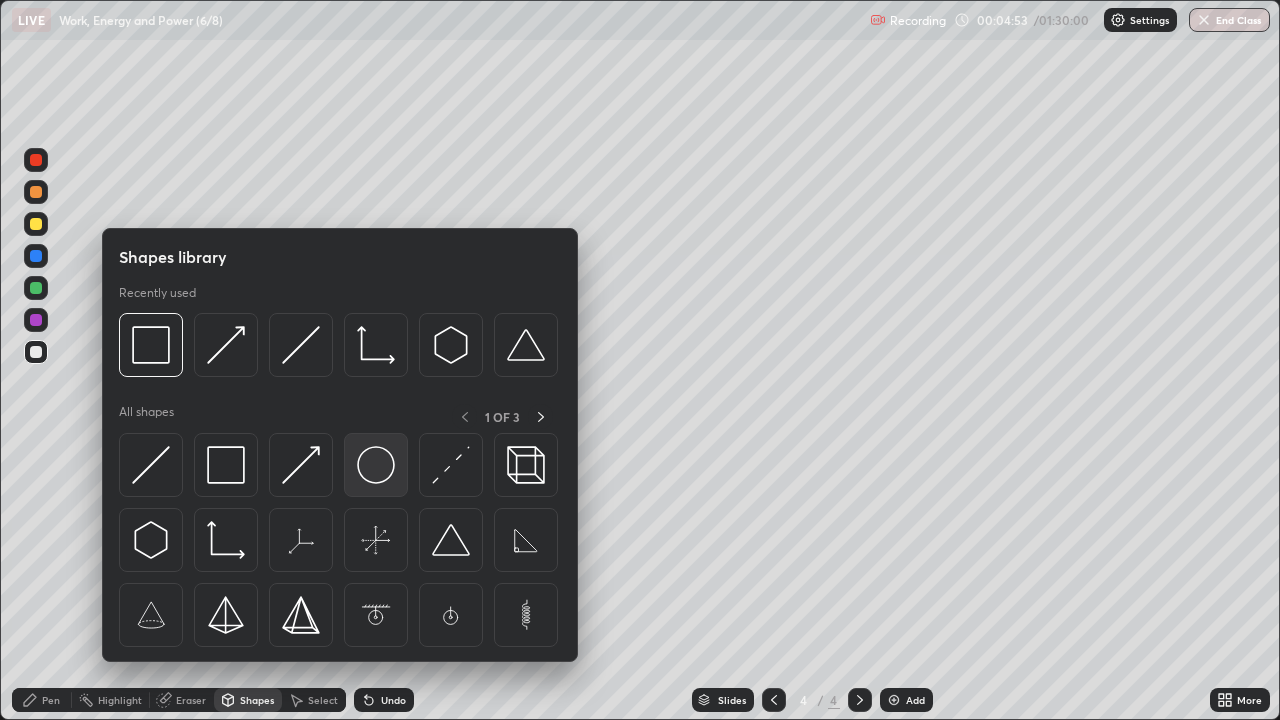 click at bounding box center (376, 465) 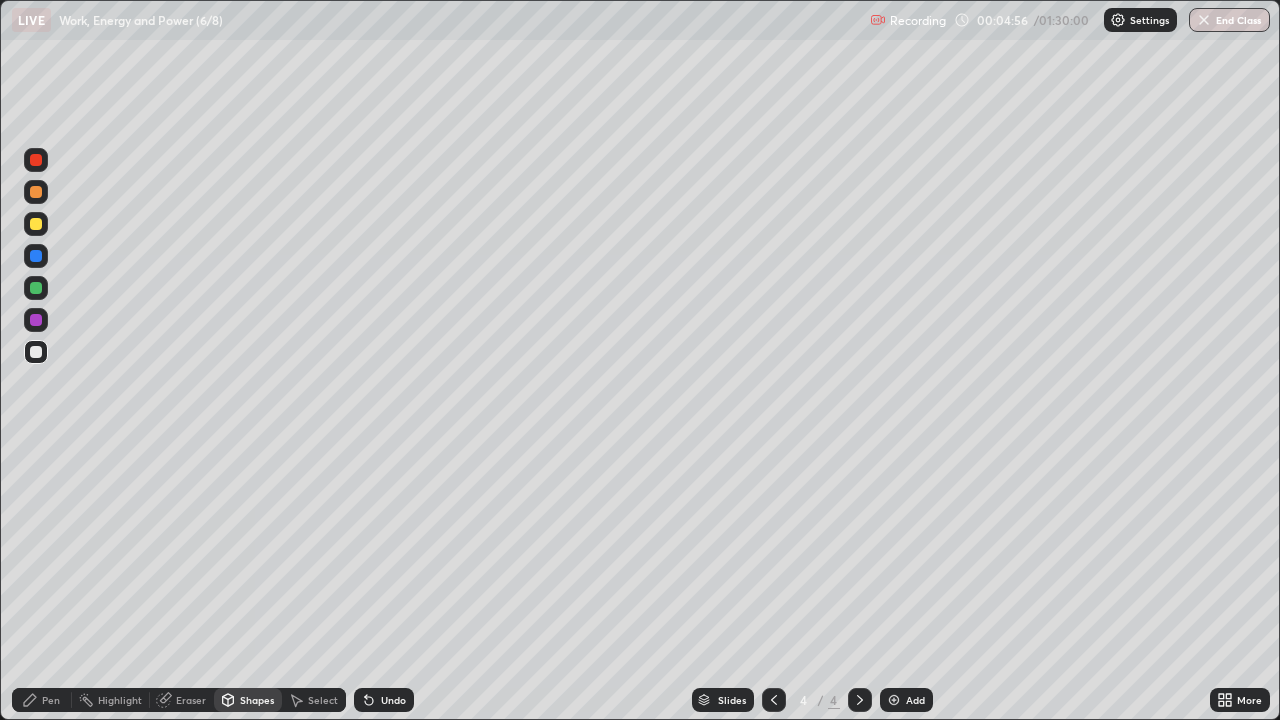 click on "Pen" at bounding box center [42, 700] 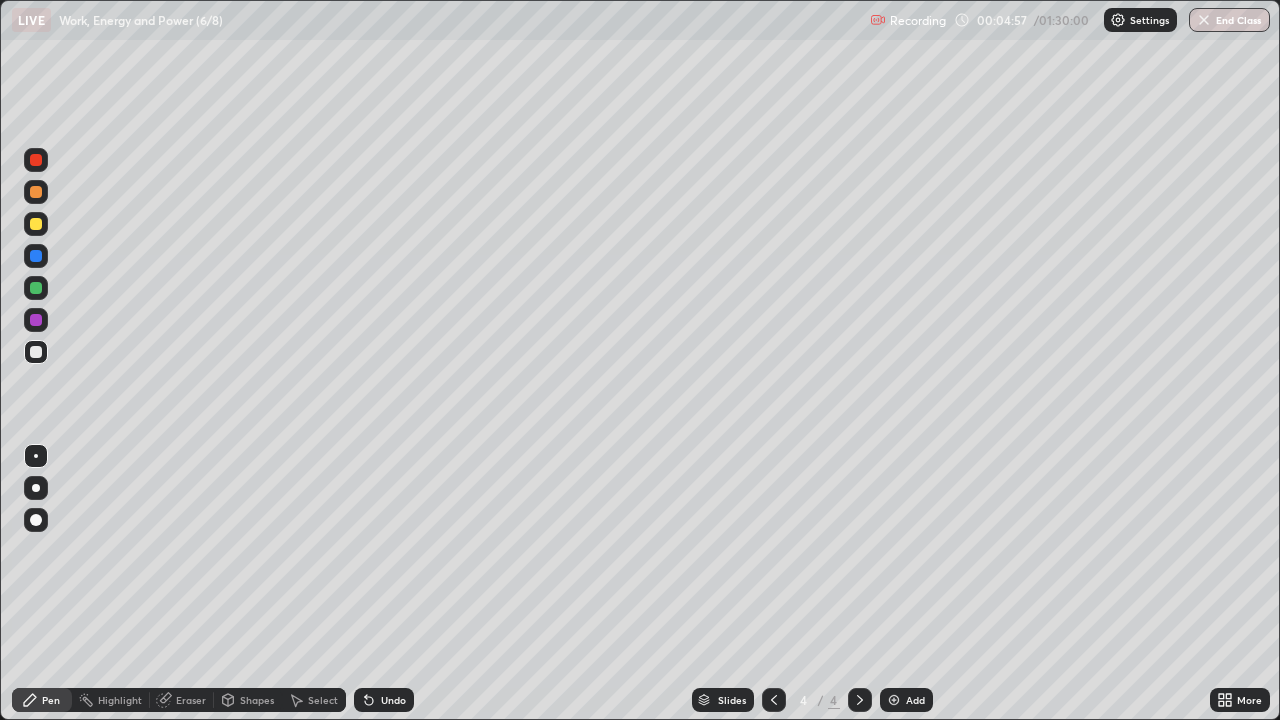 click at bounding box center (36, 288) 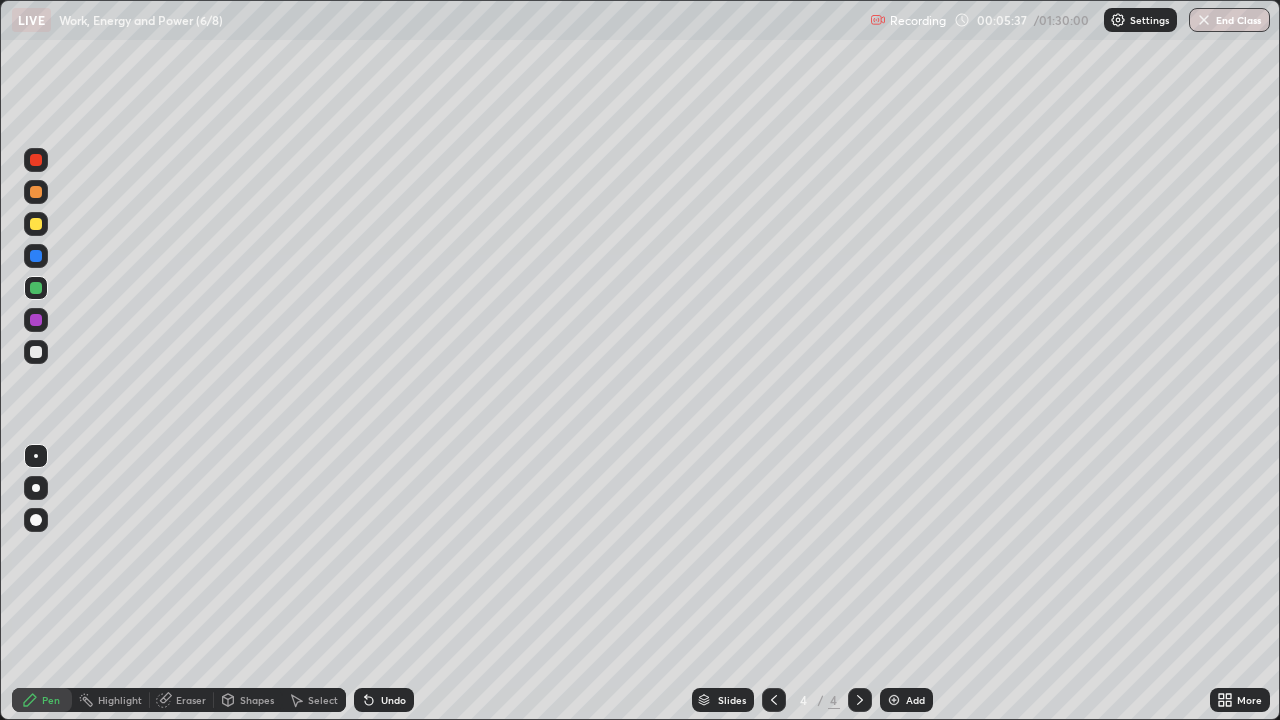 click at bounding box center [36, 224] 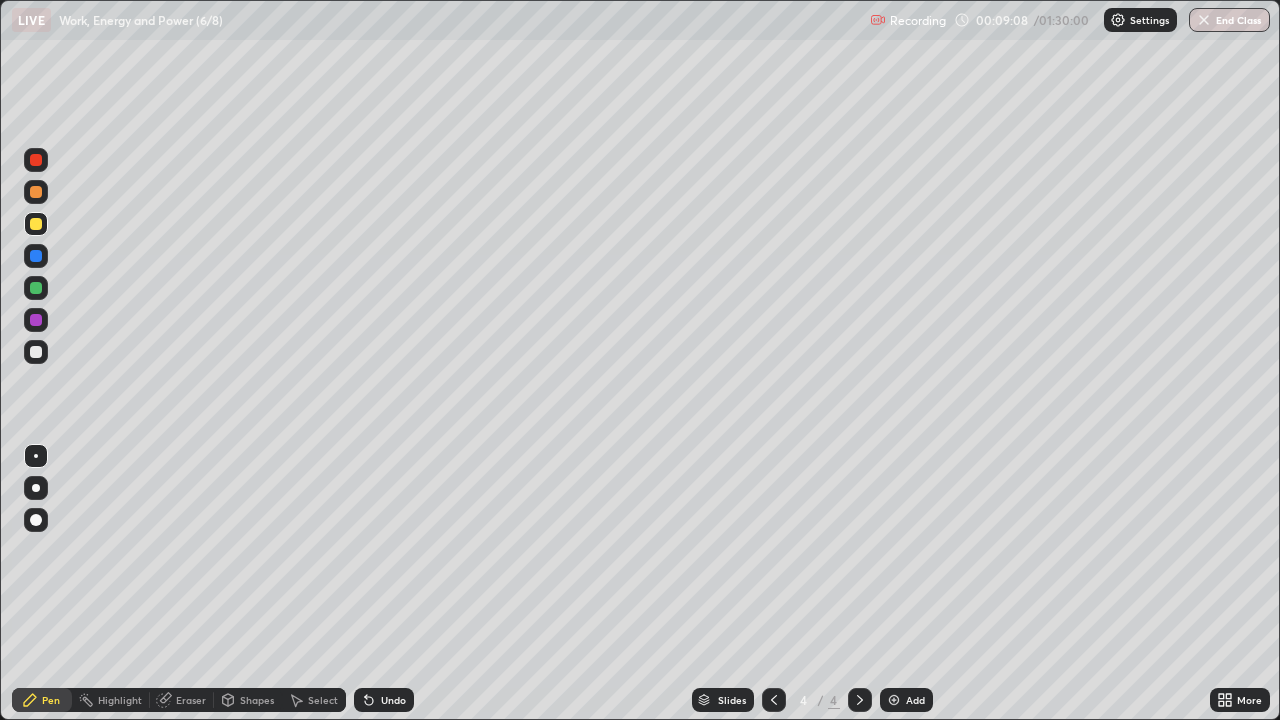 click at bounding box center (894, 700) 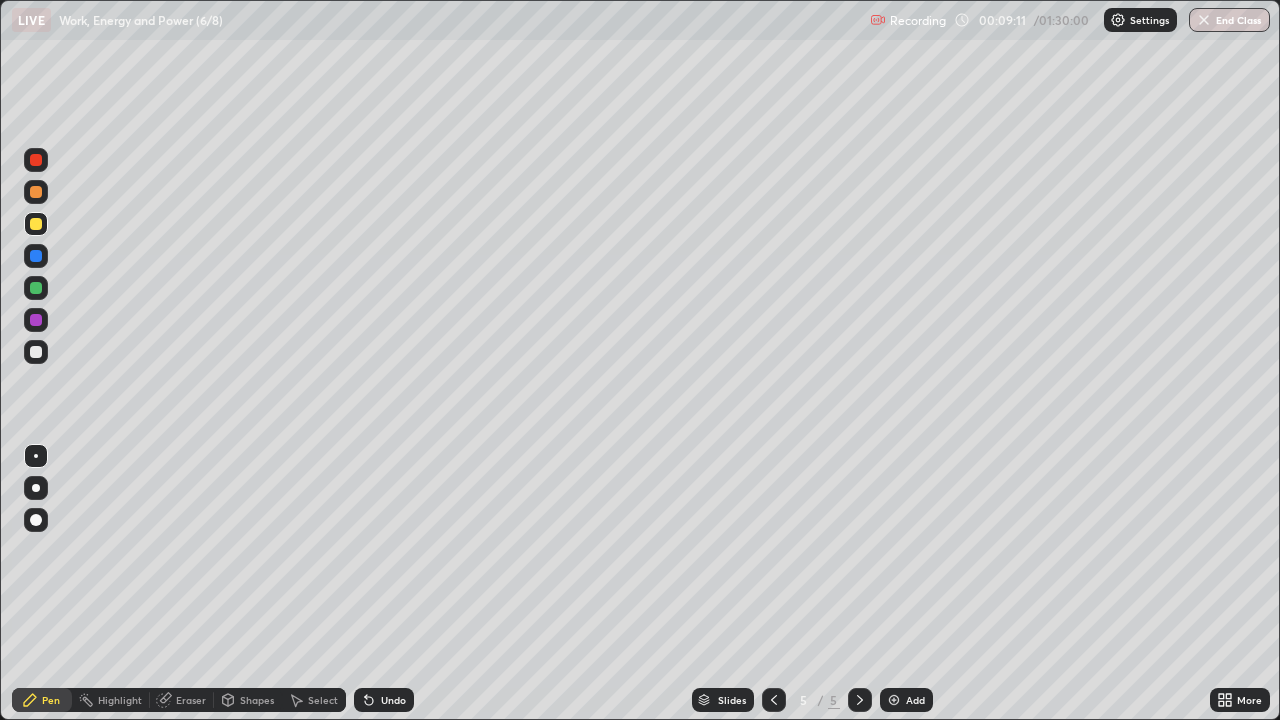 click on "Shapes" at bounding box center [257, 700] 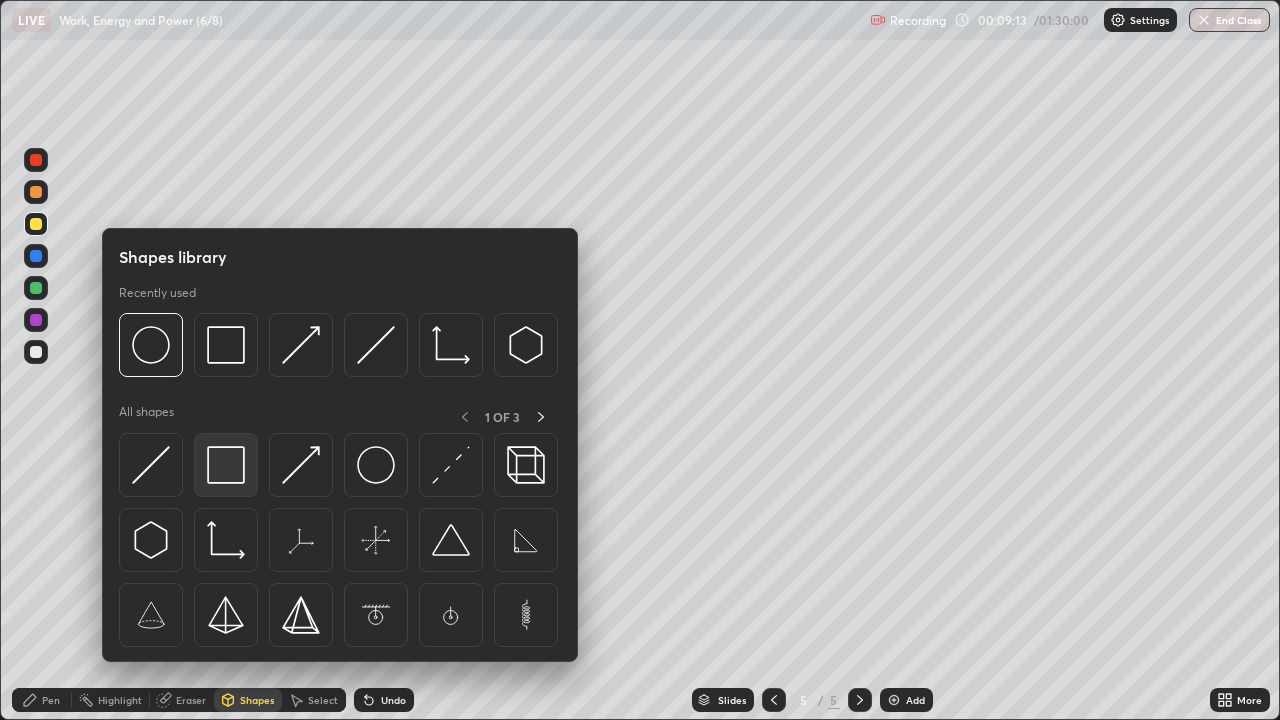 click at bounding box center [226, 465] 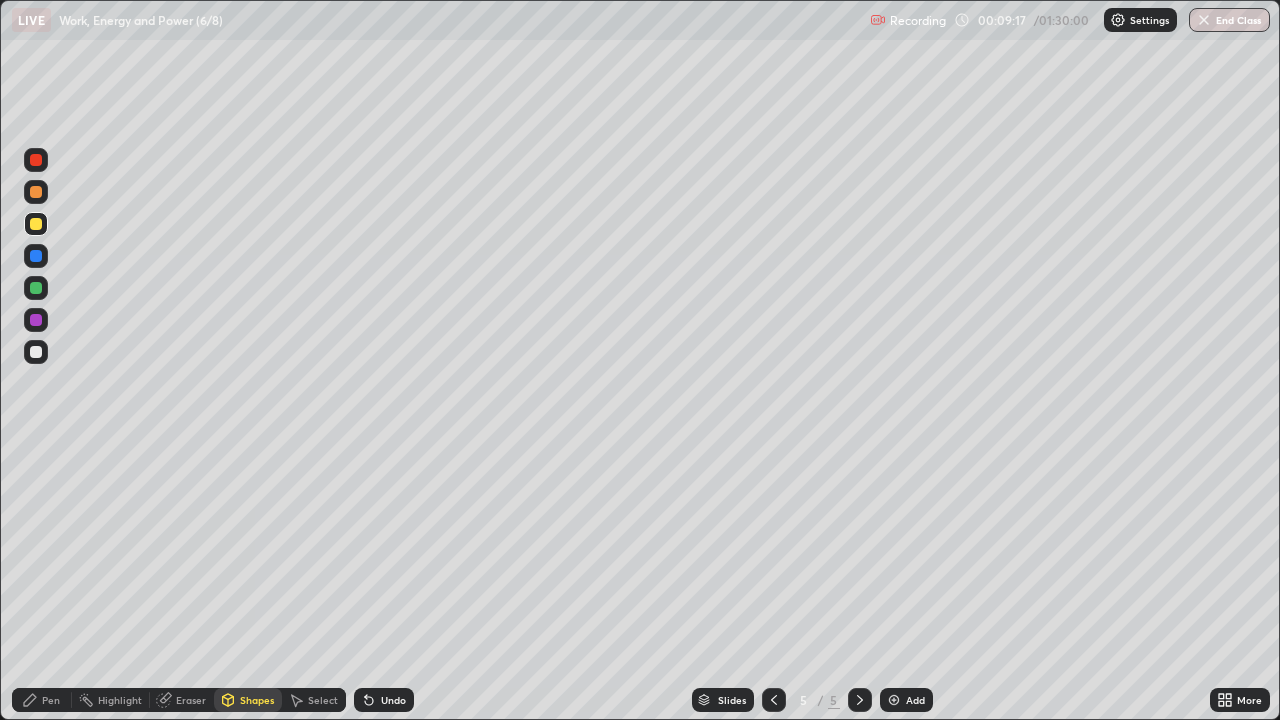 click at bounding box center [36, 320] 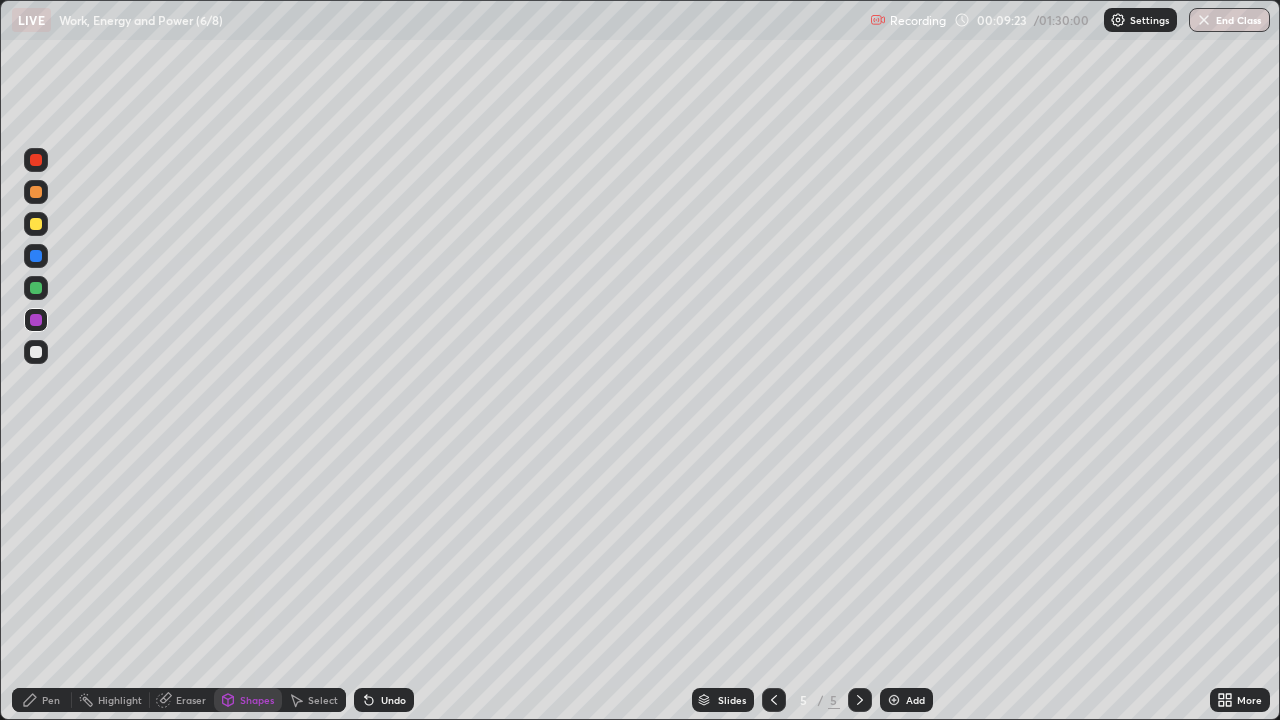 click on "Undo" at bounding box center (384, 700) 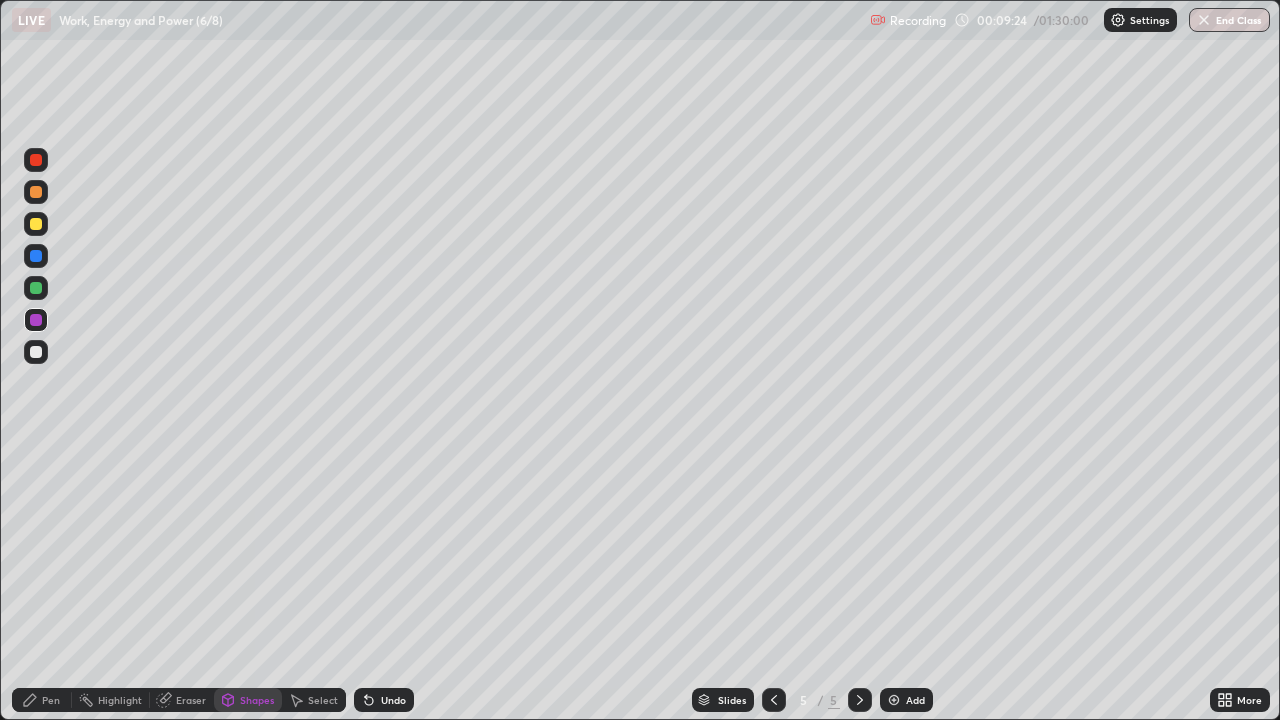 click on "Pen" at bounding box center (51, 700) 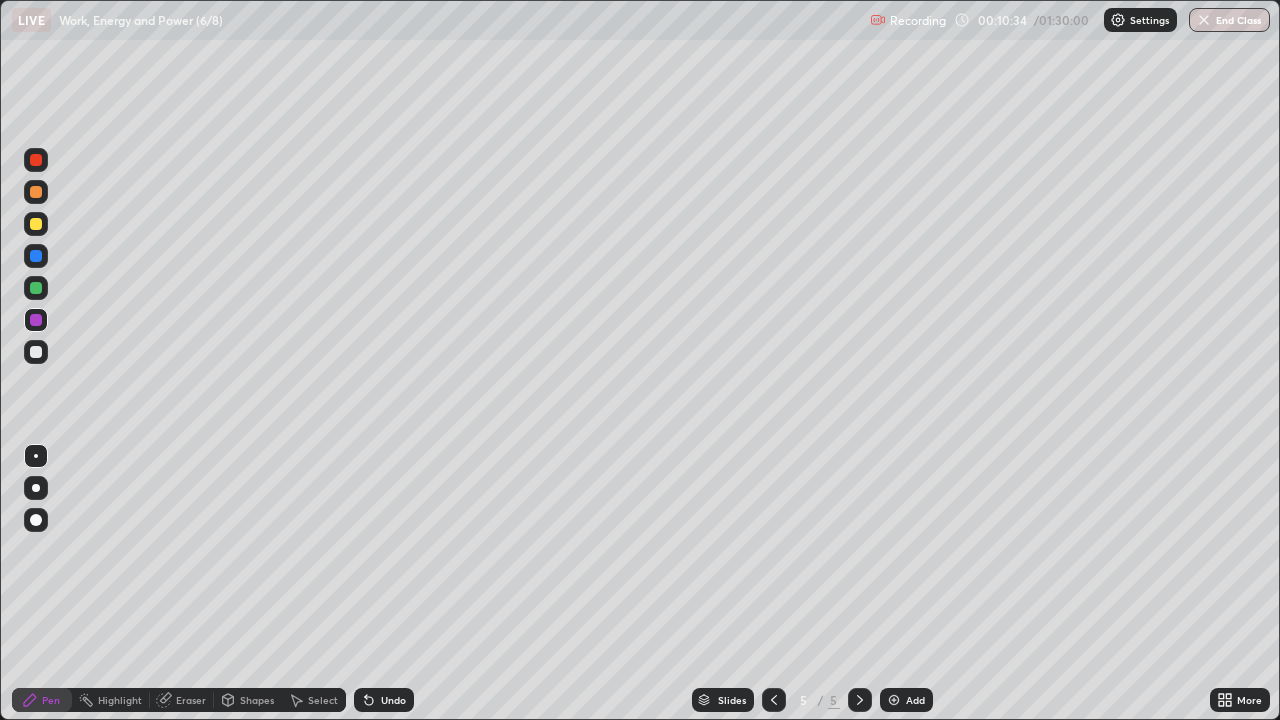 click at bounding box center (36, 352) 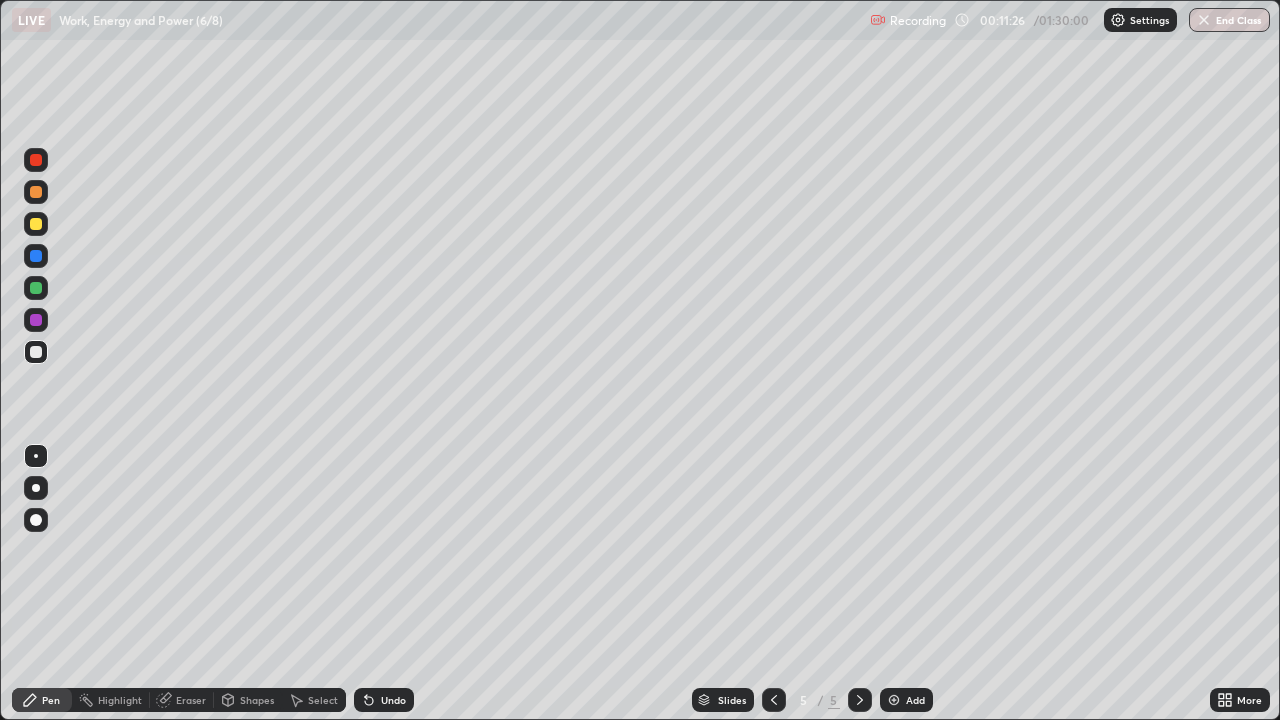 click at bounding box center [894, 700] 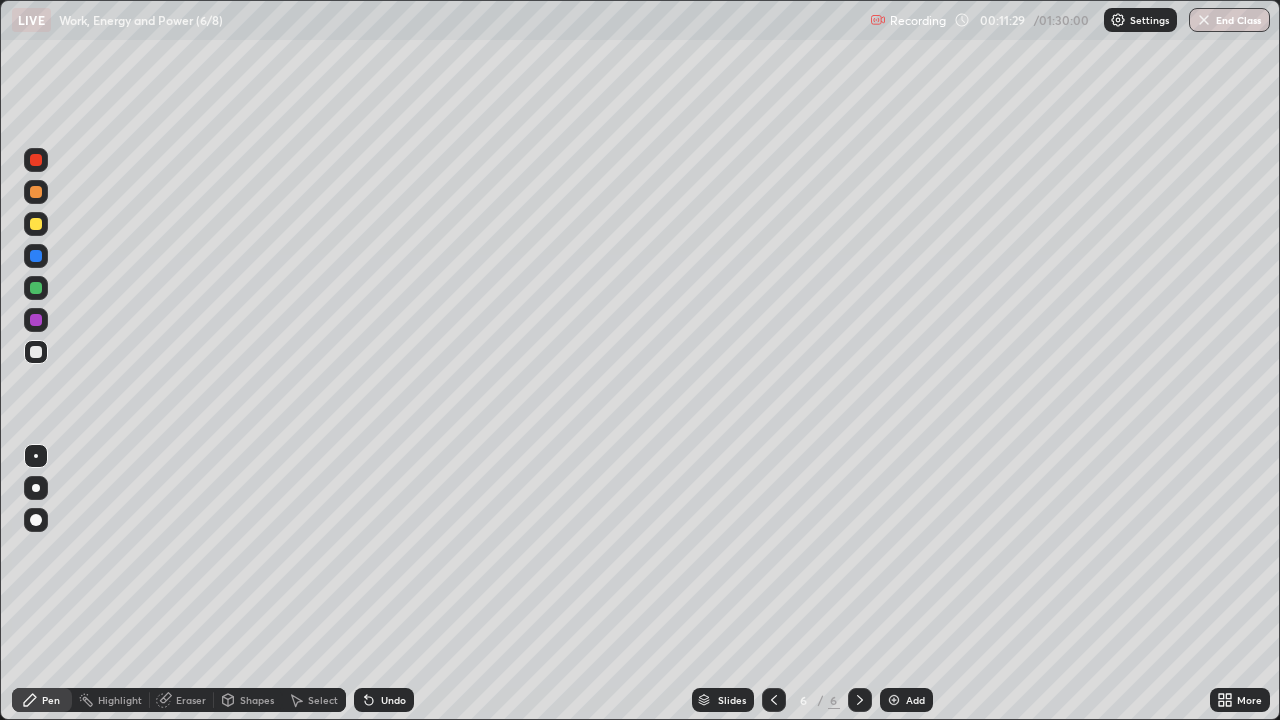click on "Shapes" at bounding box center (257, 700) 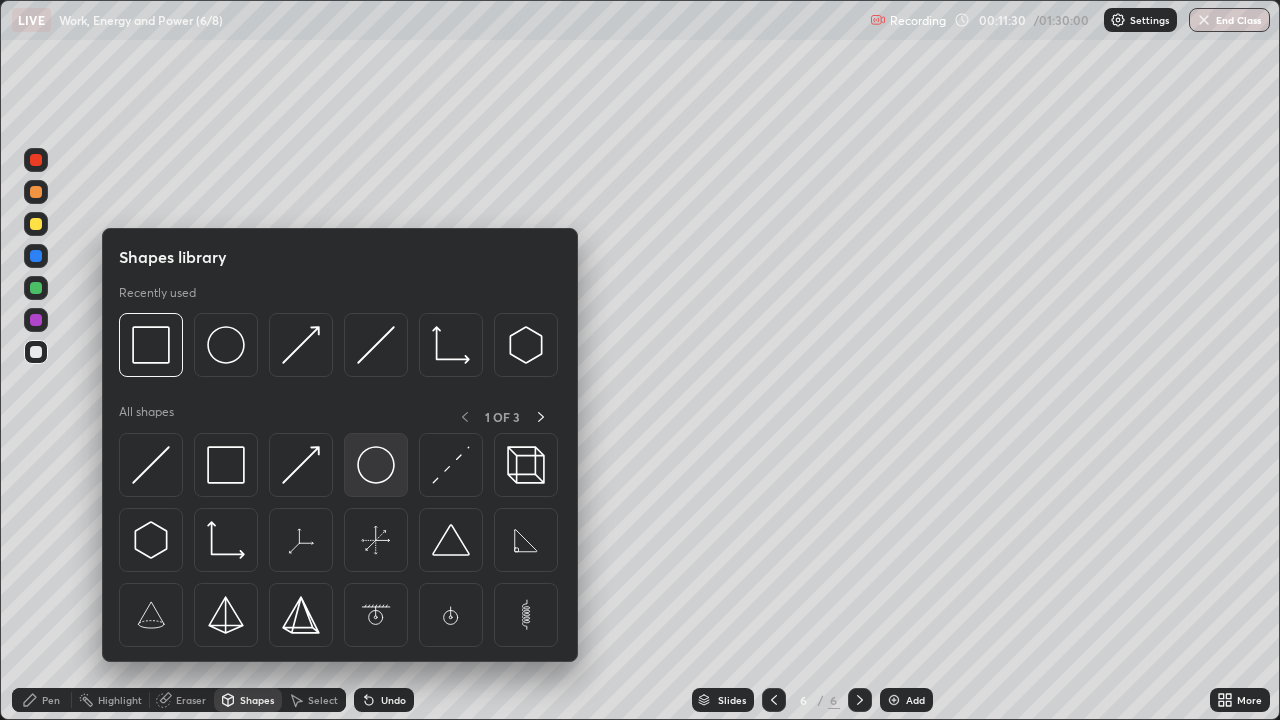 click at bounding box center (376, 465) 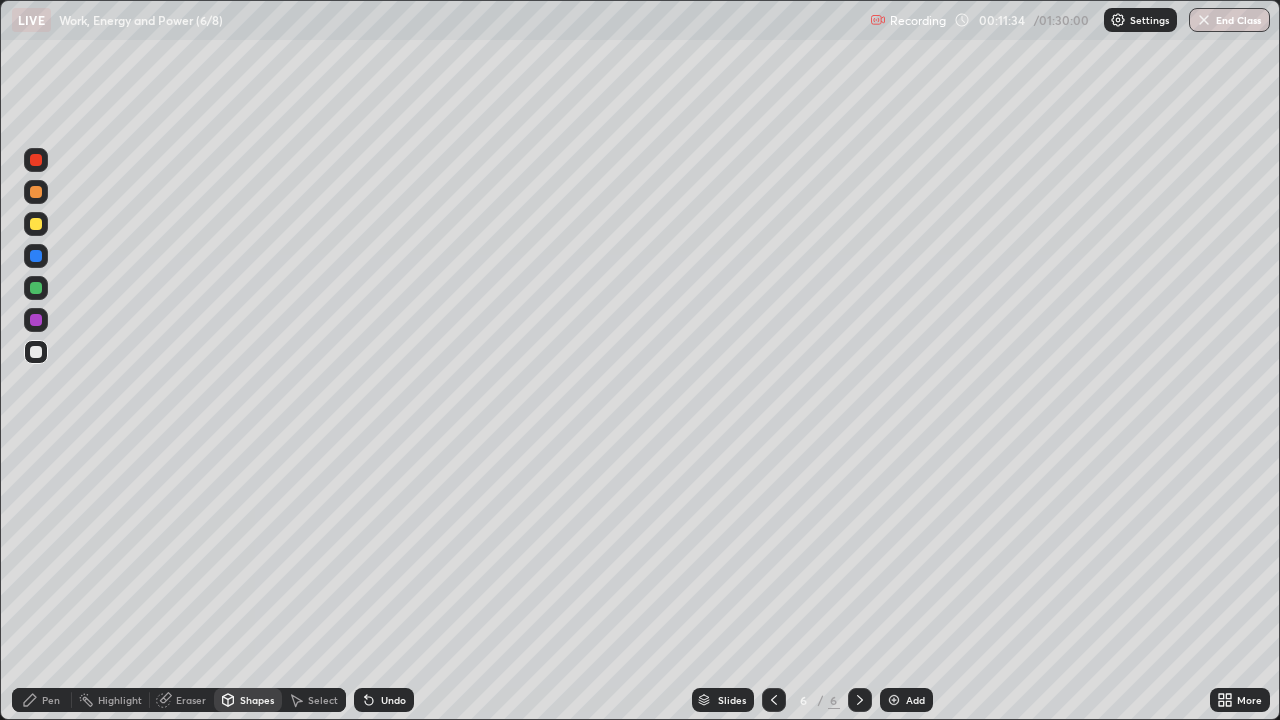 click at bounding box center (36, 352) 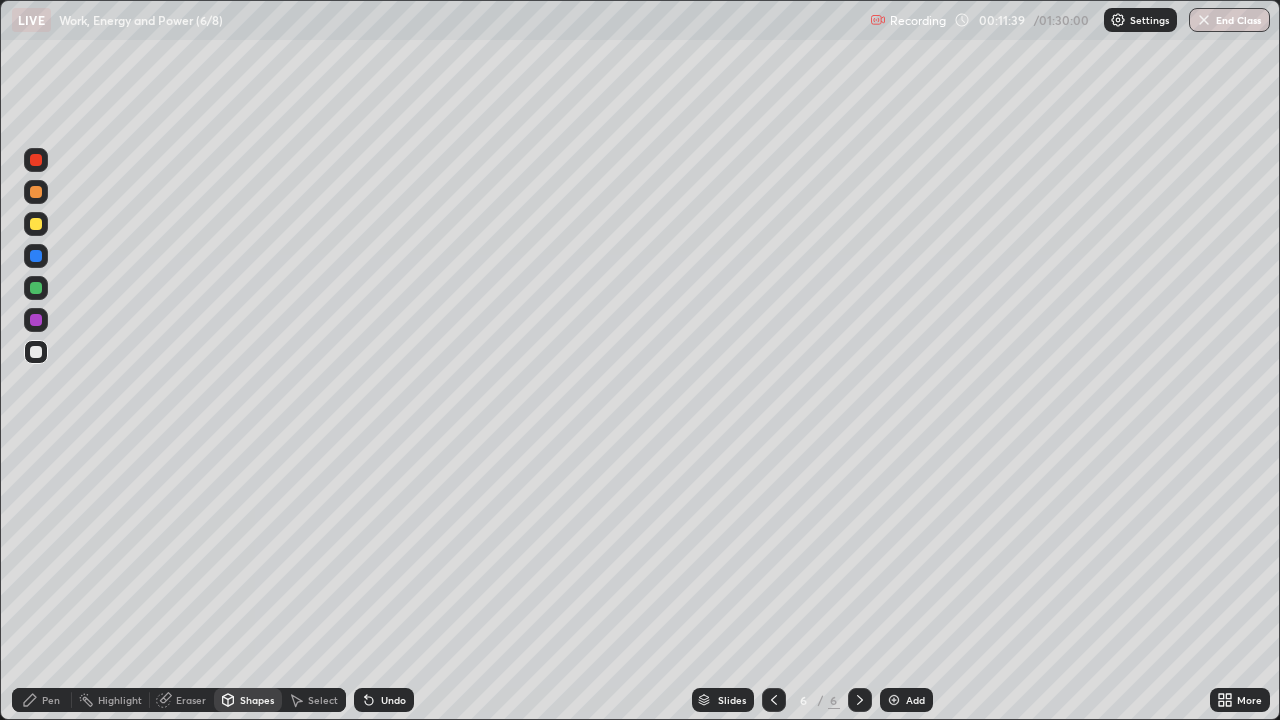 click 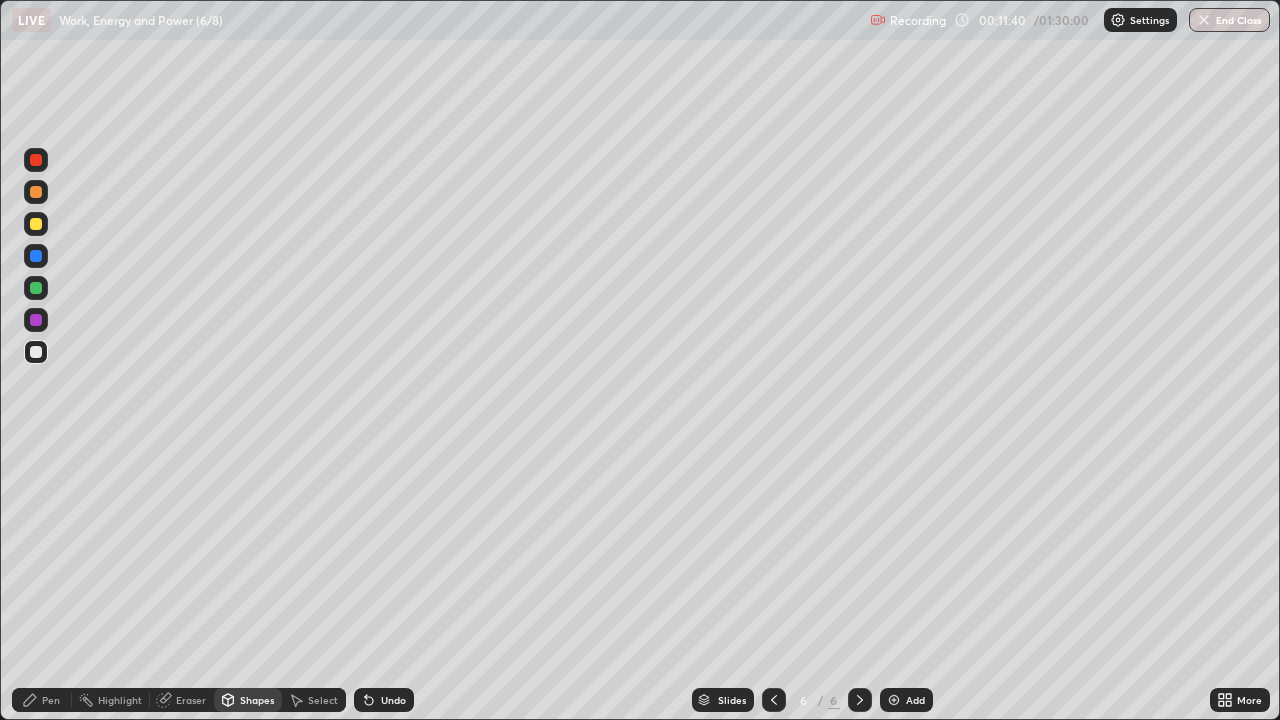 click on "Pen" at bounding box center (51, 700) 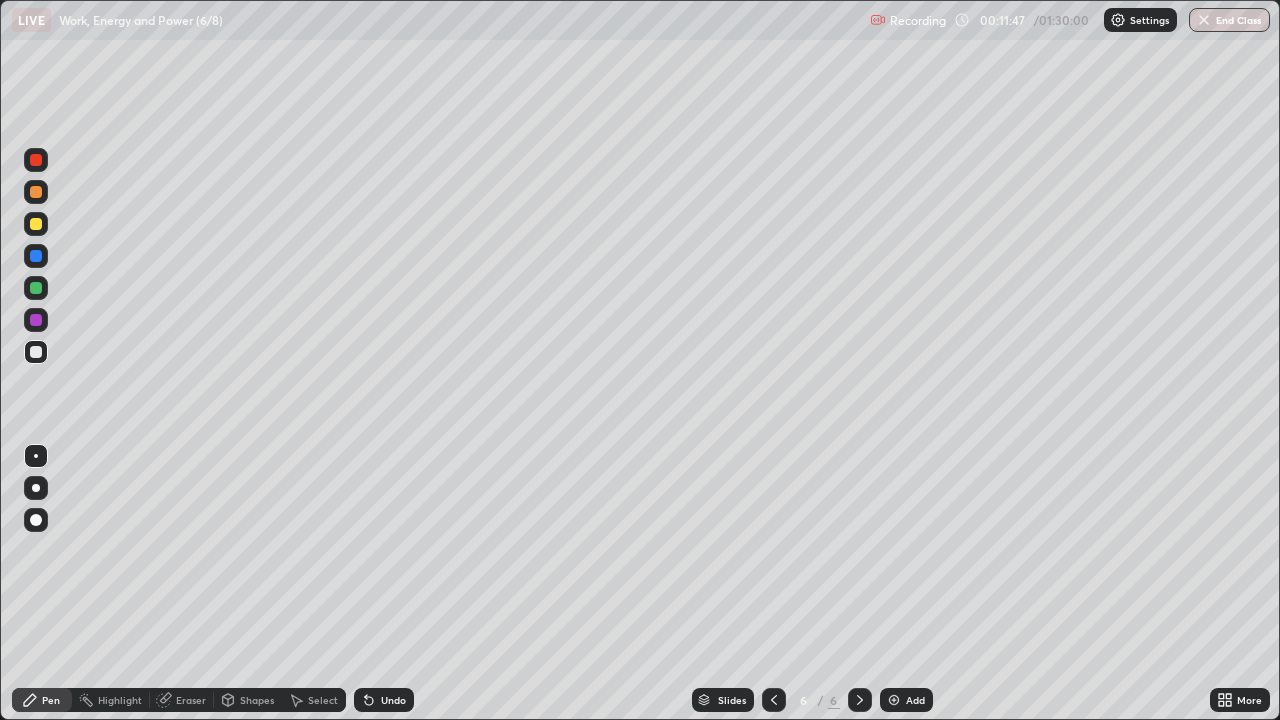 click at bounding box center (36, 288) 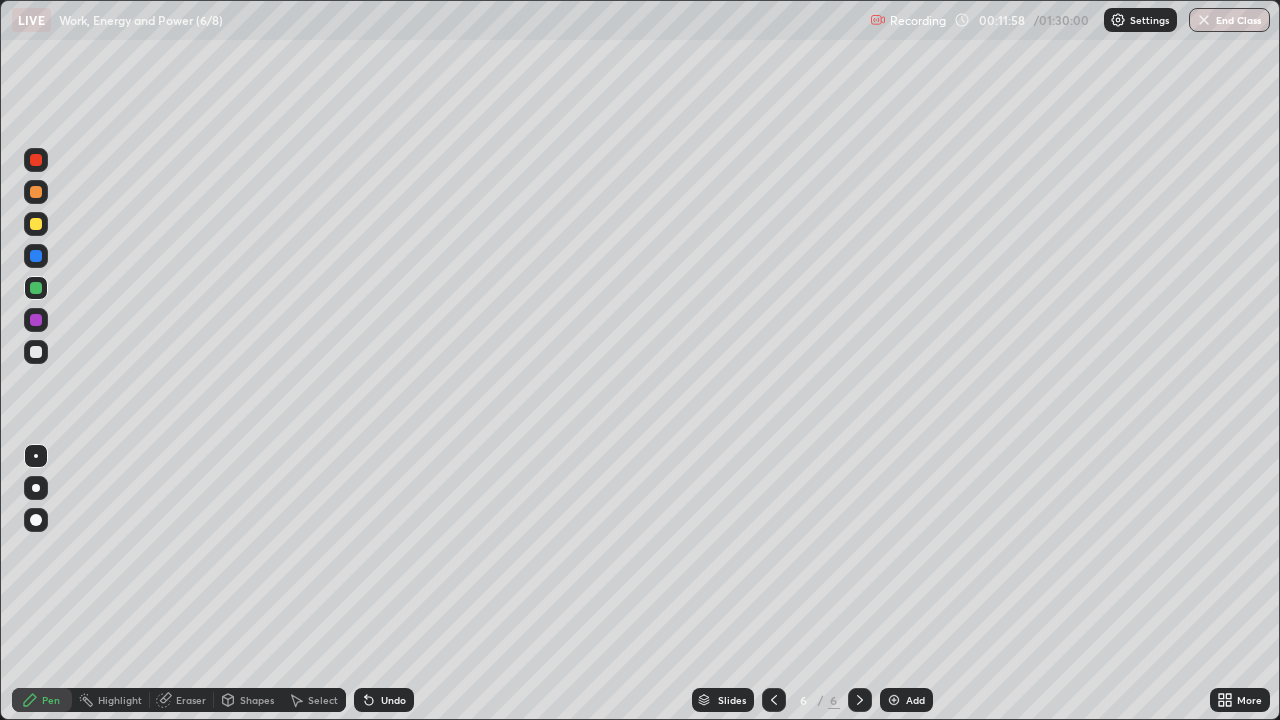click on "Undo" at bounding box center (384, 700) 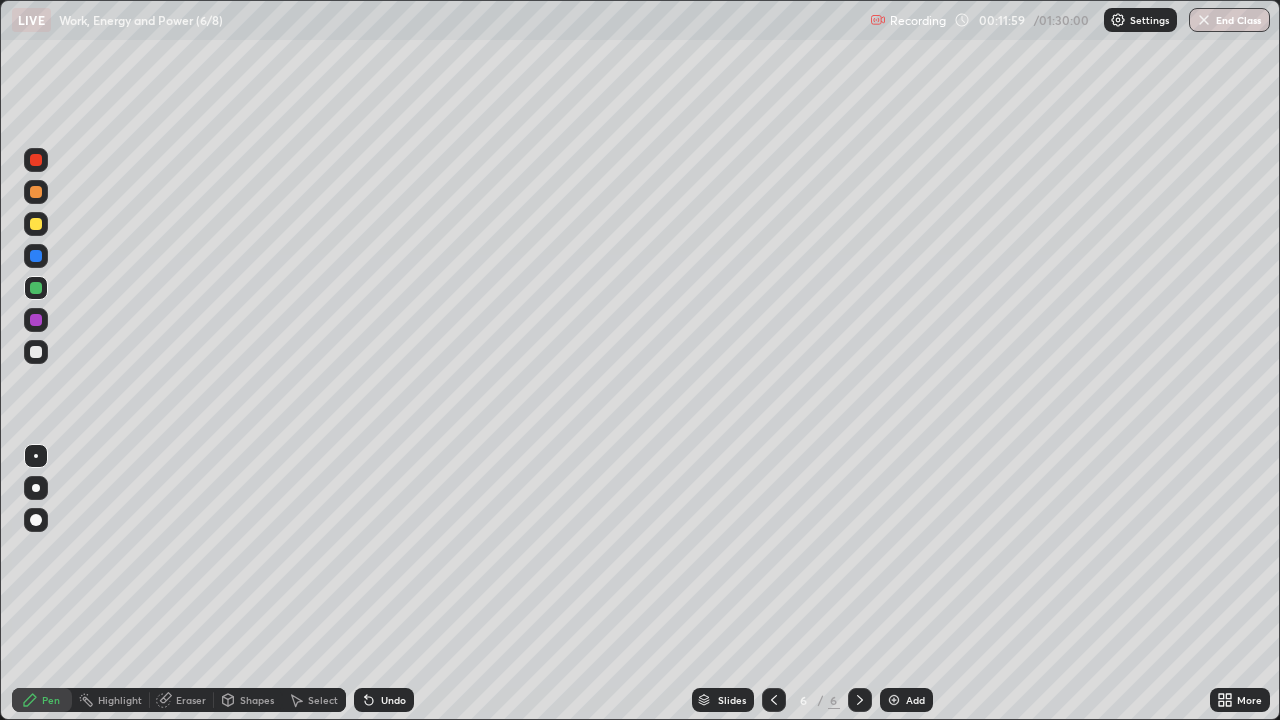click on "Undo" at bounding box center [393, 700] 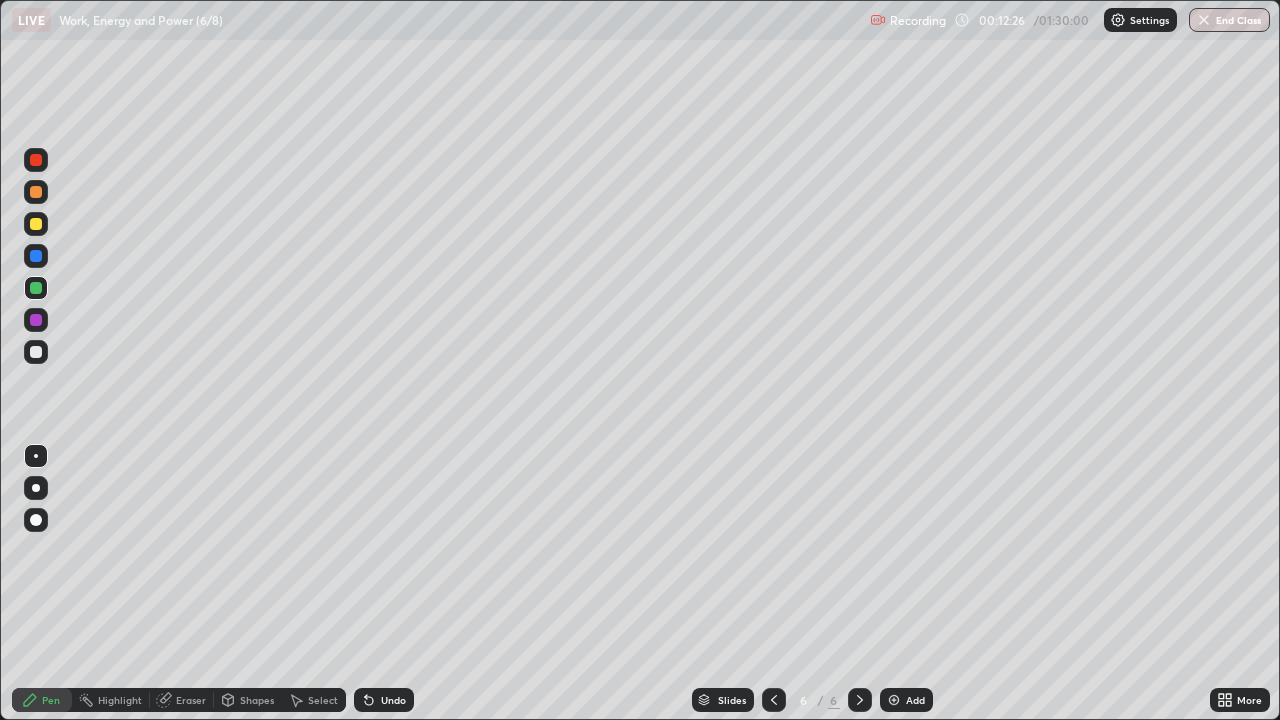 click at bounding box center [36, 320] 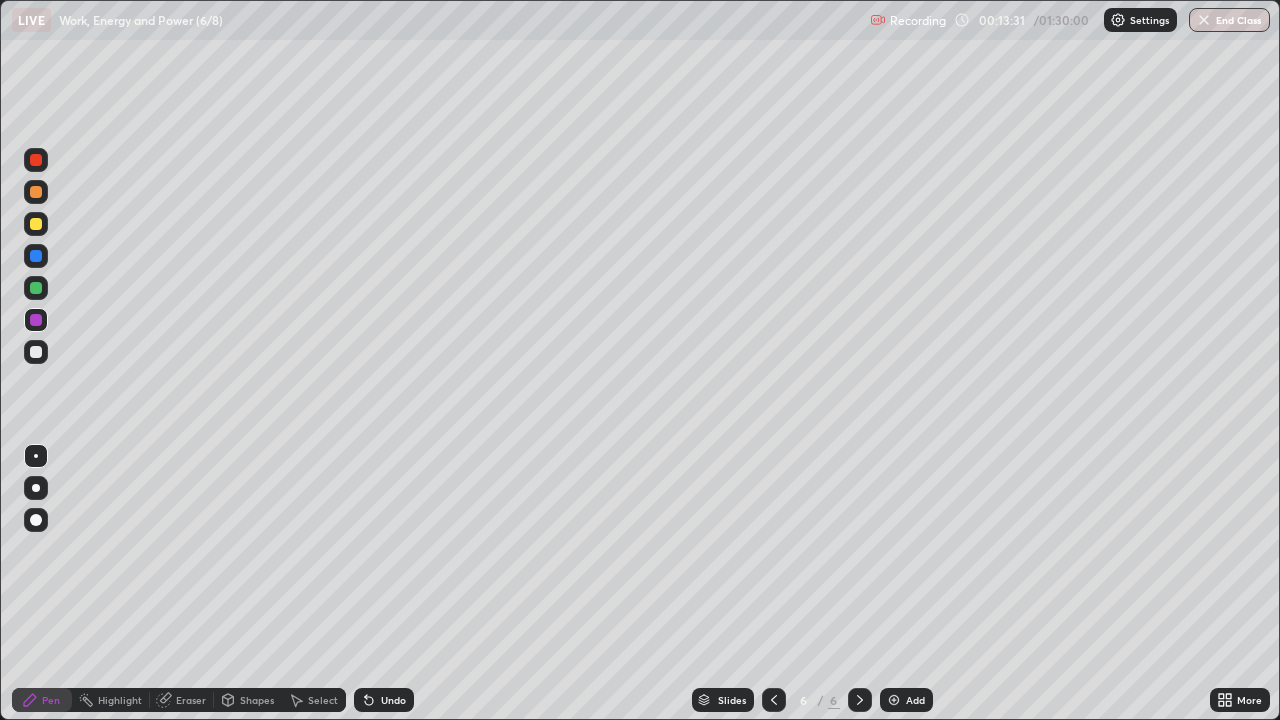click on "Select" at bounding box center (323, 700) 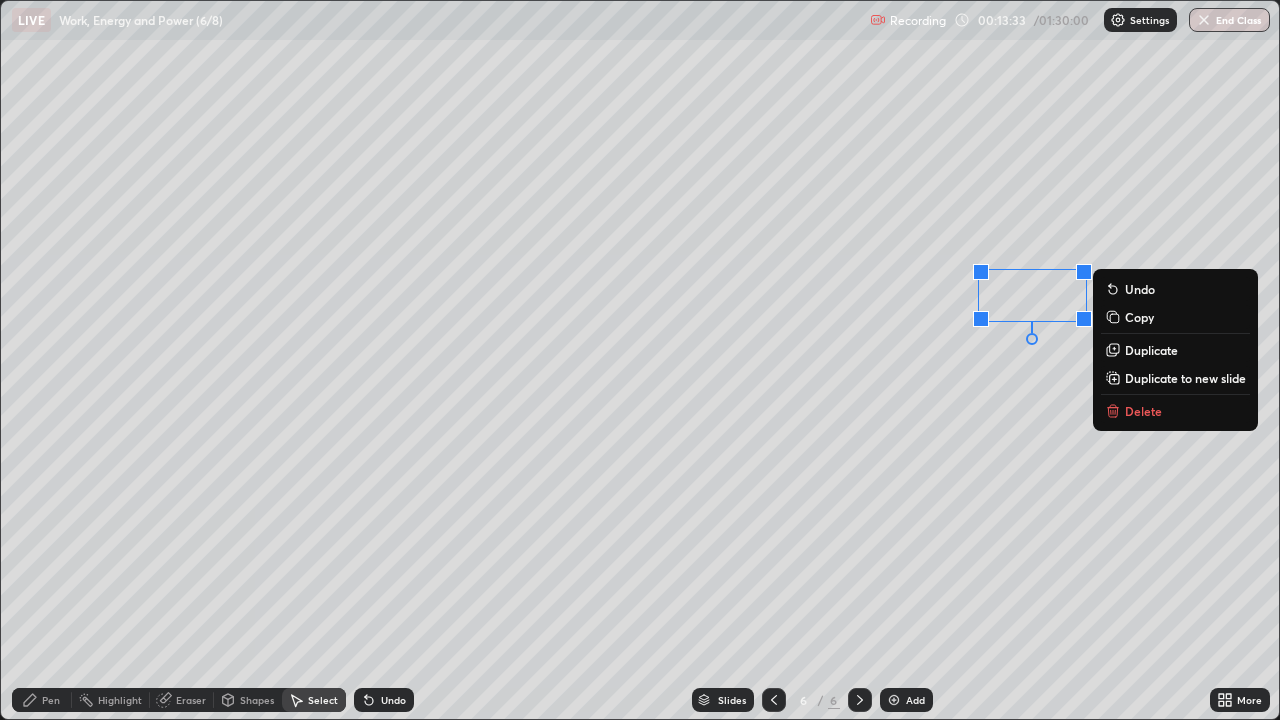click on "Delete" at bounding box center (1143, 411) 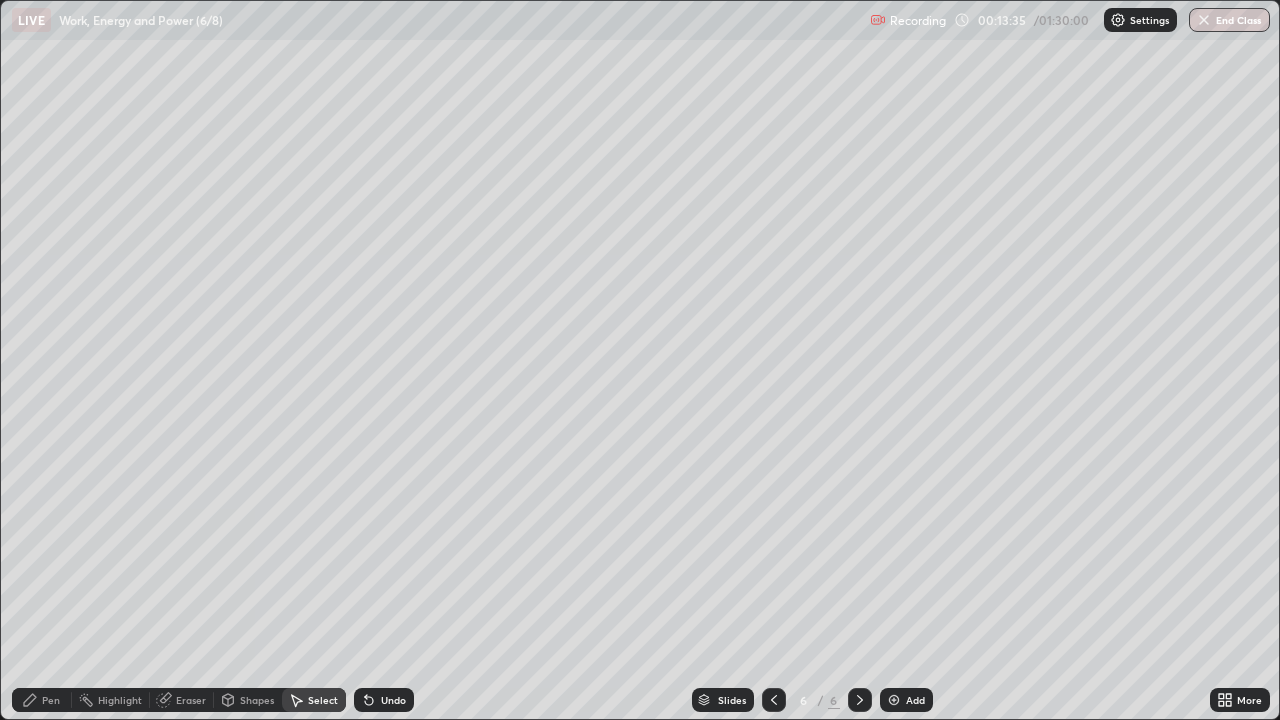 click on "Pen" at bounding box center (51, 700) 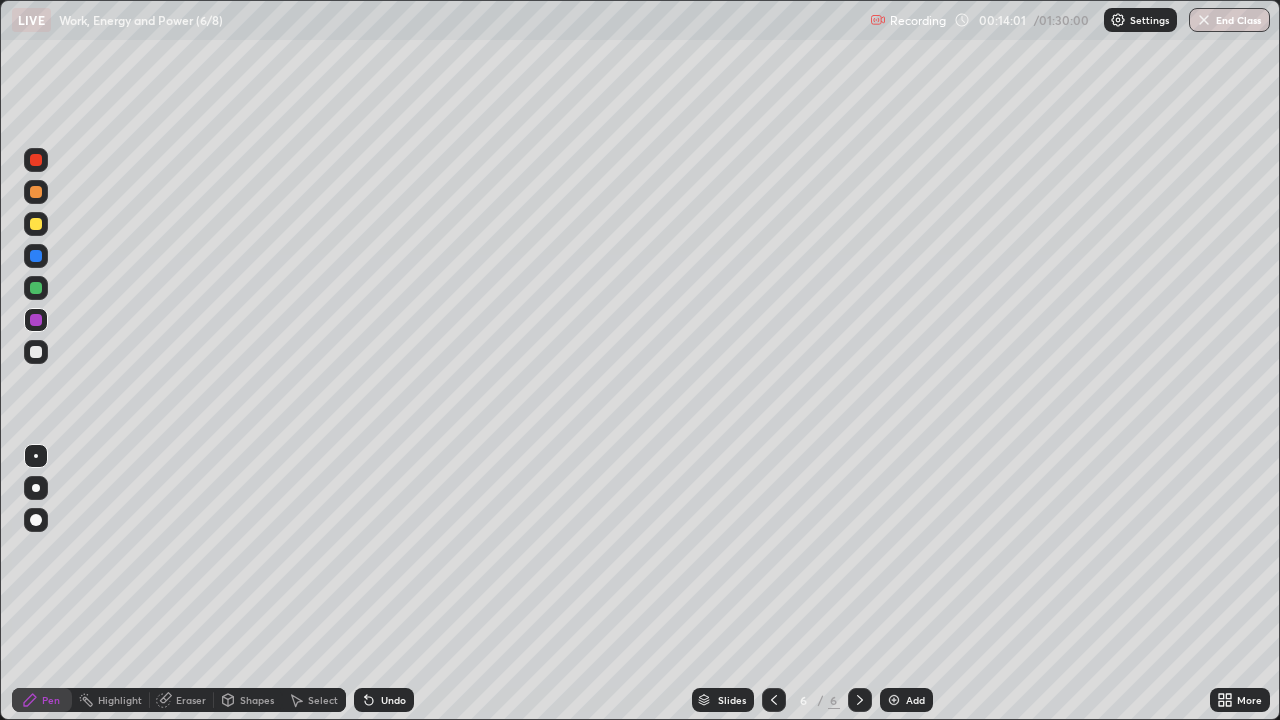click on "Eraser" at bounding box center (191, 700) 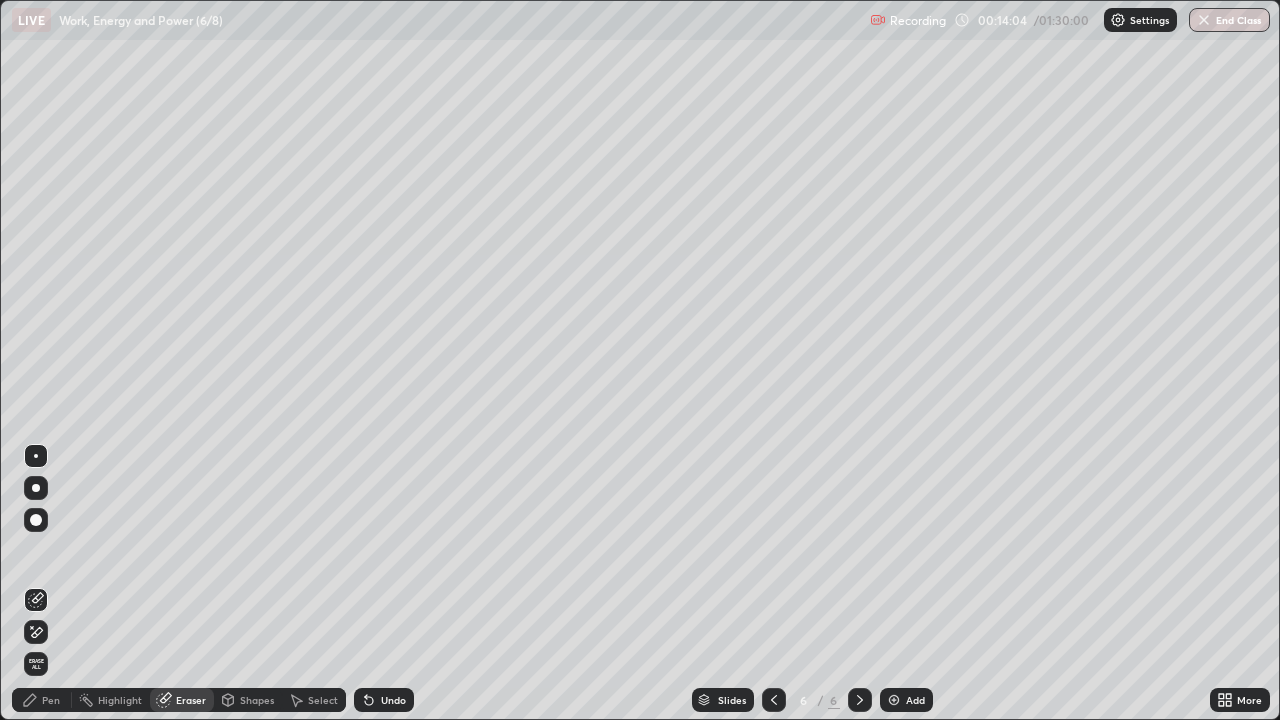 click on "Pen" at bounding box center (51, 700) 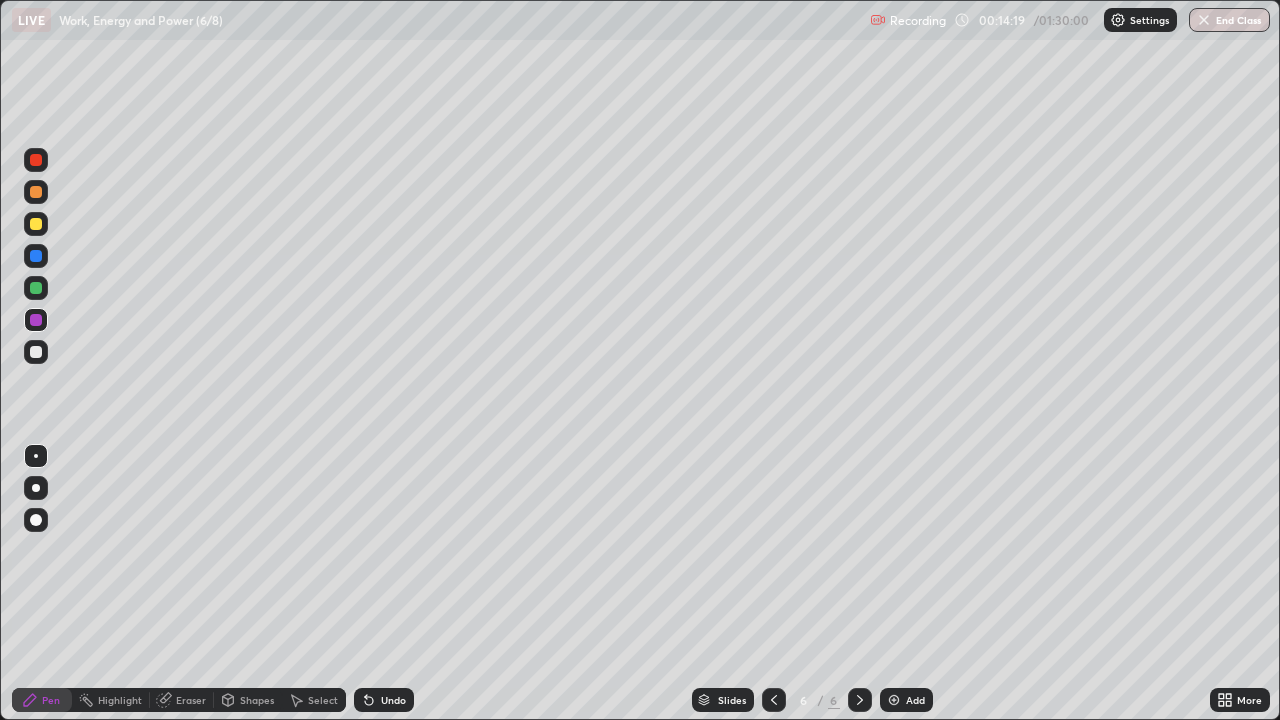 click on "Eraser" at bounding box center [191, 700] 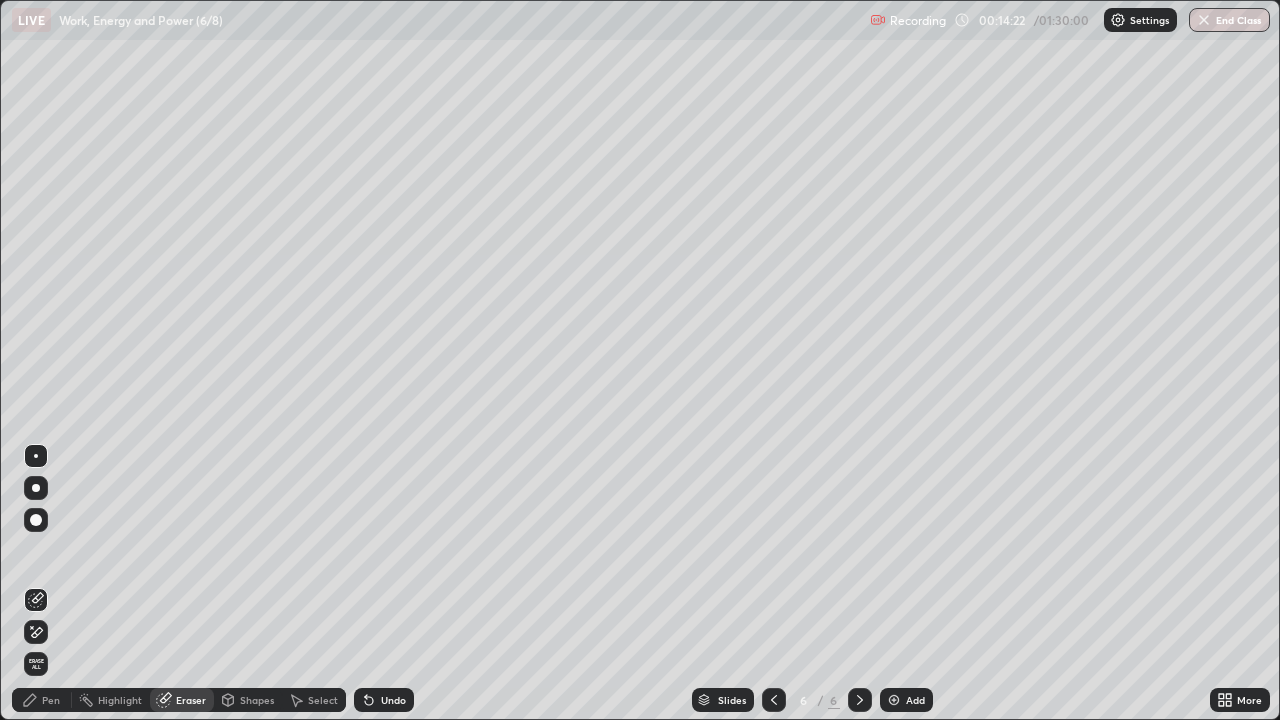 click on "Pen" at bounding box center (51, 700) 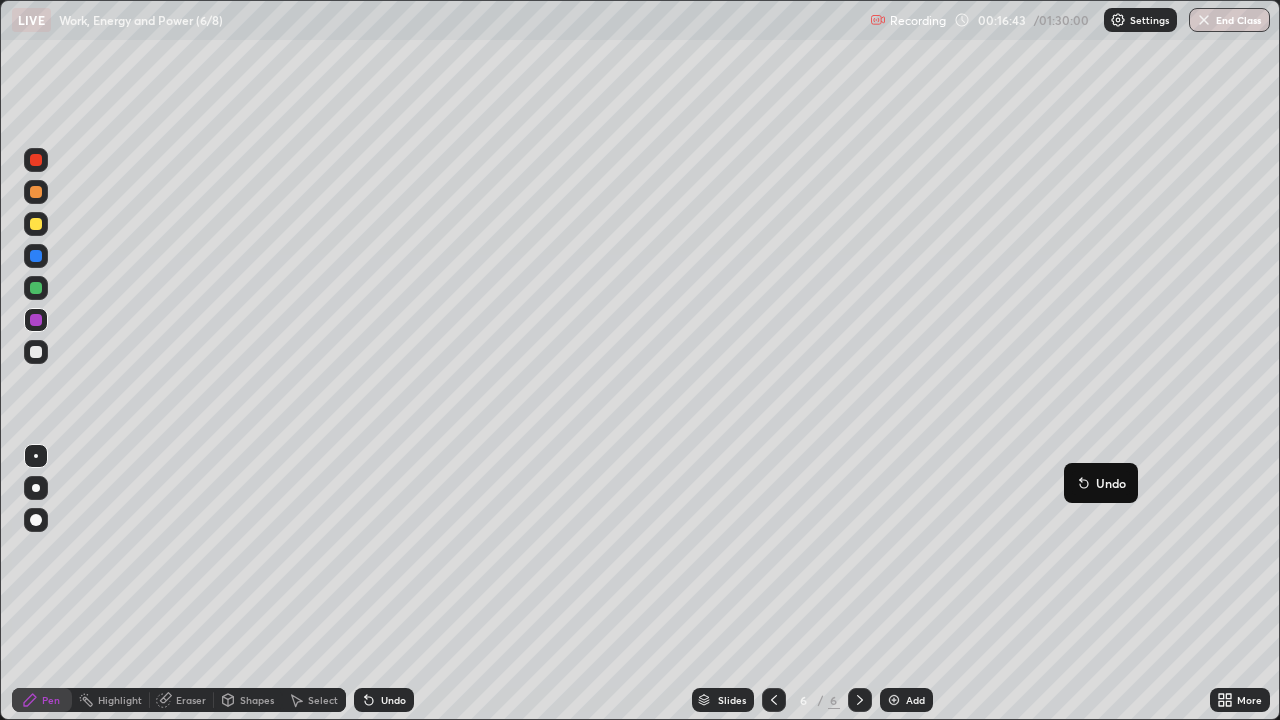 click on "Undo" at bounding box center (1101, 483) 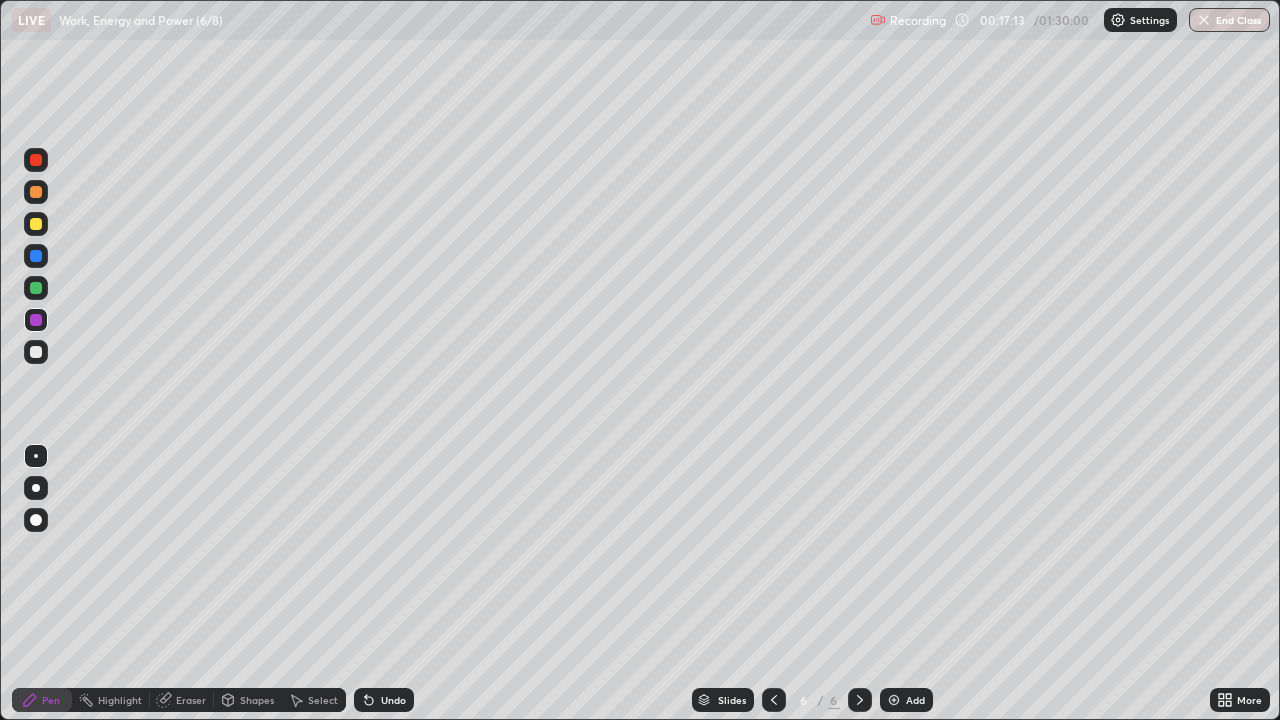 click on "Select" at bounding box center (323, 700) 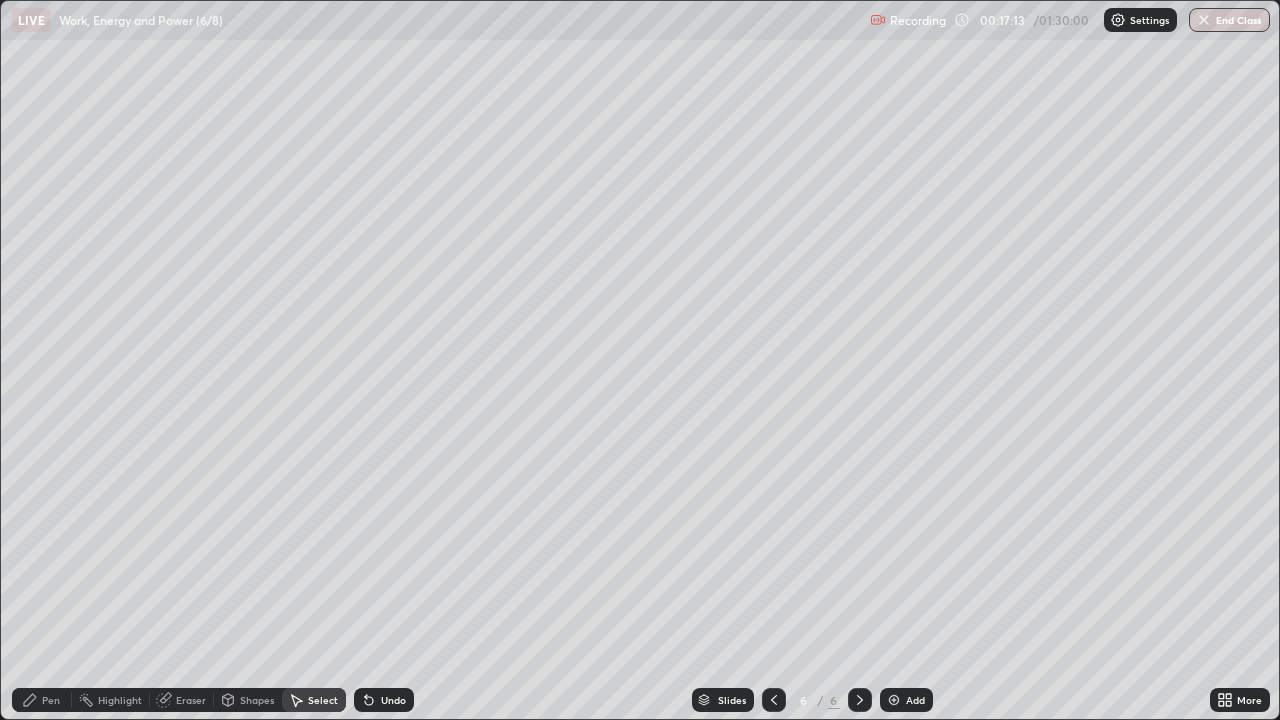click on "Select" at bounding box center [323, 700] 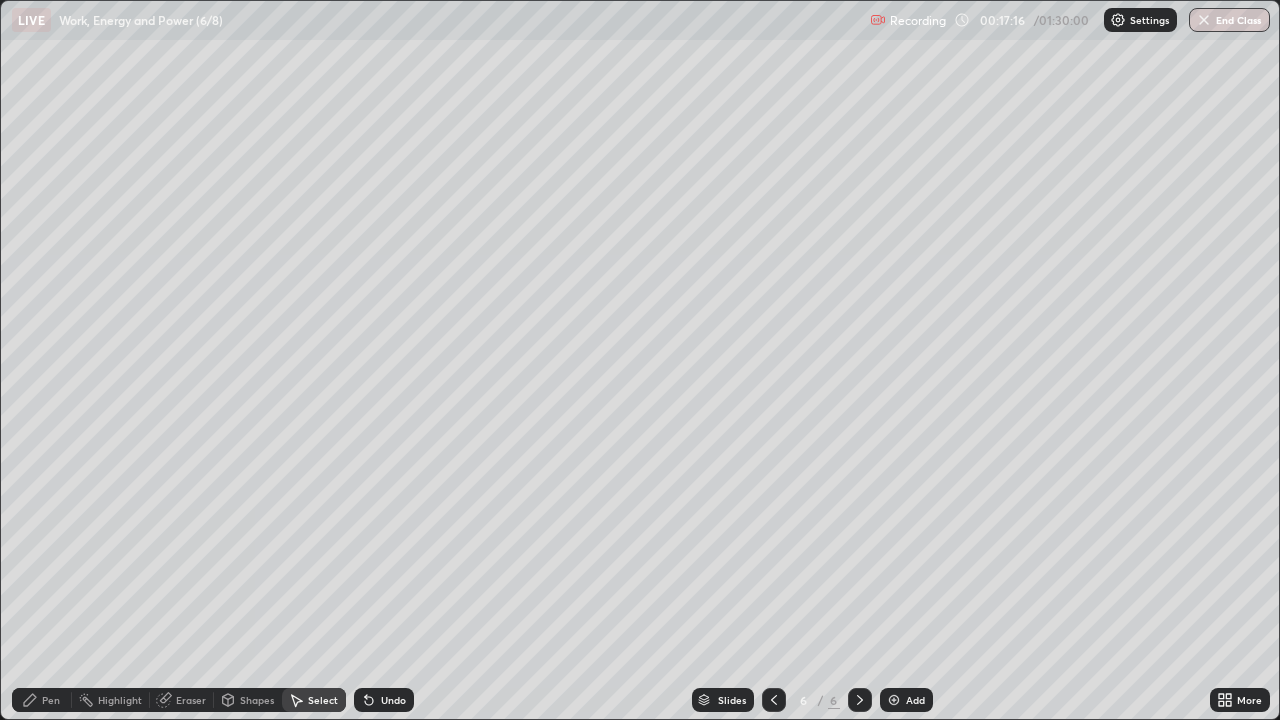 click on "Pen" at bounding box center (51, 700) 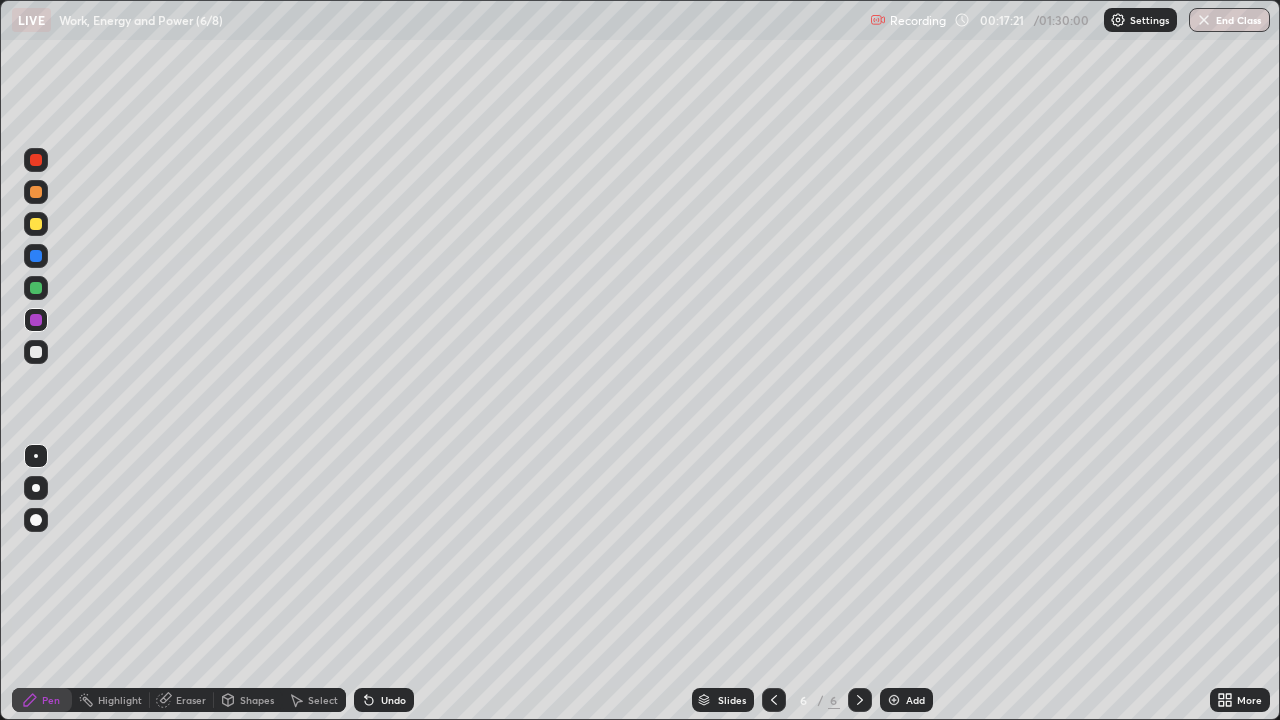 click on "Select" at bounding box center [314, 700] 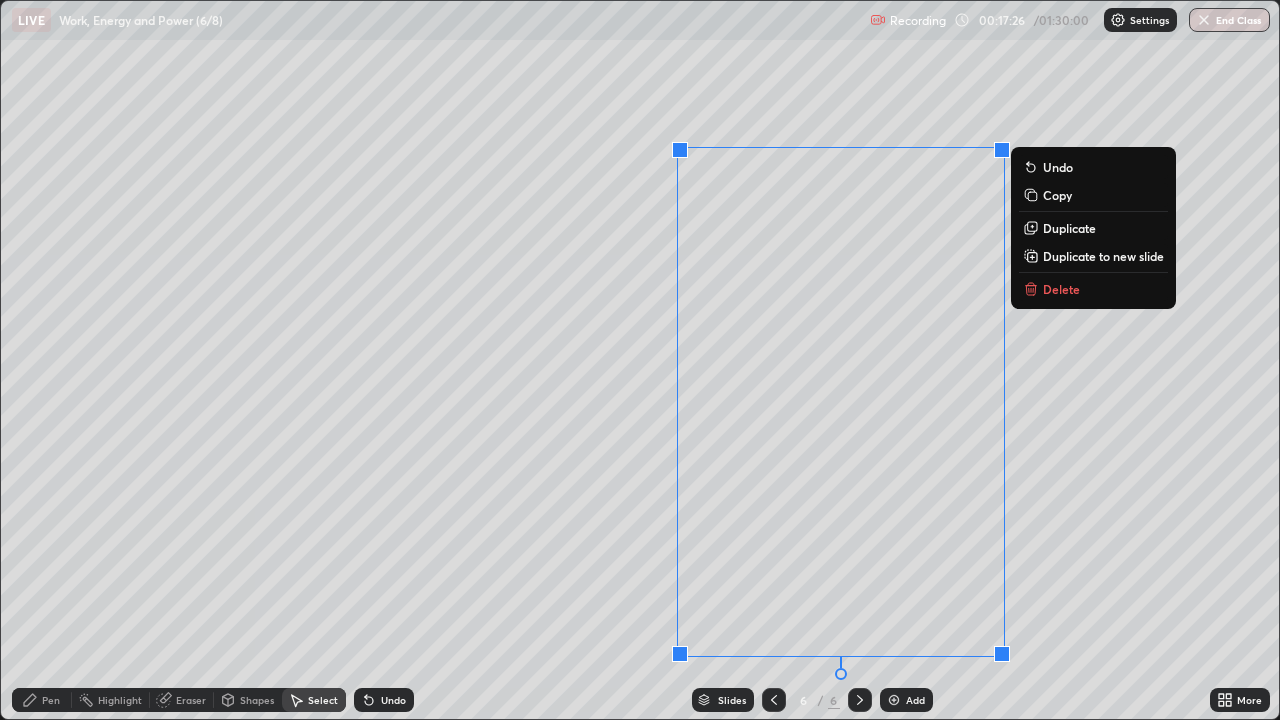 click on "Delete" at bounding box center [1061, 289] 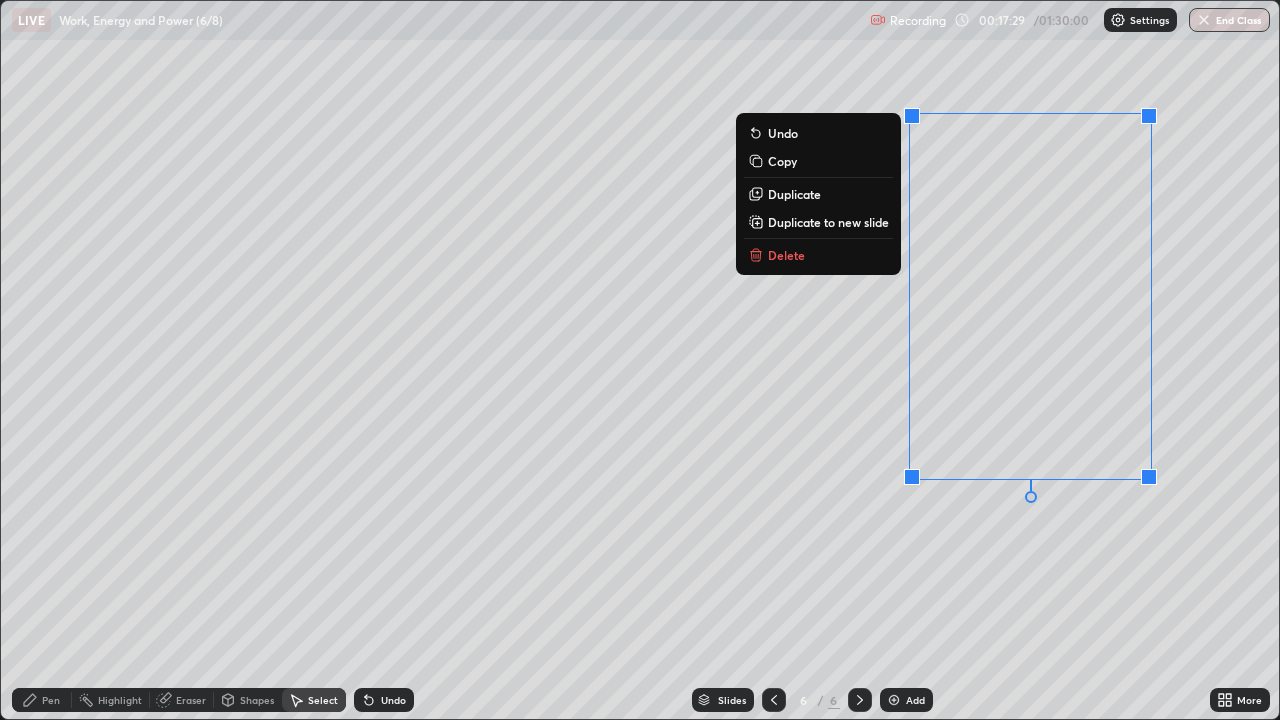 click on "Delete" at bounding box center [786, 255] 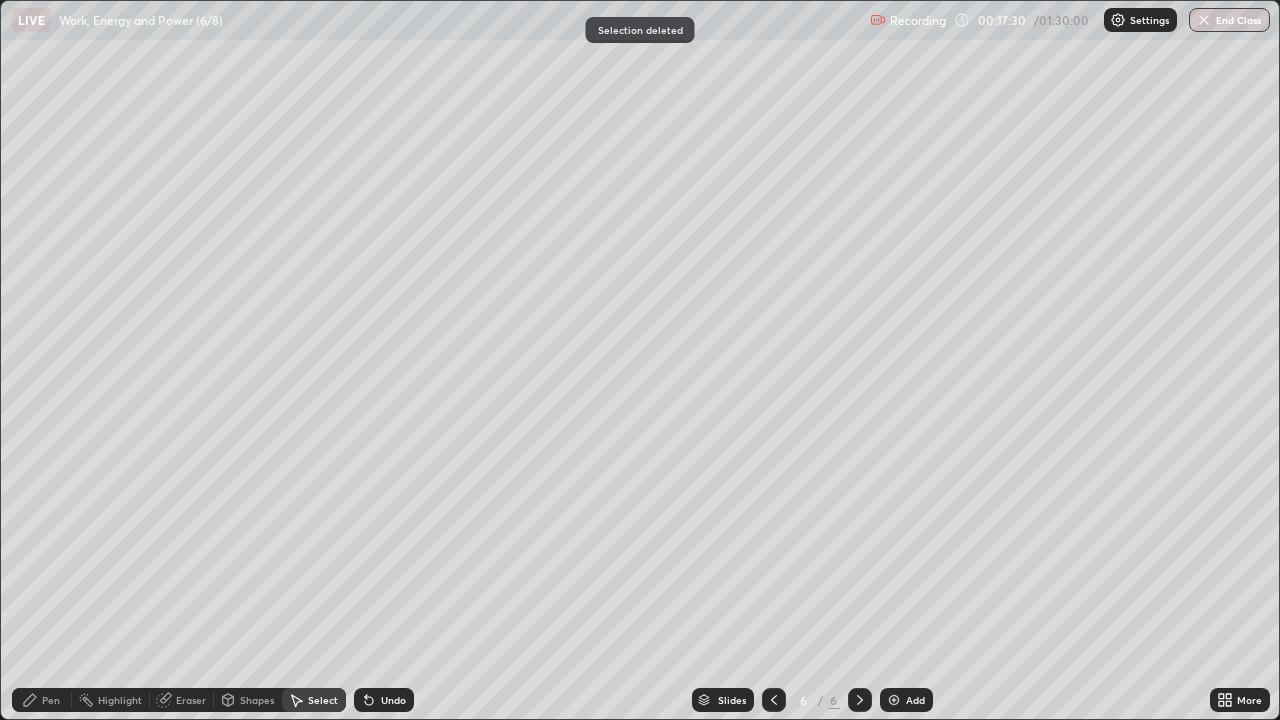 click on "Pen" at bounding box center [51, 700] 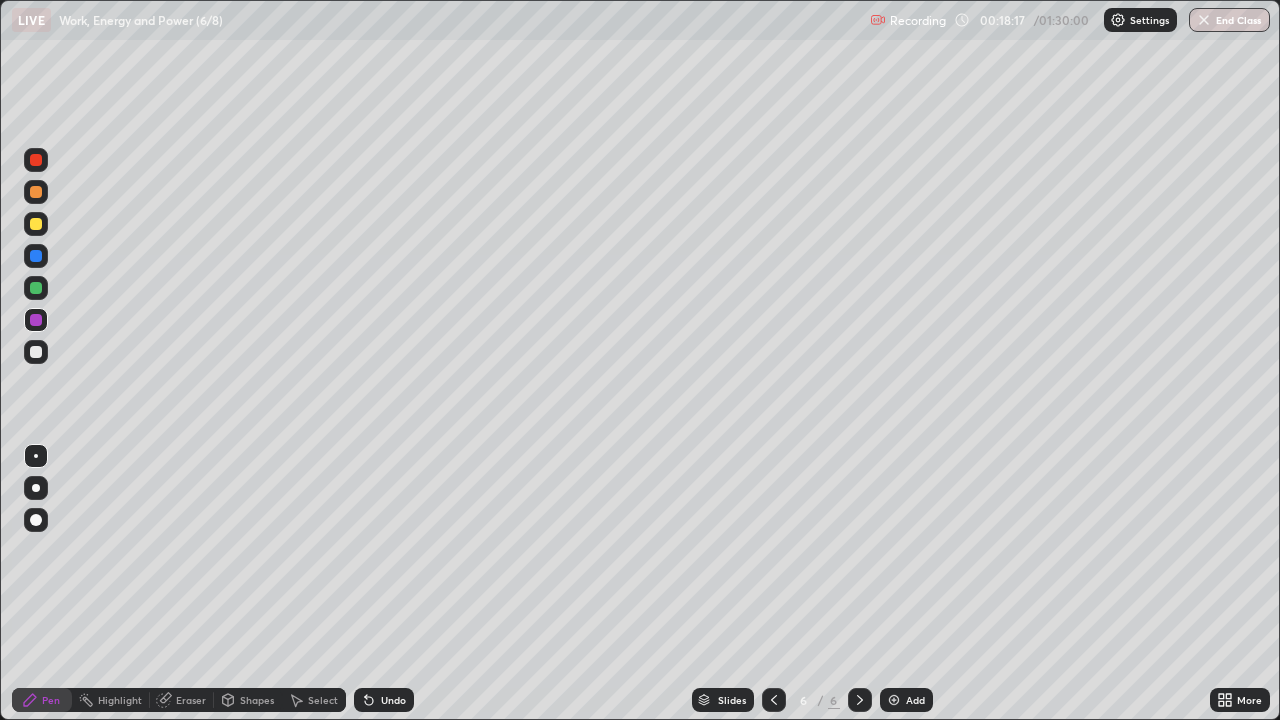 click on "Eraser" at bounding box center [191, 700] 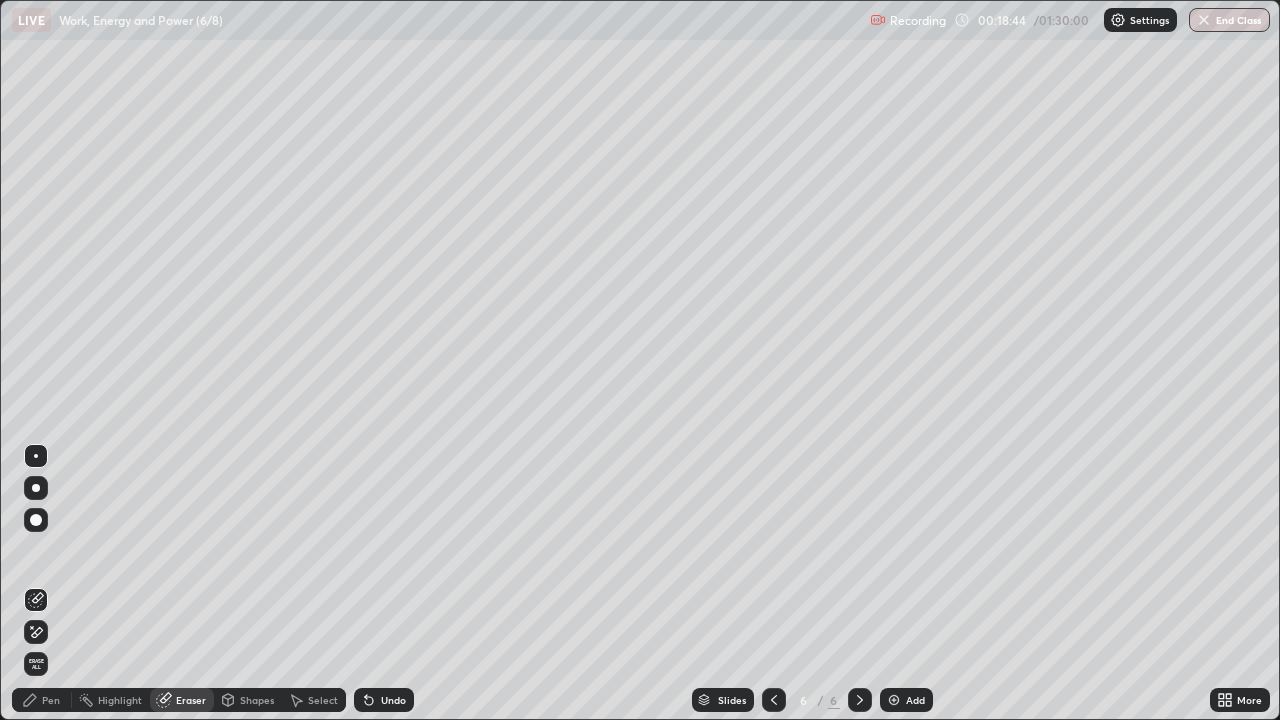 click on "Pen" at bounding box center (51, 700) 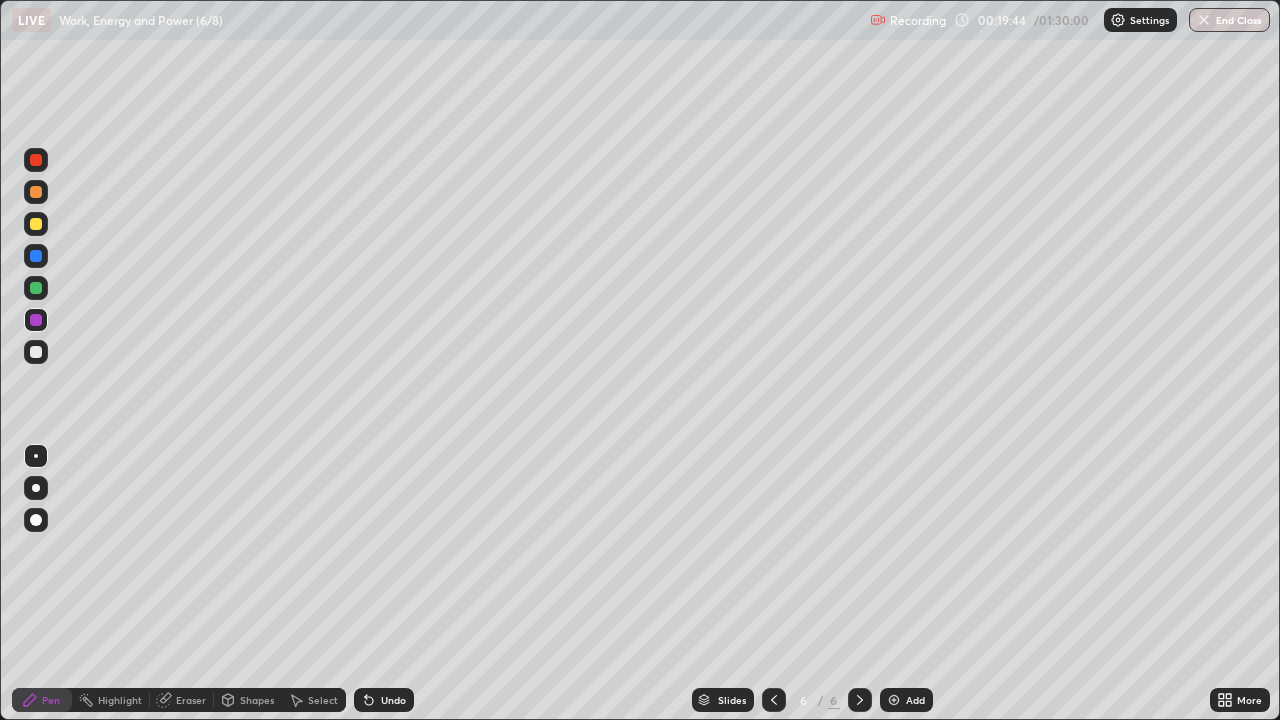 click at bounding box center (894, 700) 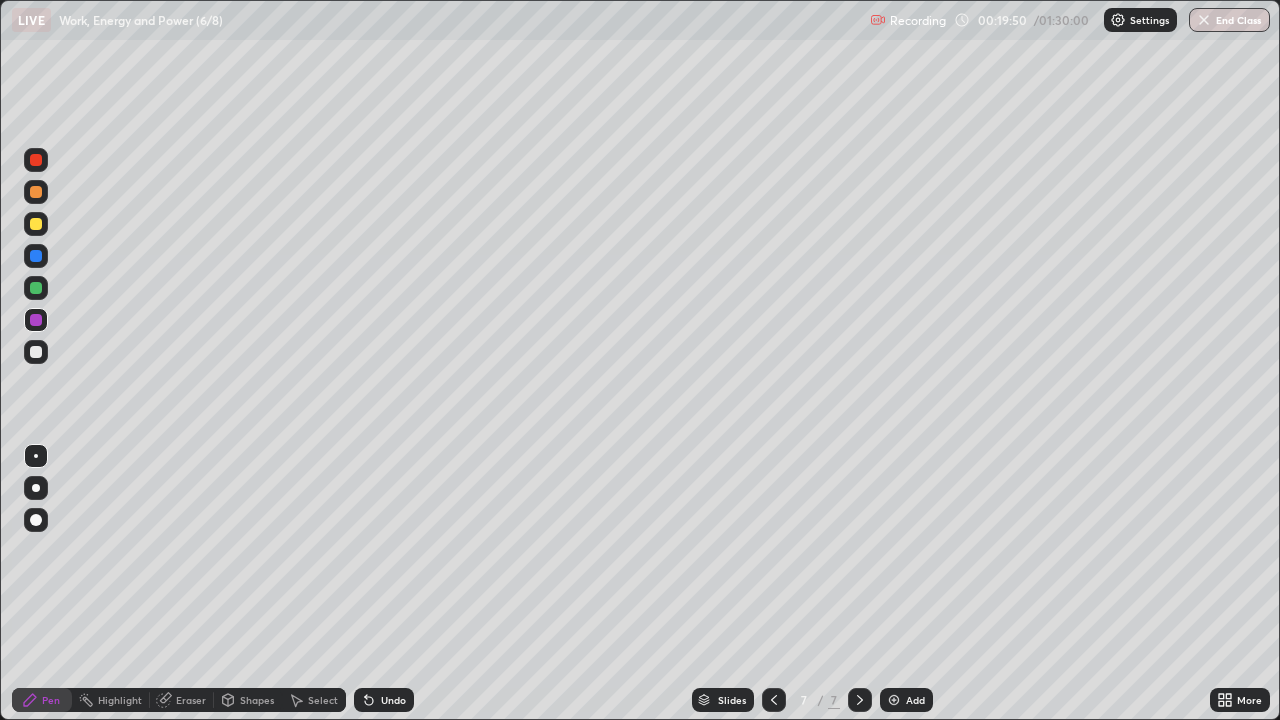 click on "Shapes" at bounding box center [257, 700] 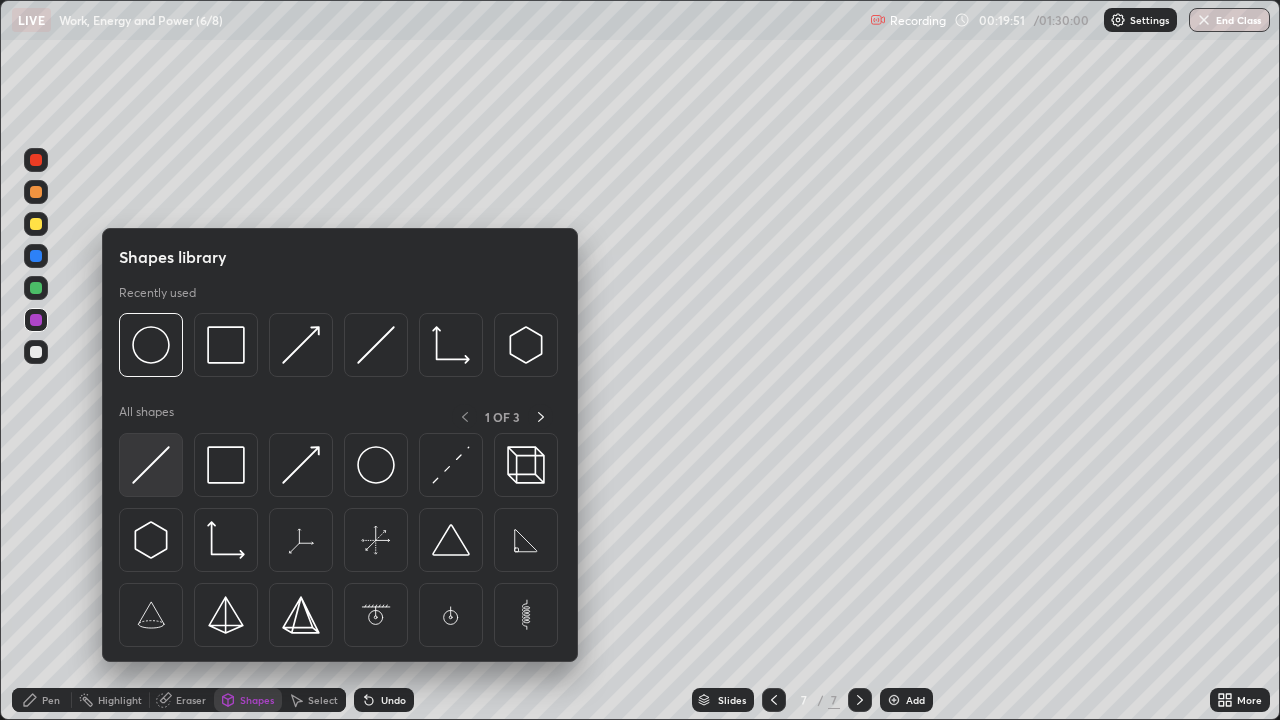 click at bounding box center (151, 465) 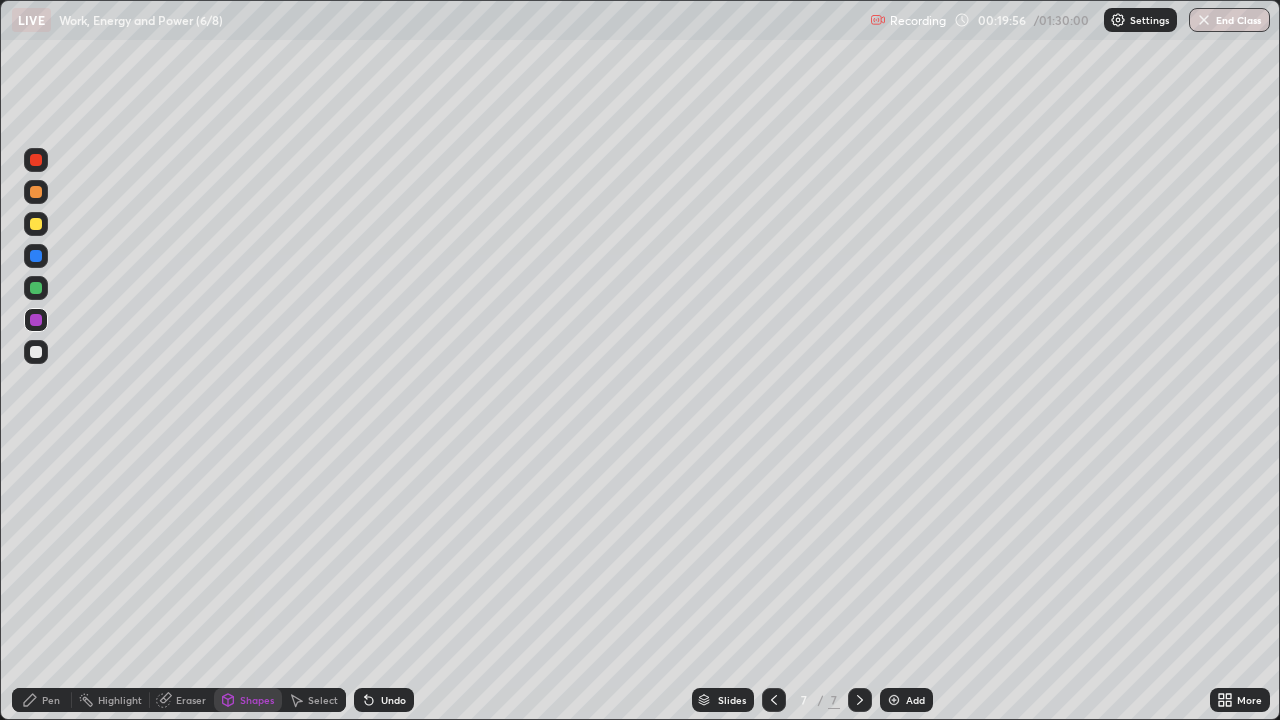 click at bounding box center [36, 288] 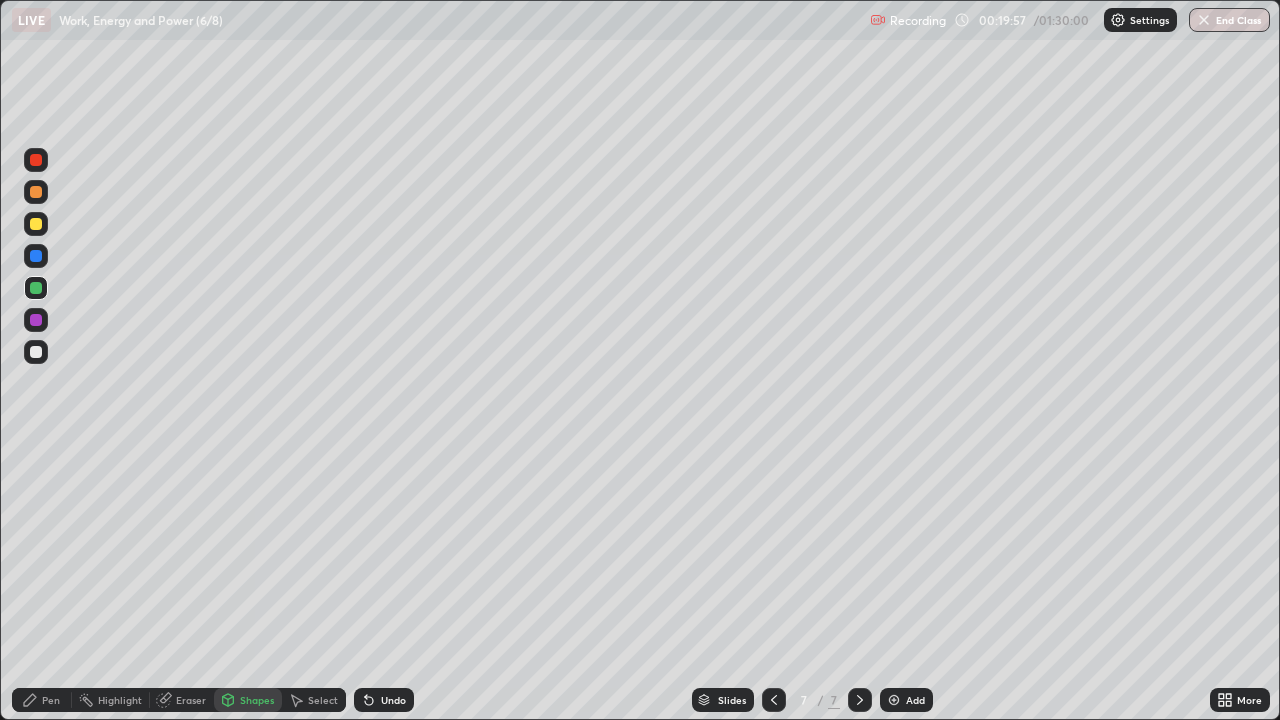 click on "Pen" at bounding box center (51, 700) 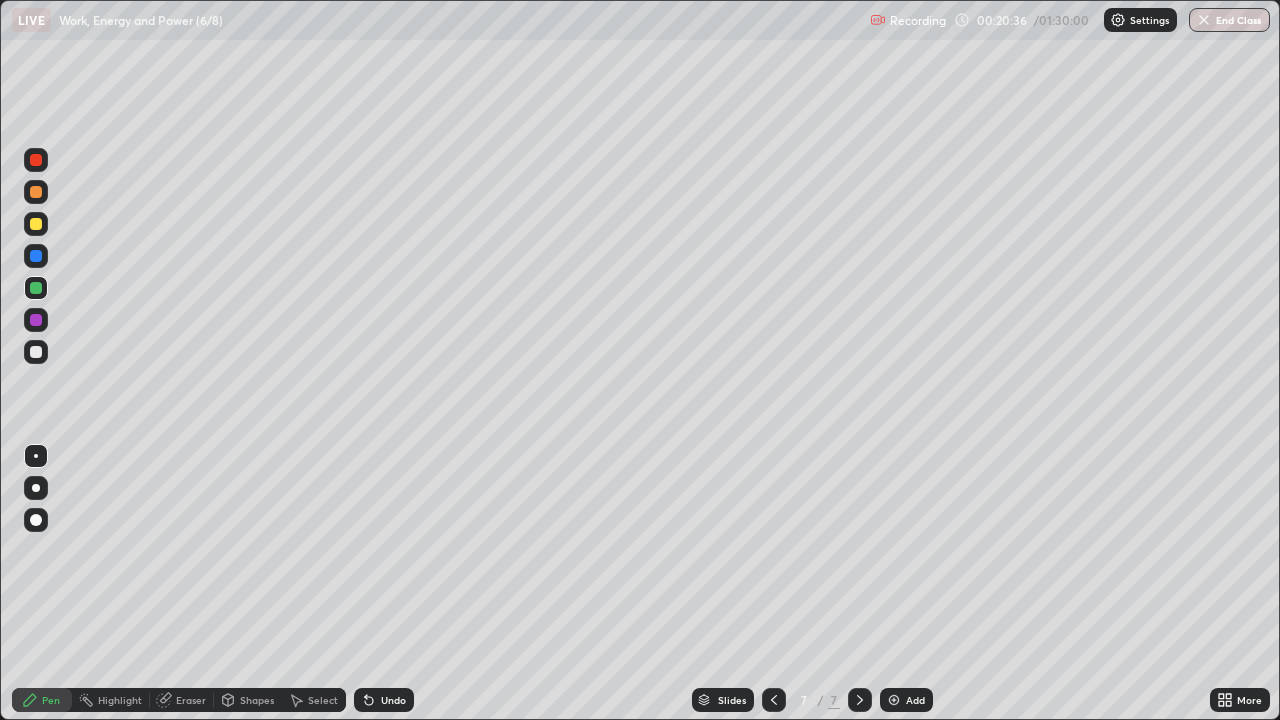 click at bounding box center (36, 160) 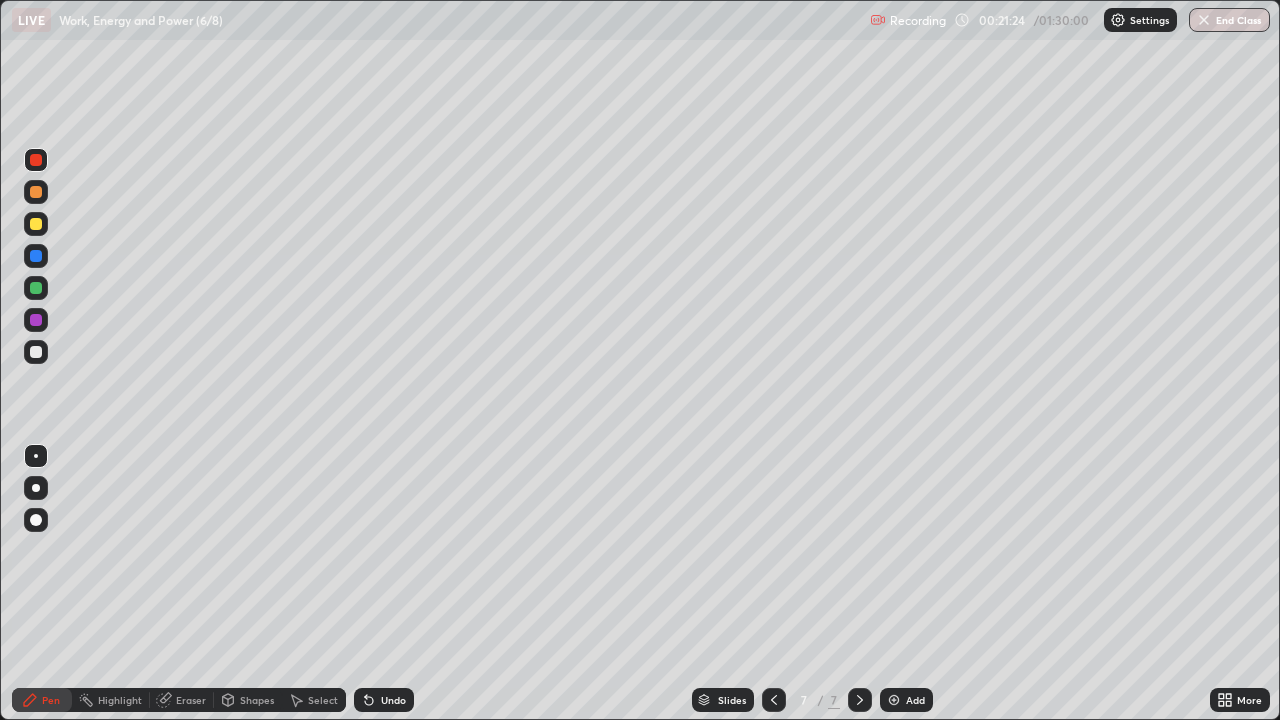 click at bounding box center (36, 224) 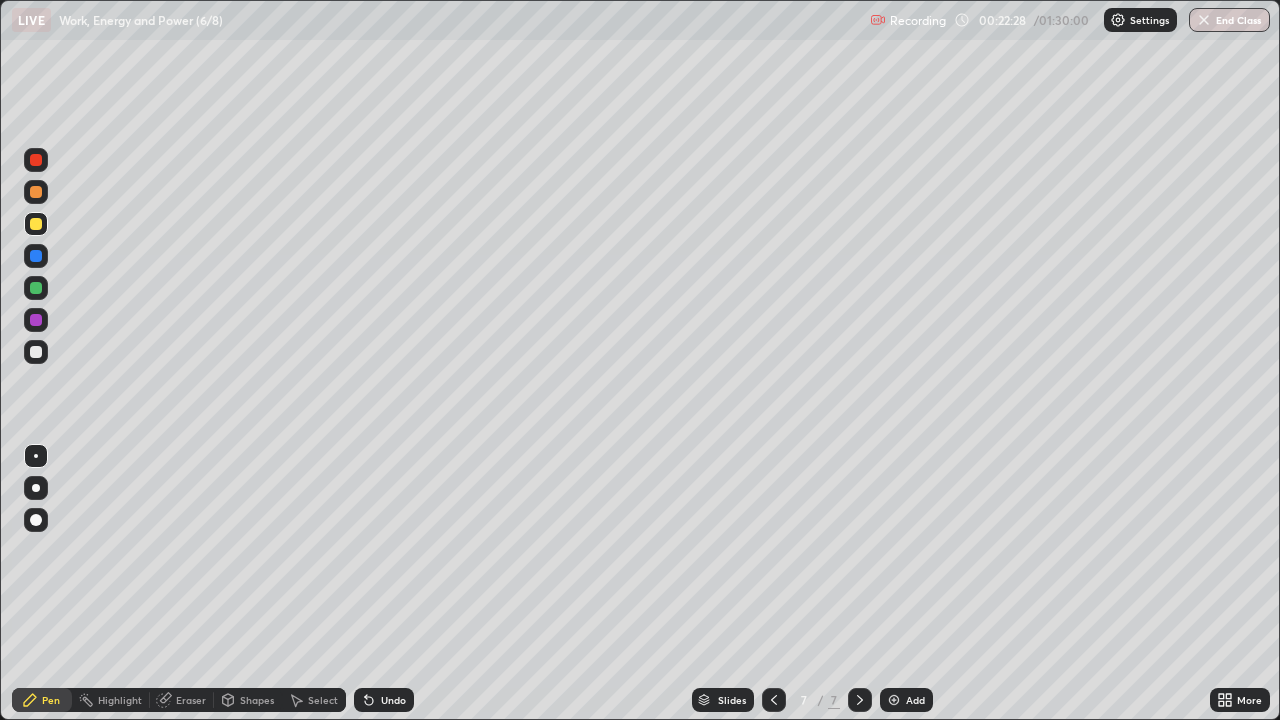 click at bounding box center (36, 288) 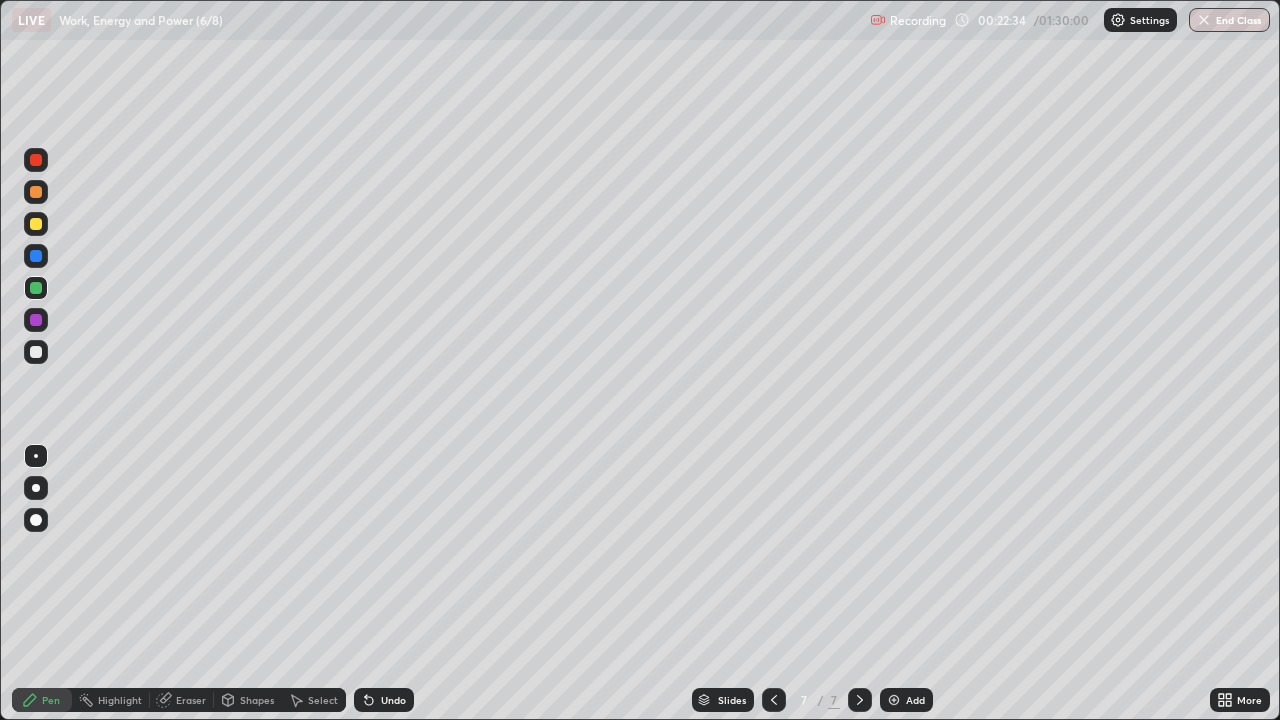 click at bounding box center [36, 352] 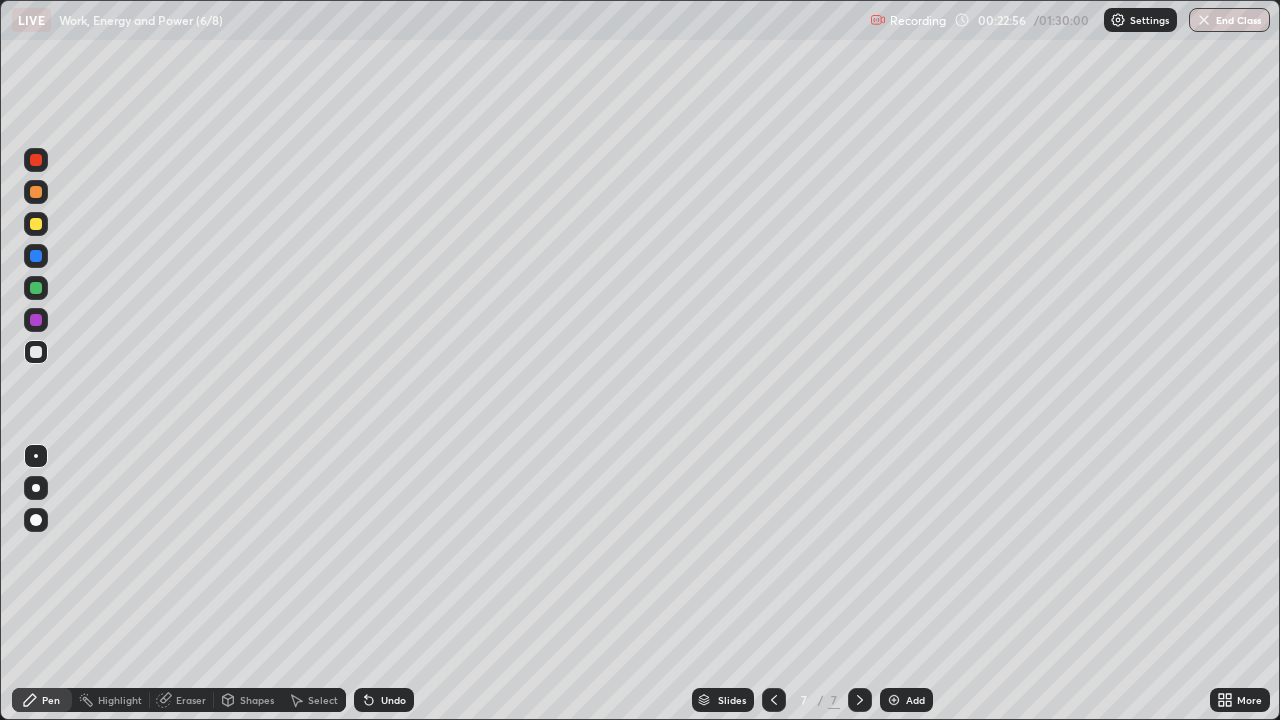 click at bounding box center [36, 160] 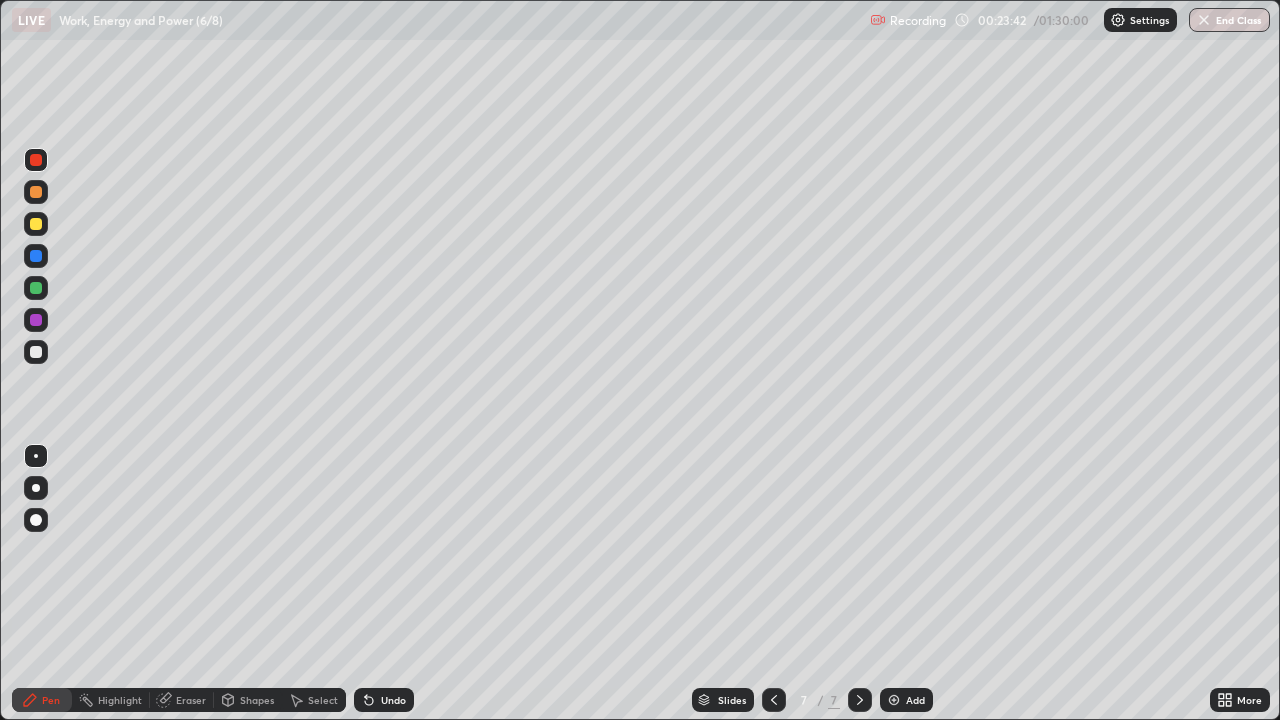 click on "Select" at bounding box center [323, 700] 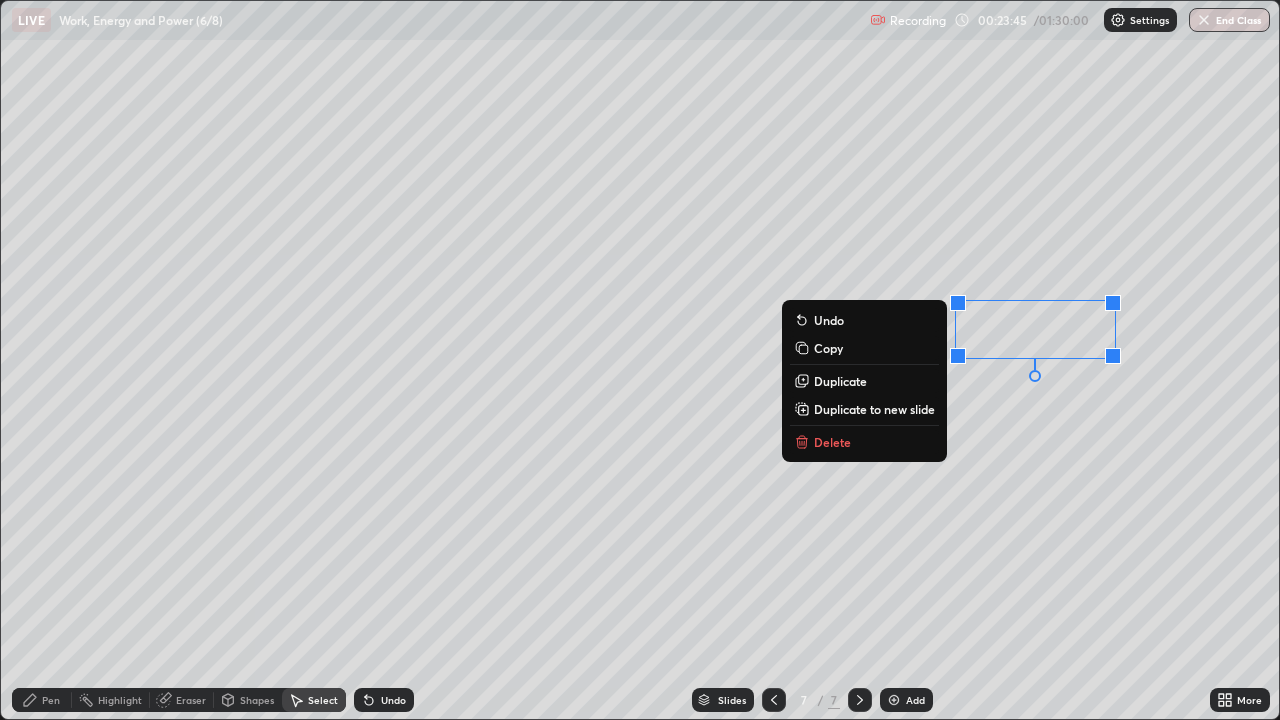 click on "Delete" at bounding box center [864, 442] 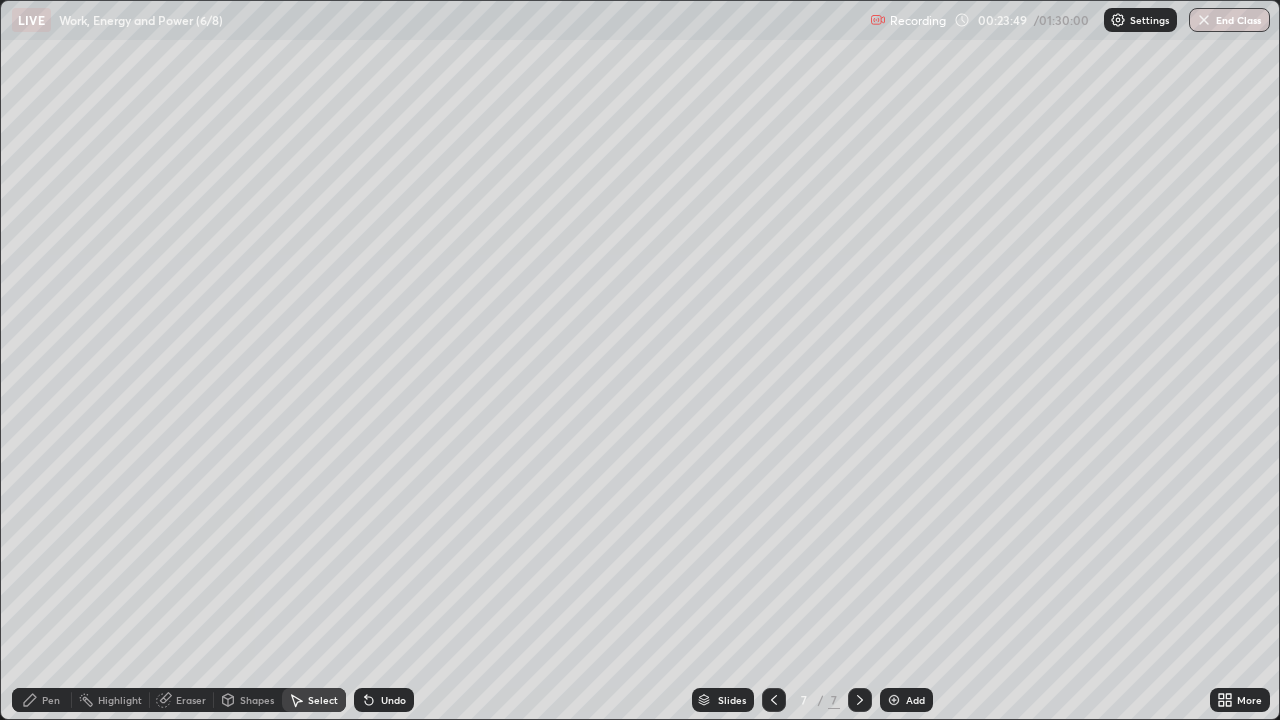 click on "Pen" at bounding box center (42, 700) 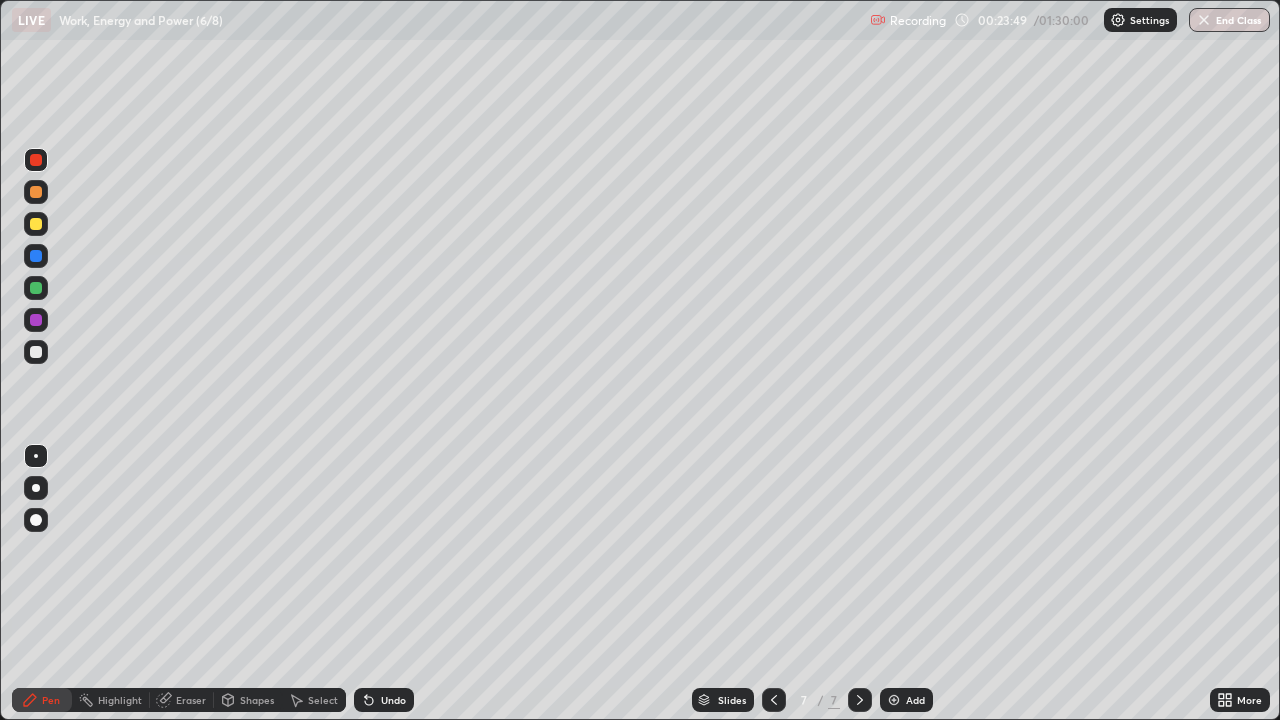 click on "Pen" at bounding box center [42, 700] 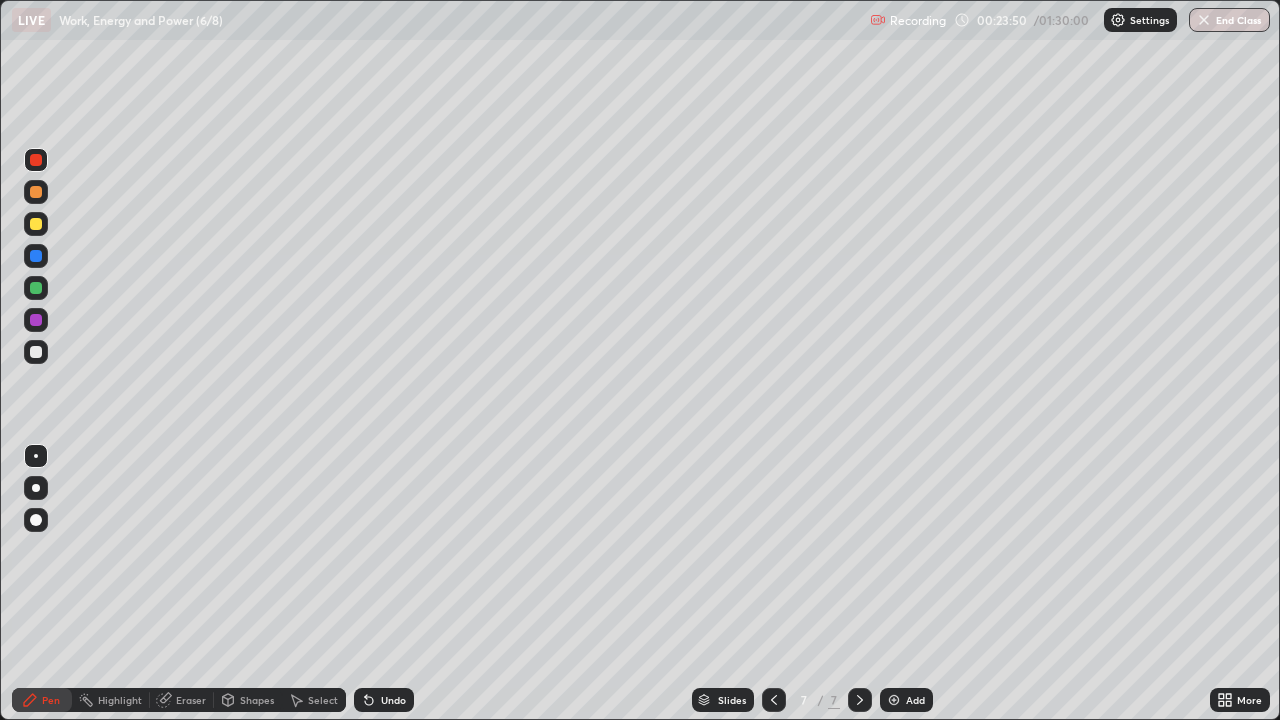 click at bounding box center (36, 320) 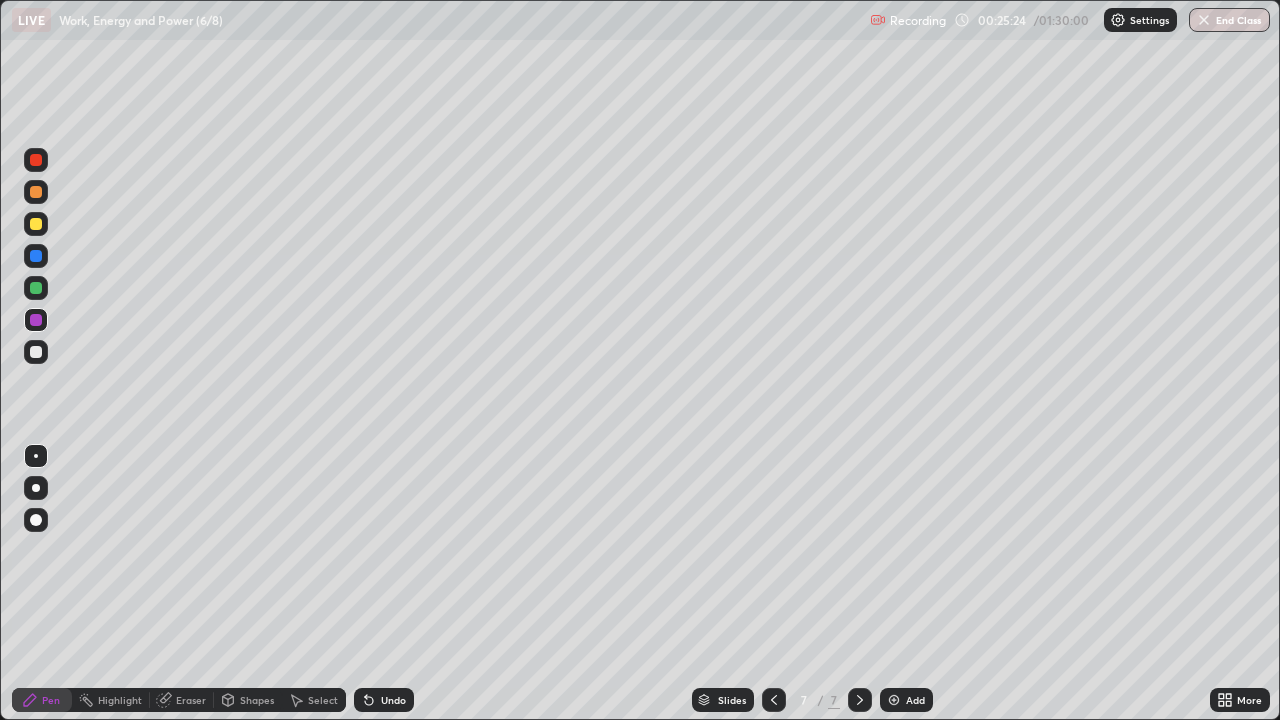 click at bounding box center (894, 700) 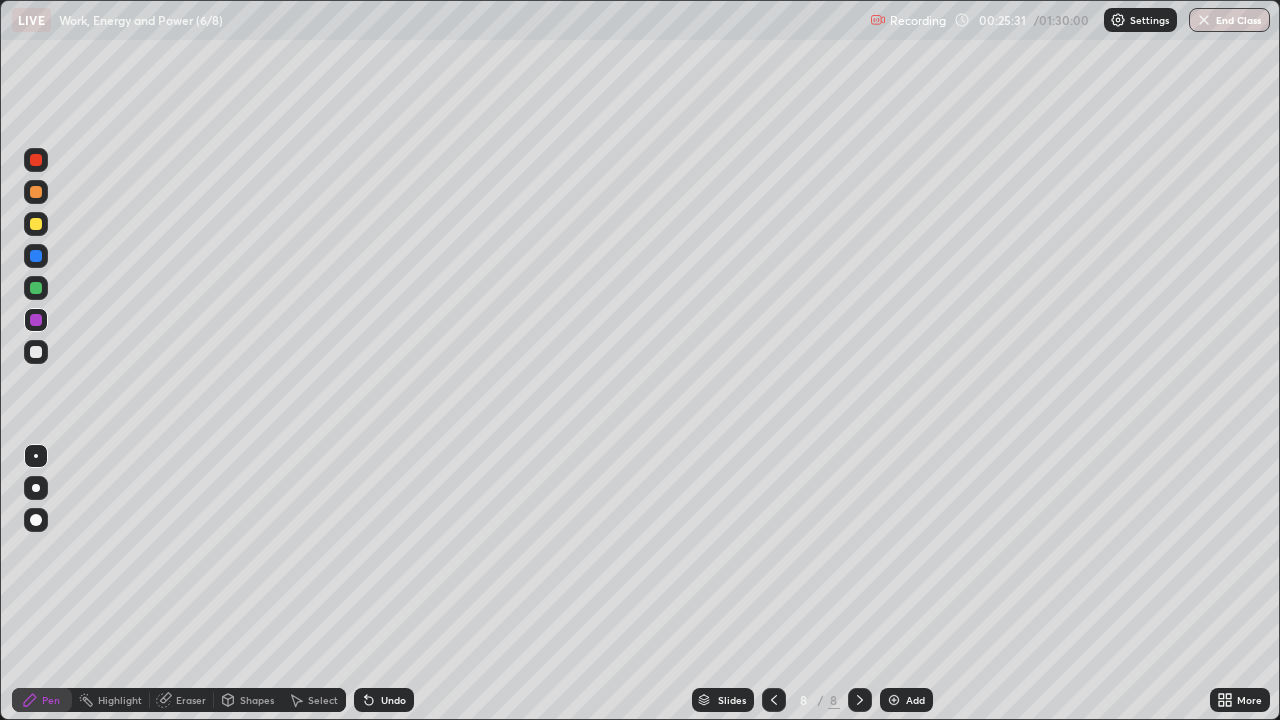 click on "Shapes" at bounding box center (257, 700) 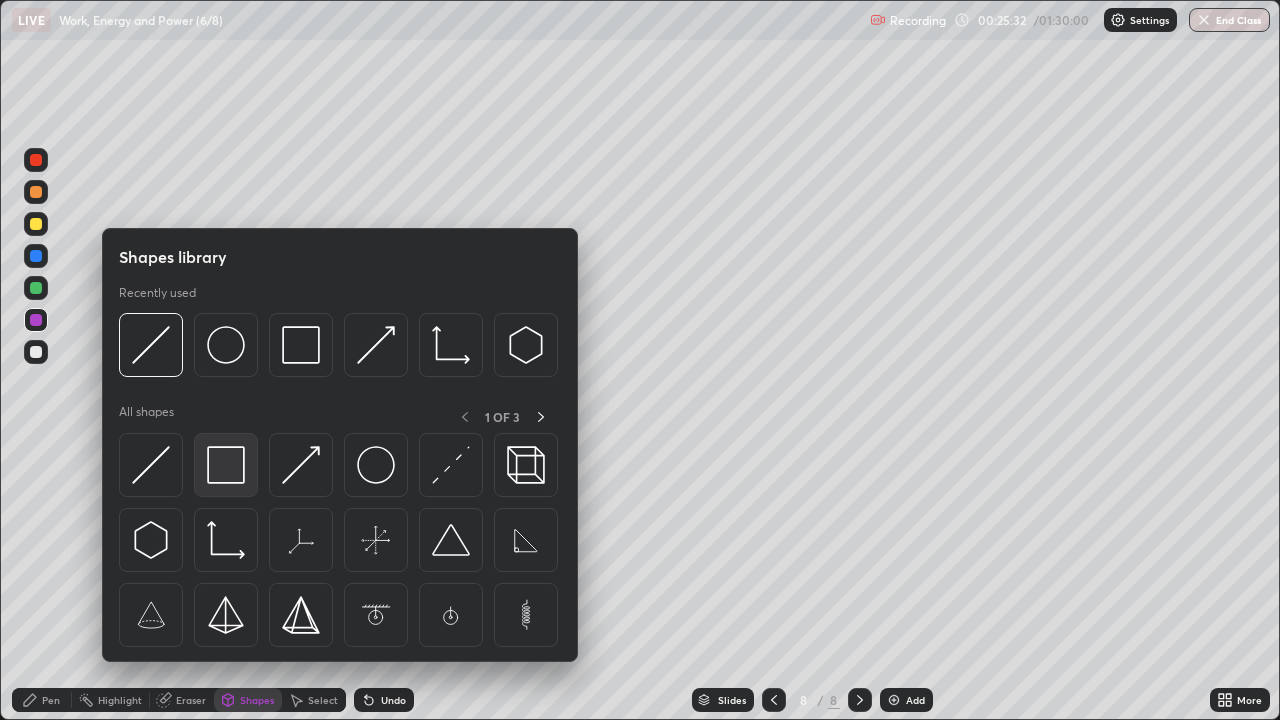 click at bounding box center (226, 465) 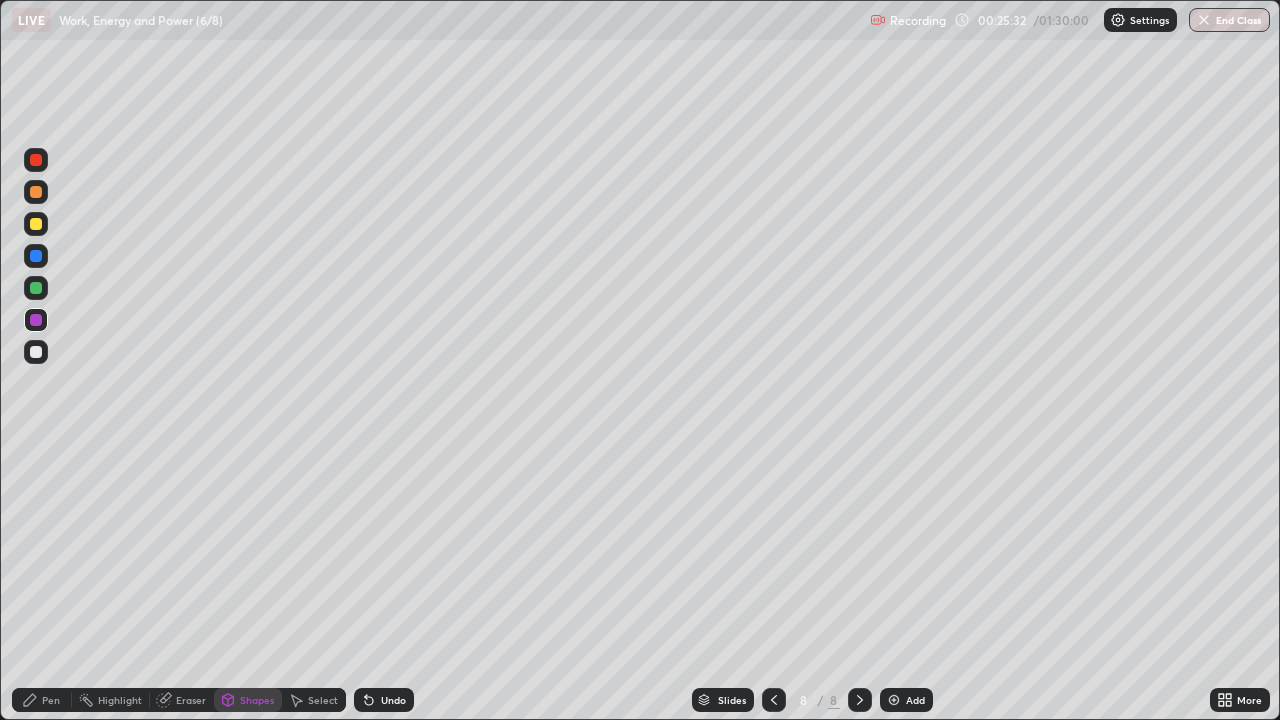 click at bounding box center (36, 352) 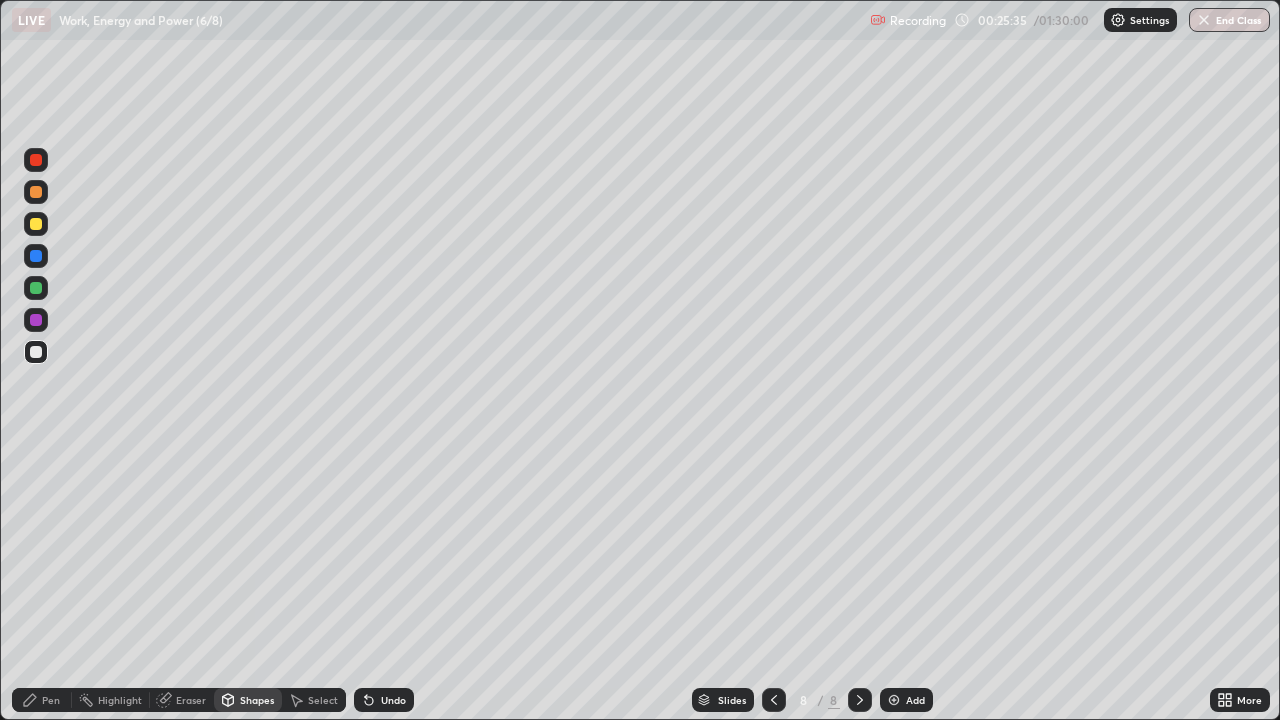 click at bounding box center [36, 224] 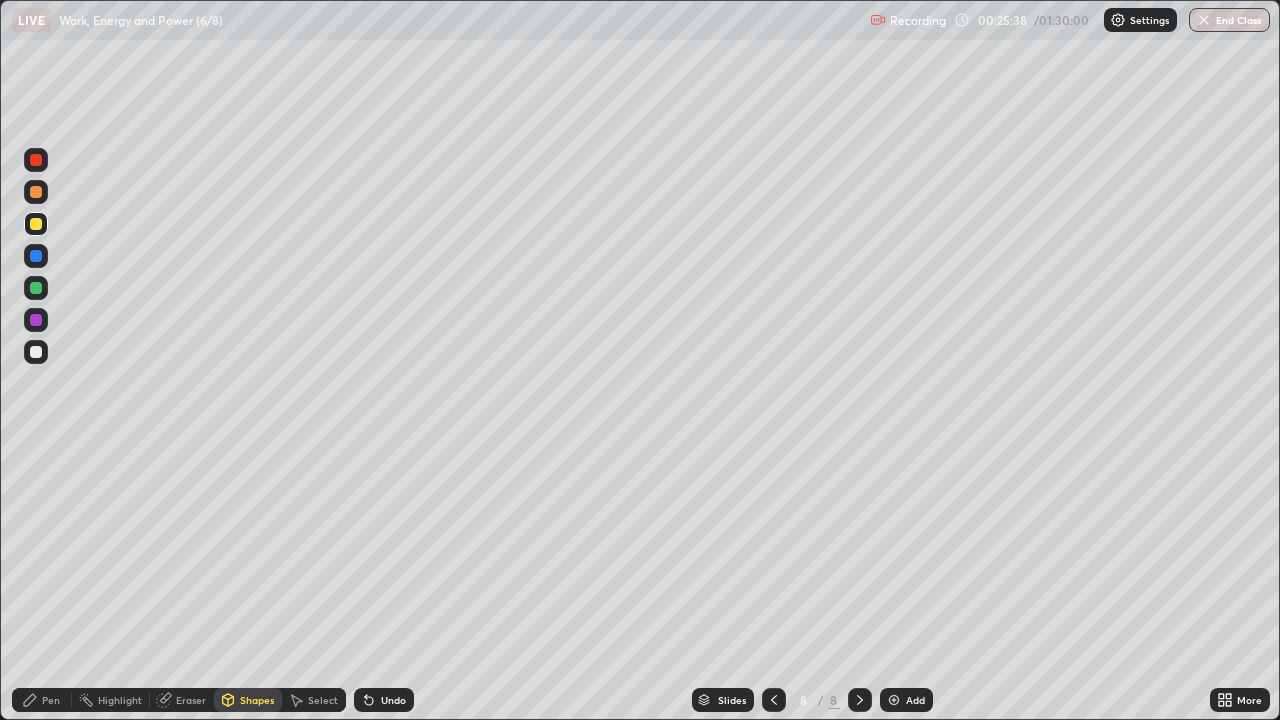 click on "Pen" at bounding box center (51, 700) 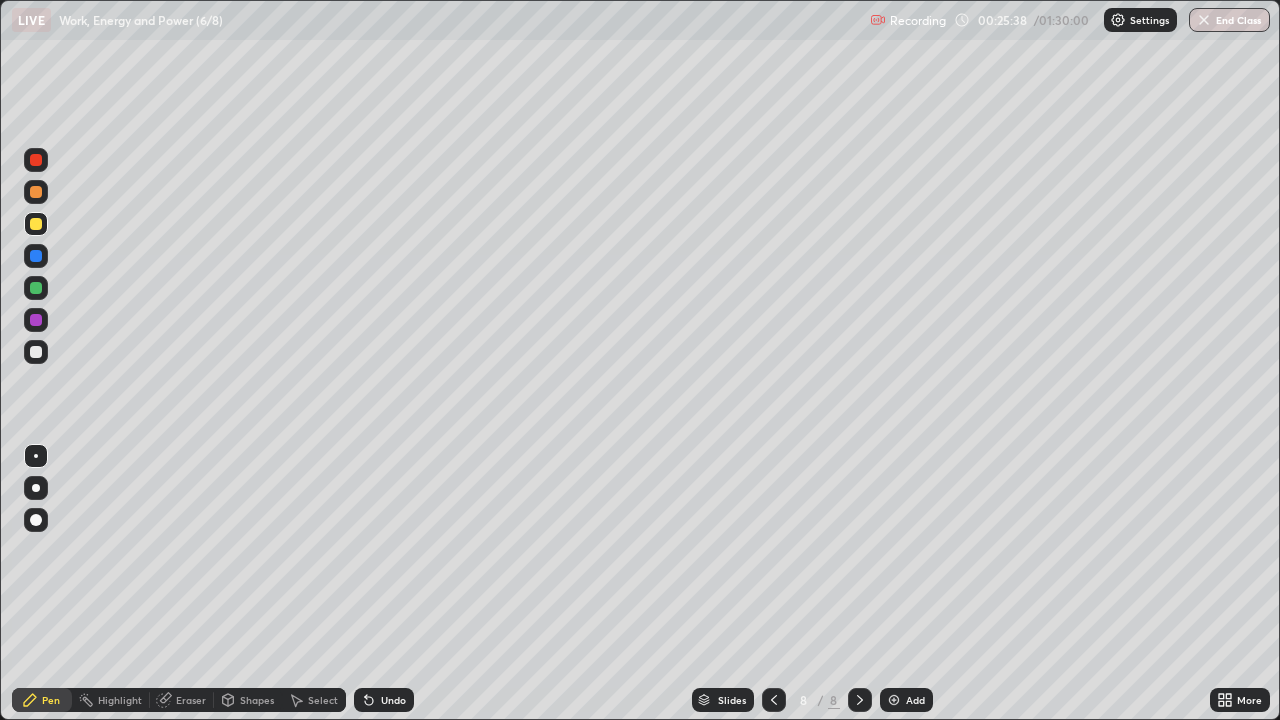 click at bounding box center (36, 288) 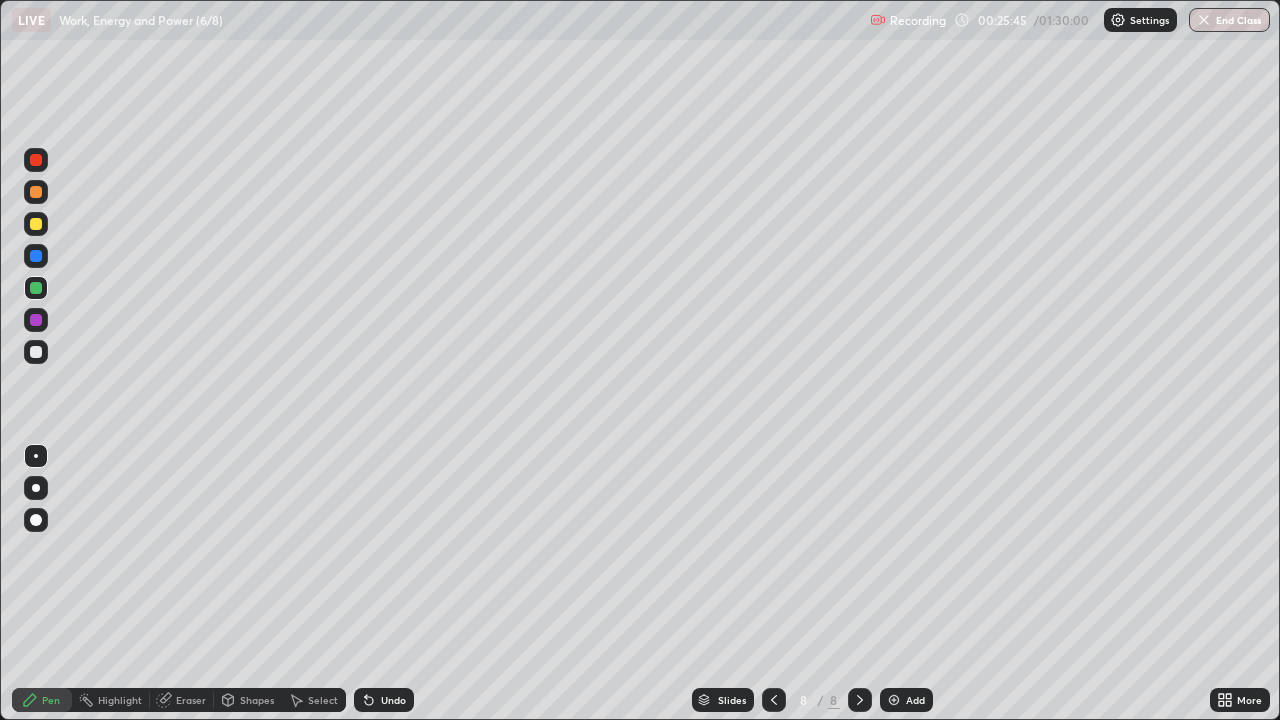 click at bounding box center [36, 160] 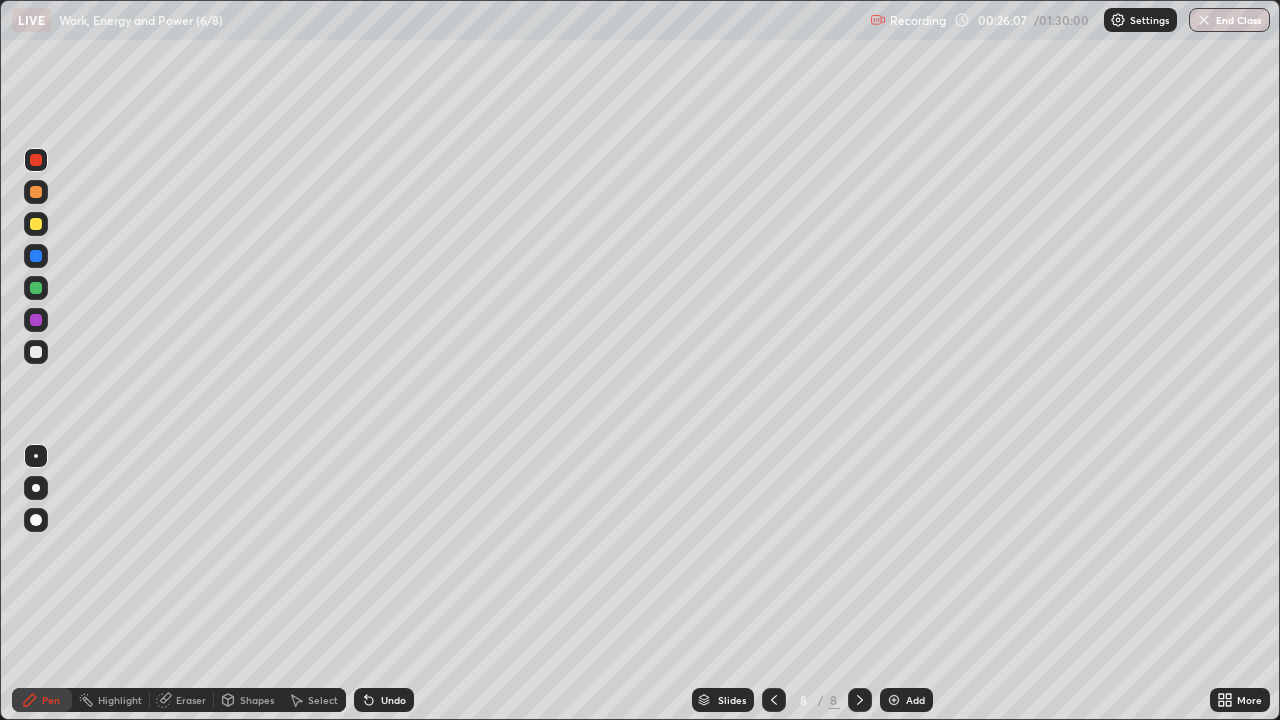 click at bounding box center (36, 320) 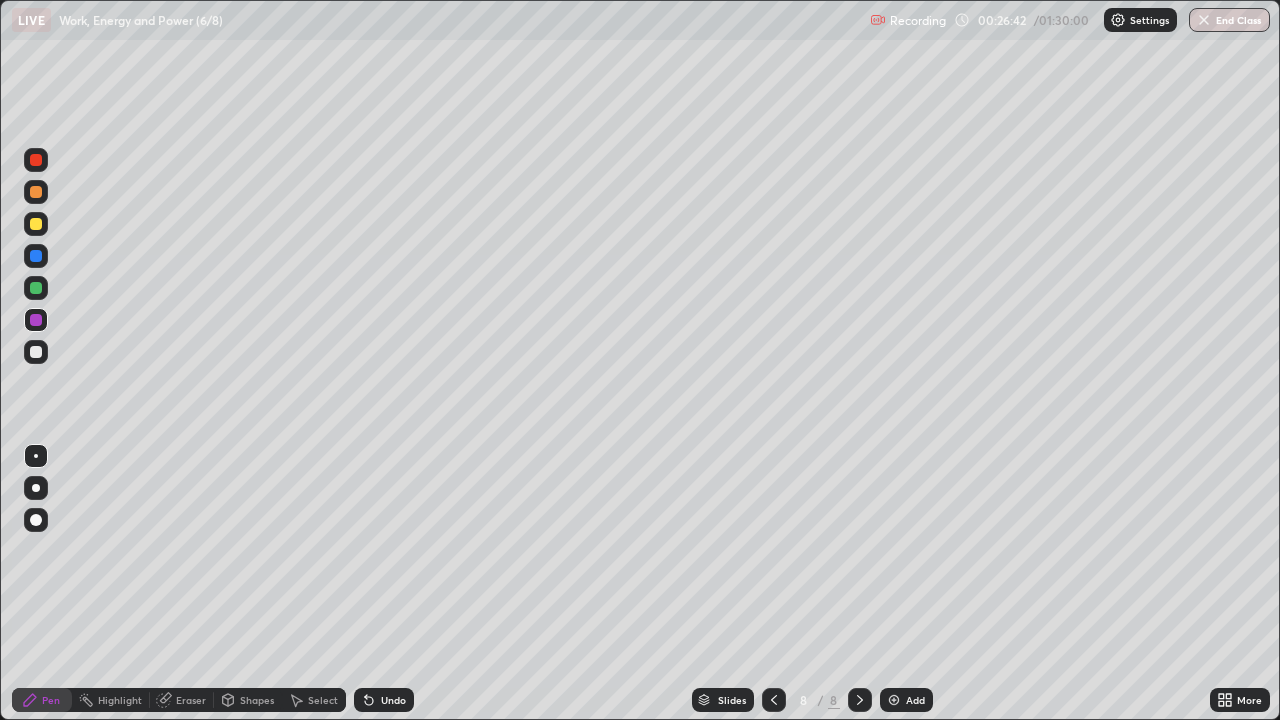 click on "Eraser" at bounding box center (182, 700) 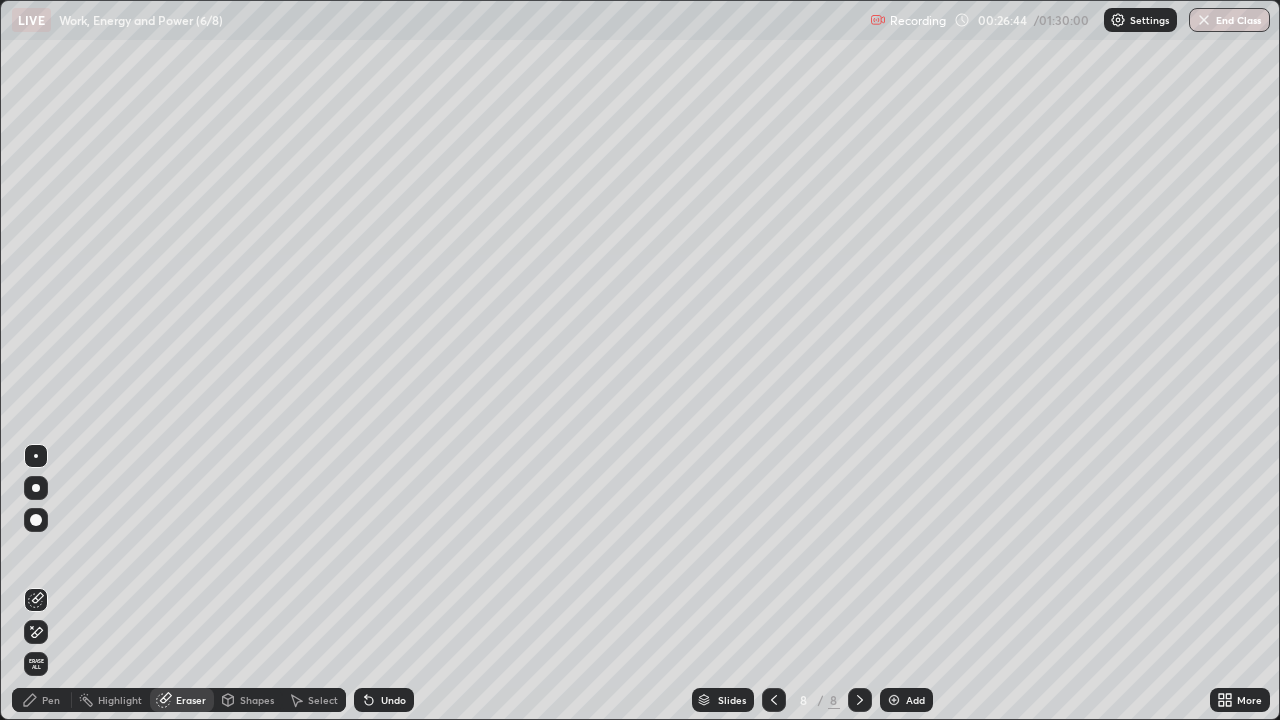 click on "Pen" at bounding box center (42, 700) 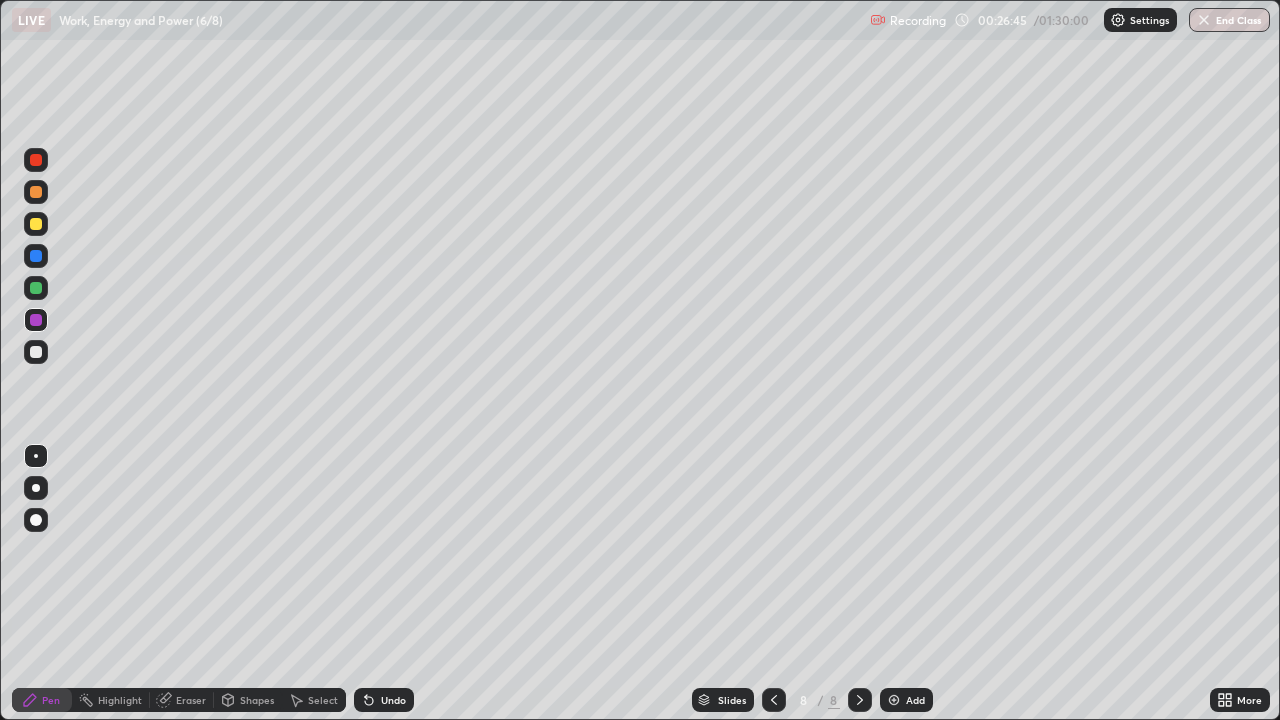 click at bounding box center [36, 256] 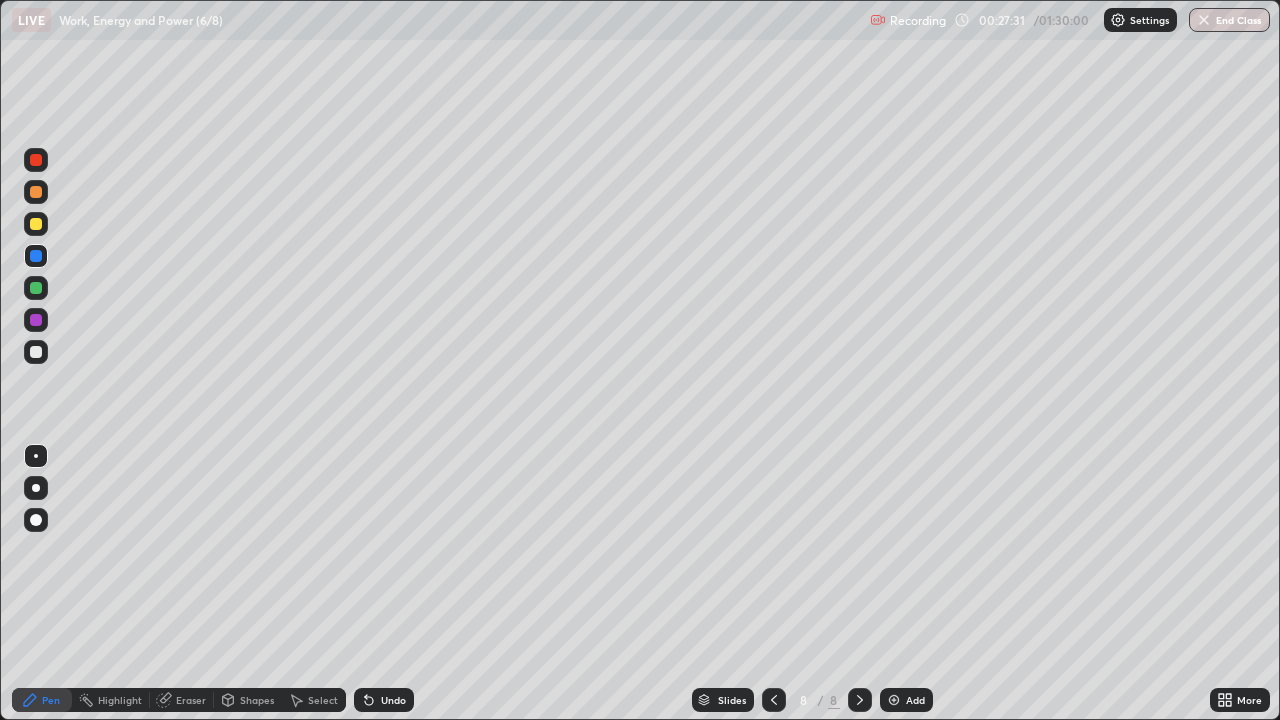 click on "Shapes" at bounding box center (248, 700) 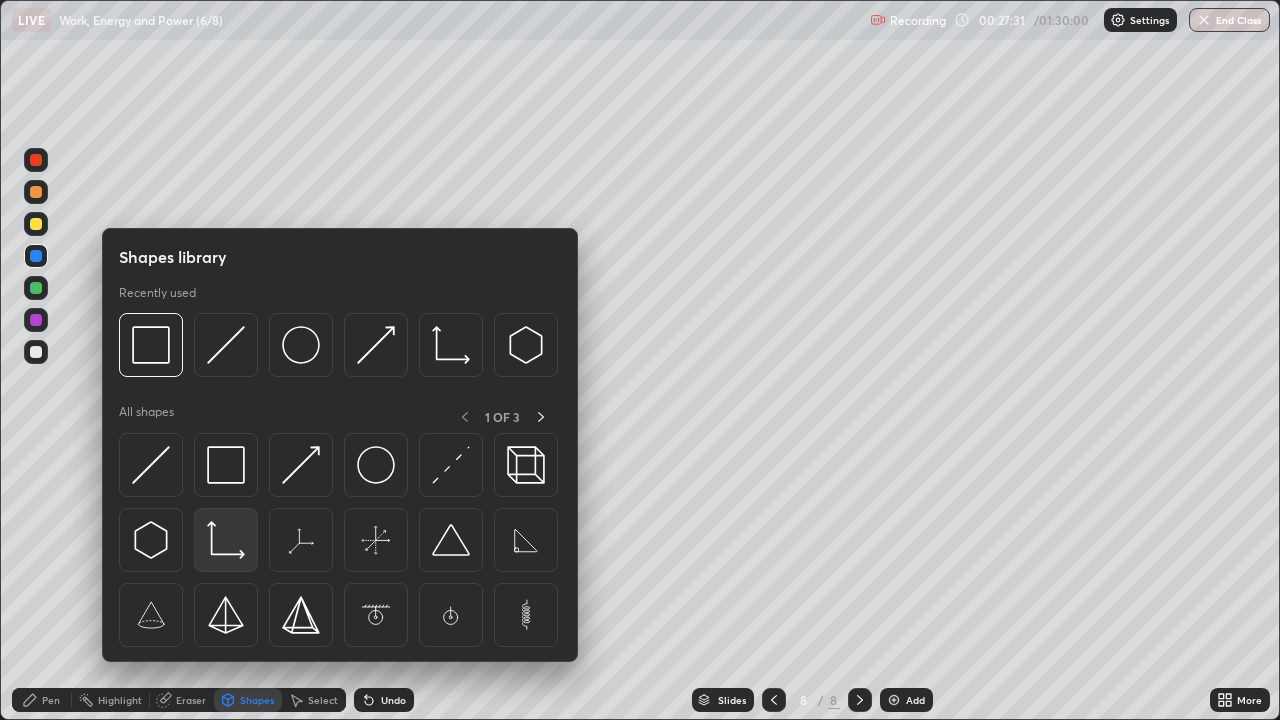 click at bounding box center (226, 540) 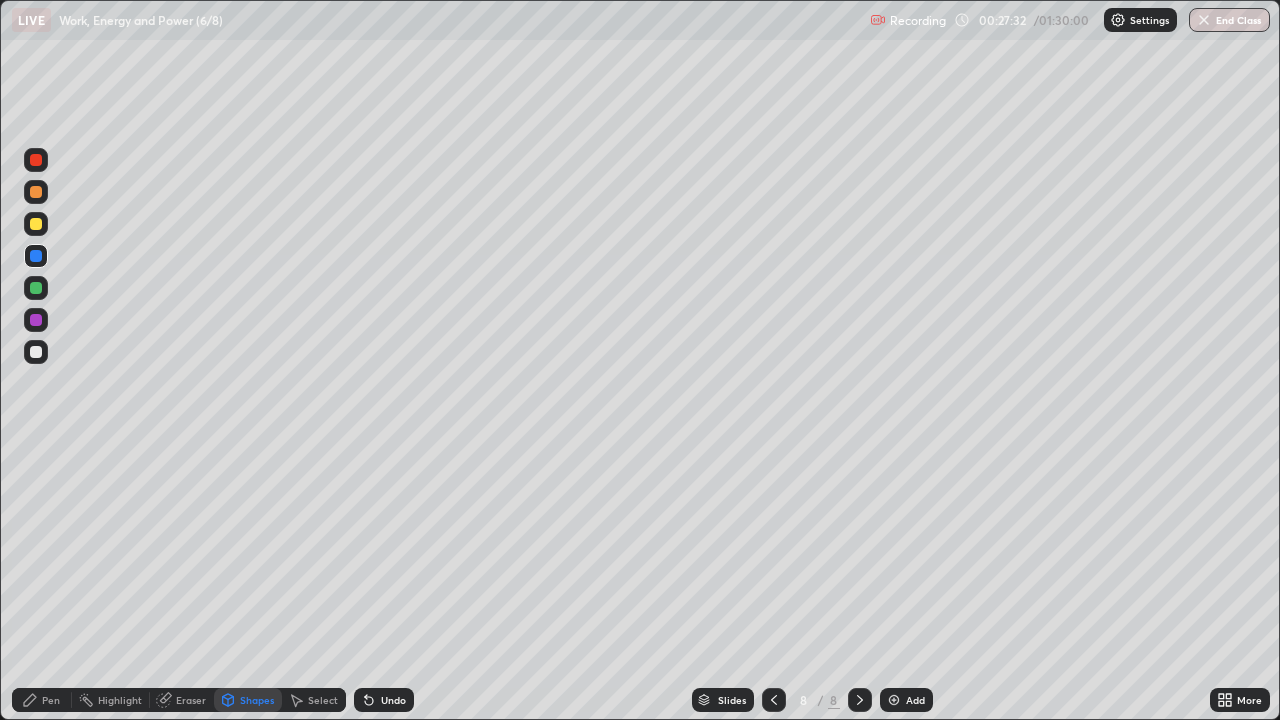 click at bounding box center (36, 352) 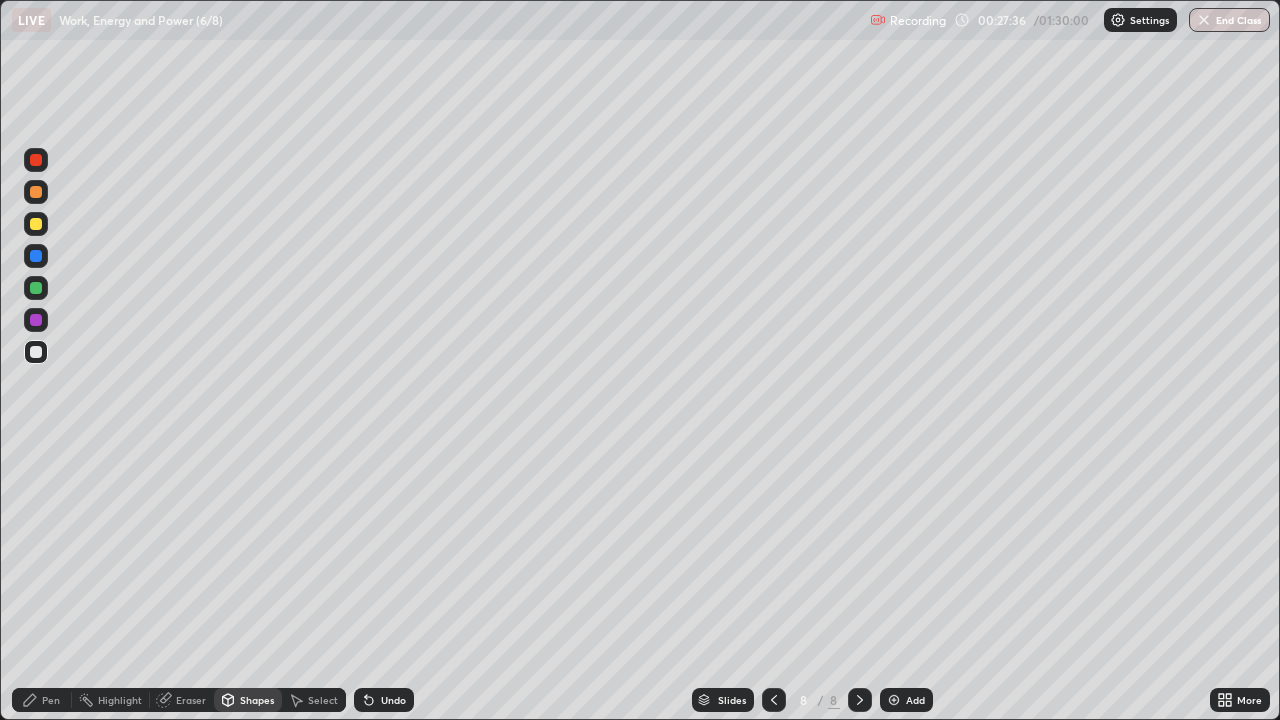 click at bounding box center [36, 320] 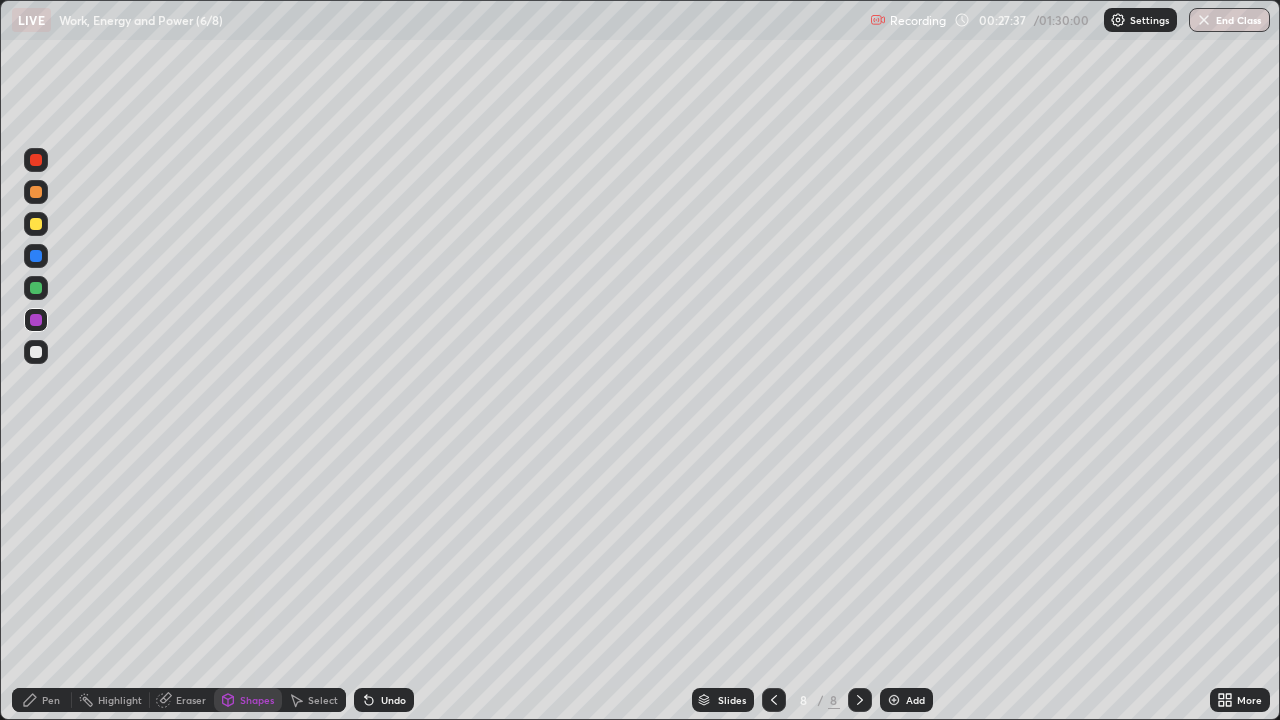 click on "Pen" at bounding box center (51, 700) 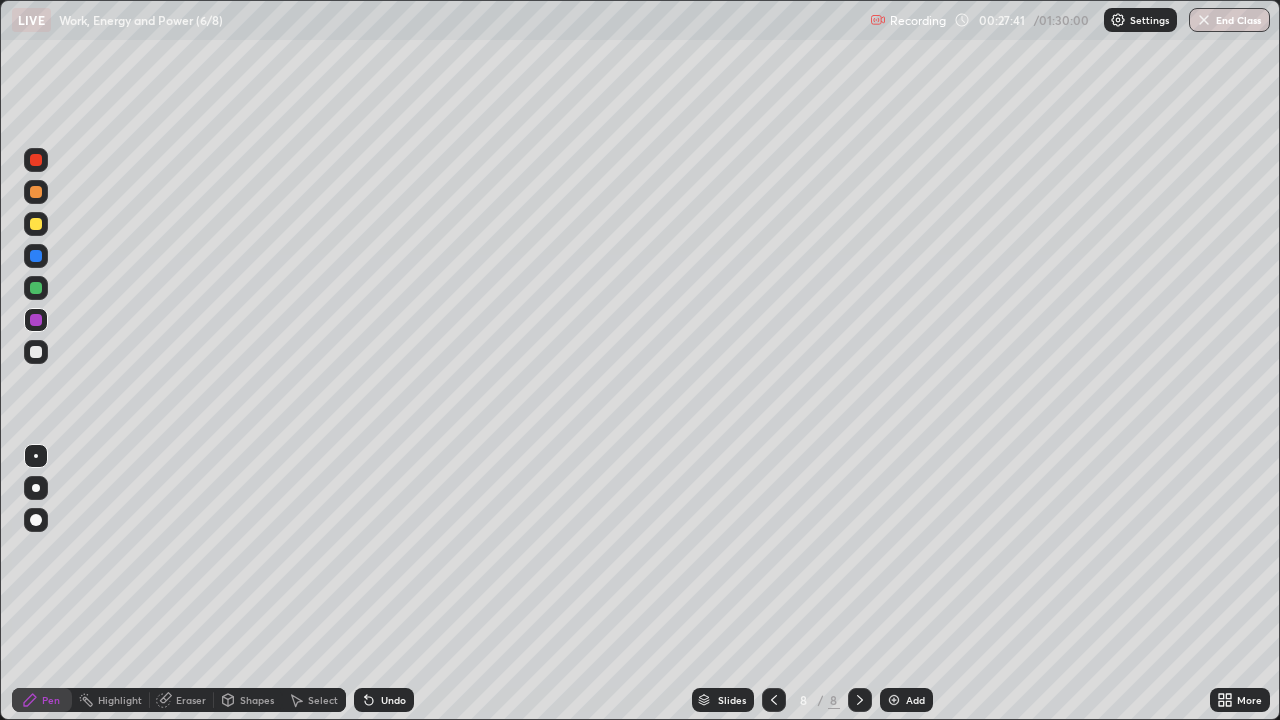 click on "Undo" at bounding box center [393, 700] 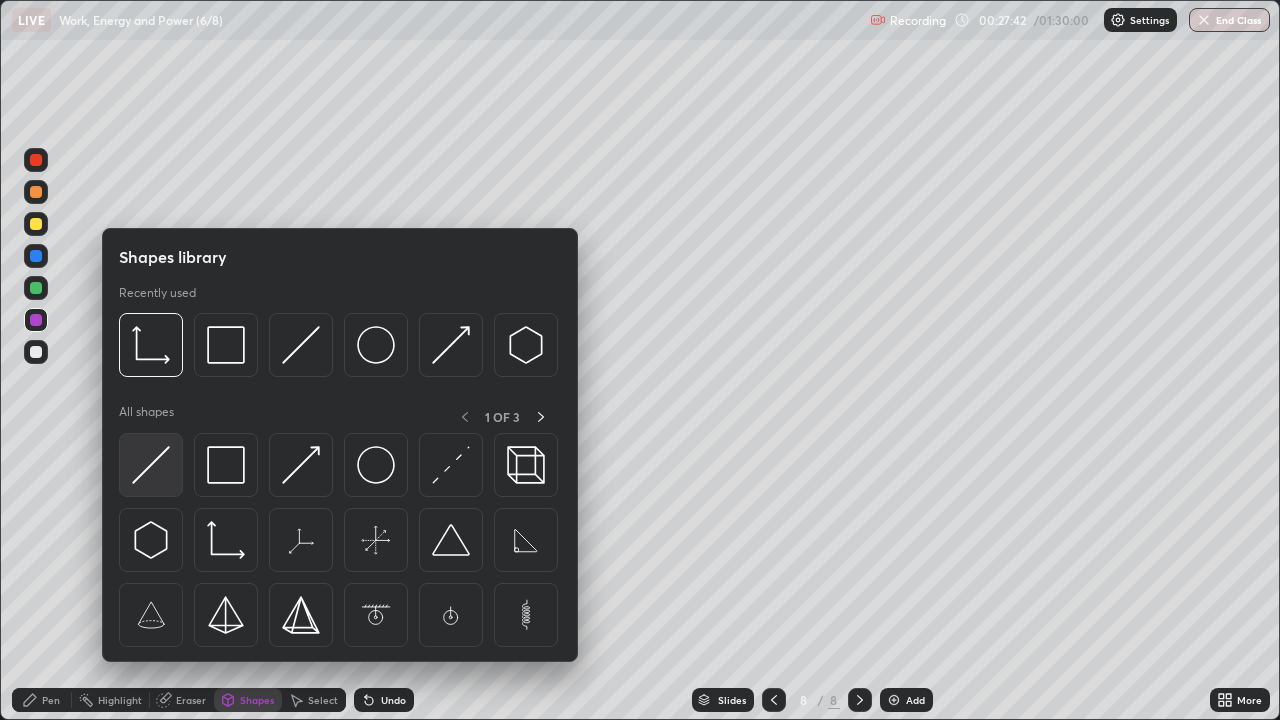 click at bounding box center (151, 465) 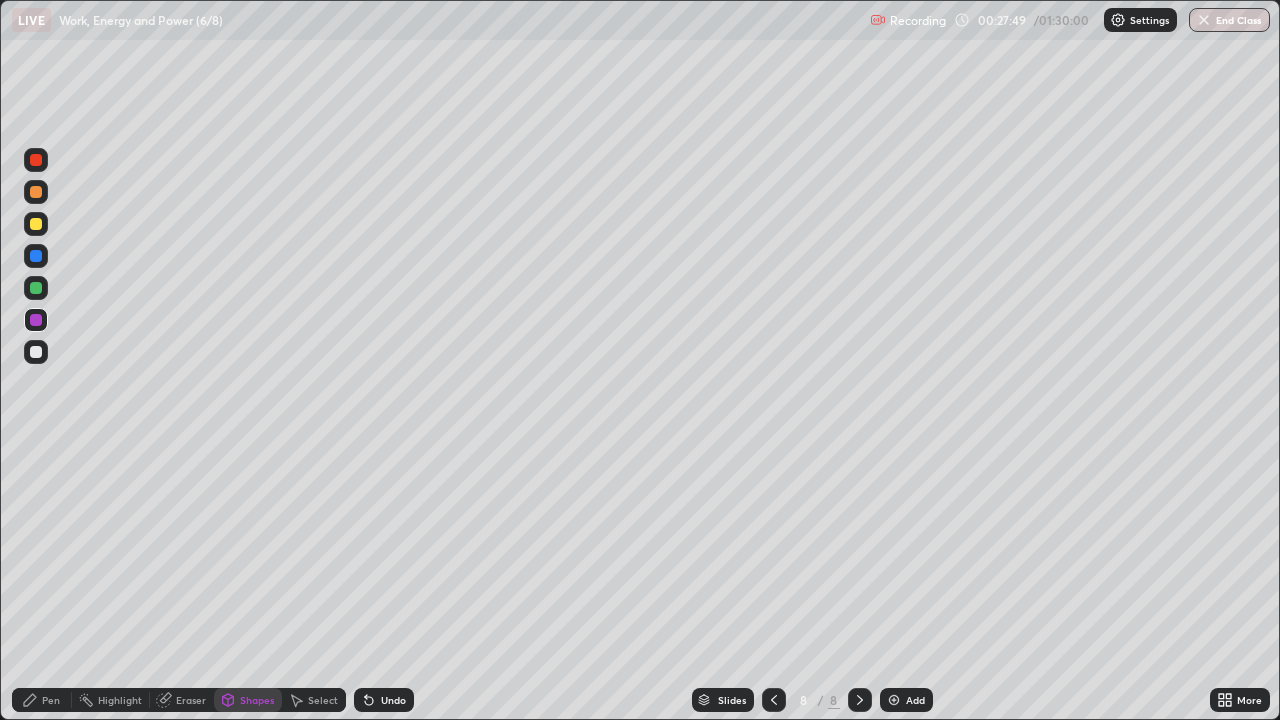 click on "Pen" at bounding box center [51, 700] 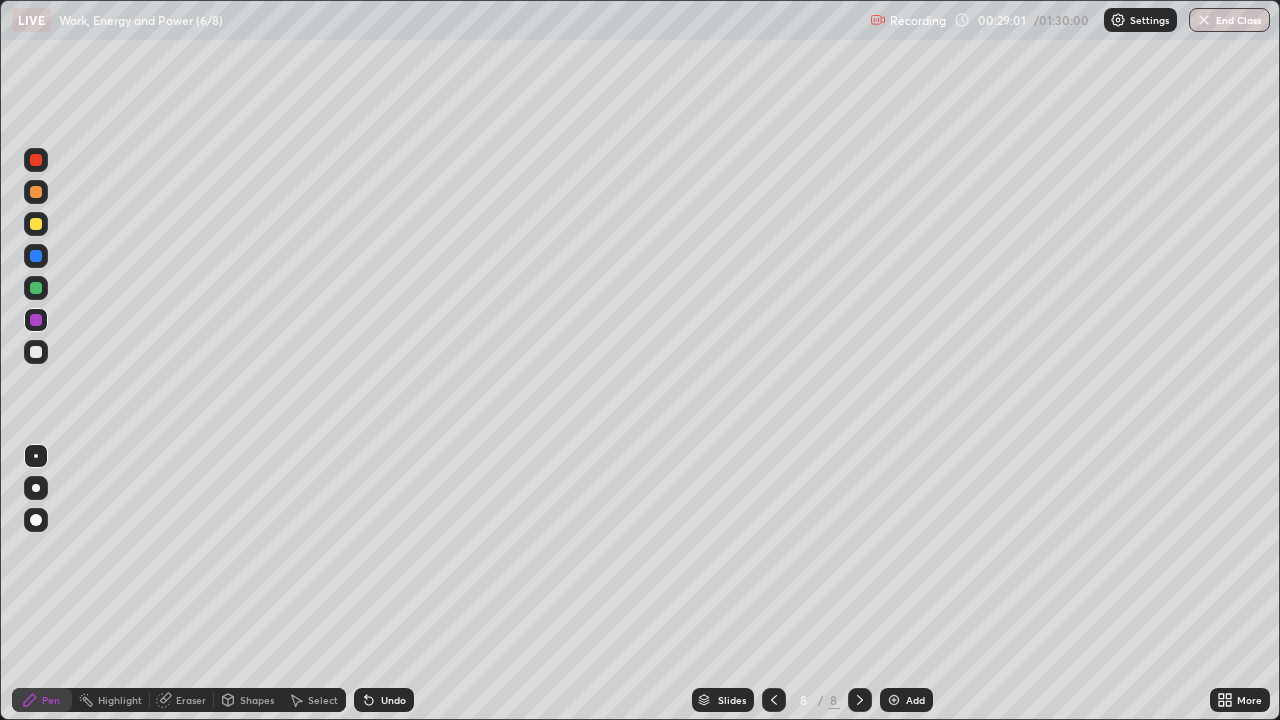 click on "Undo" at bounding box center (393, 700) 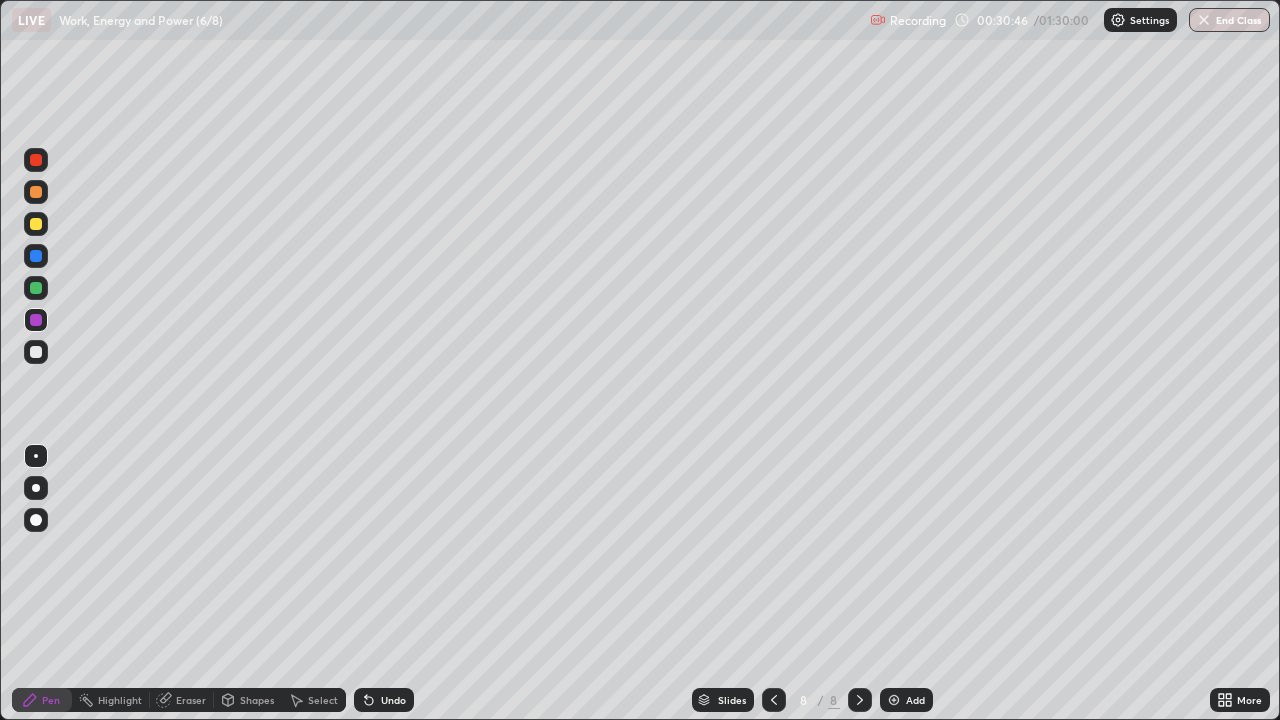 click at bounding box center [894, 700] 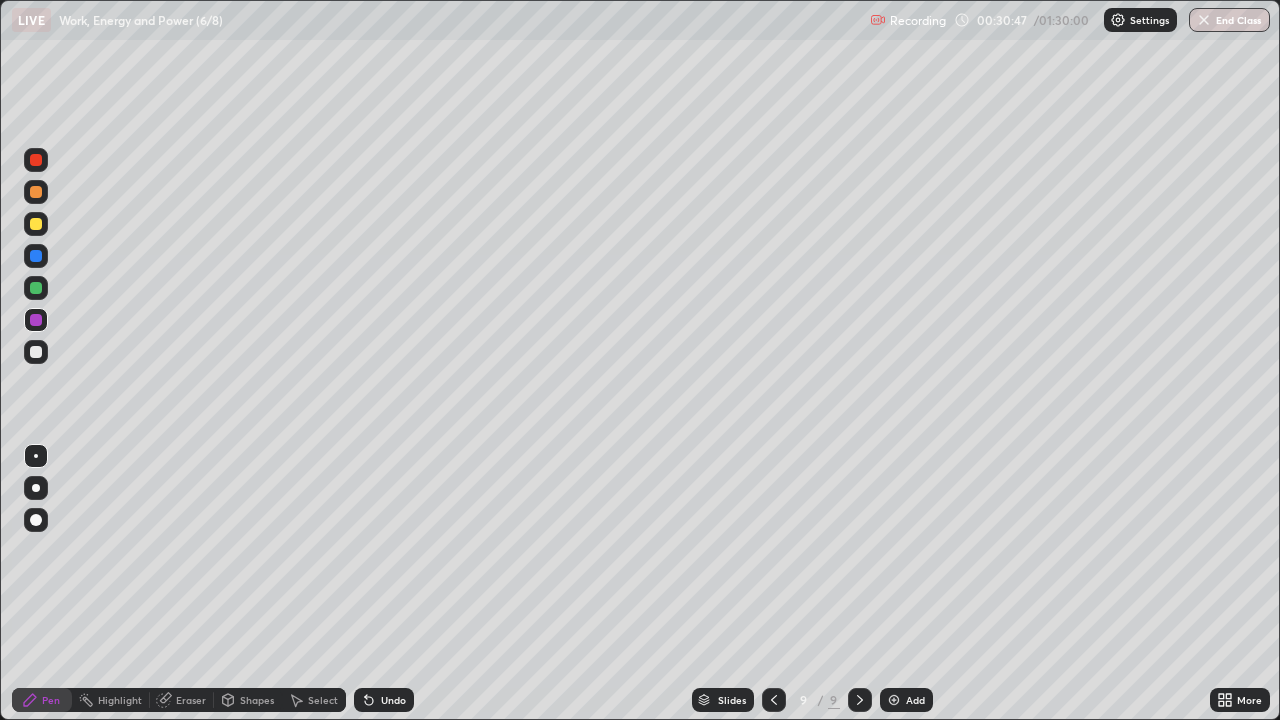 click at bounding box center (36, 224) 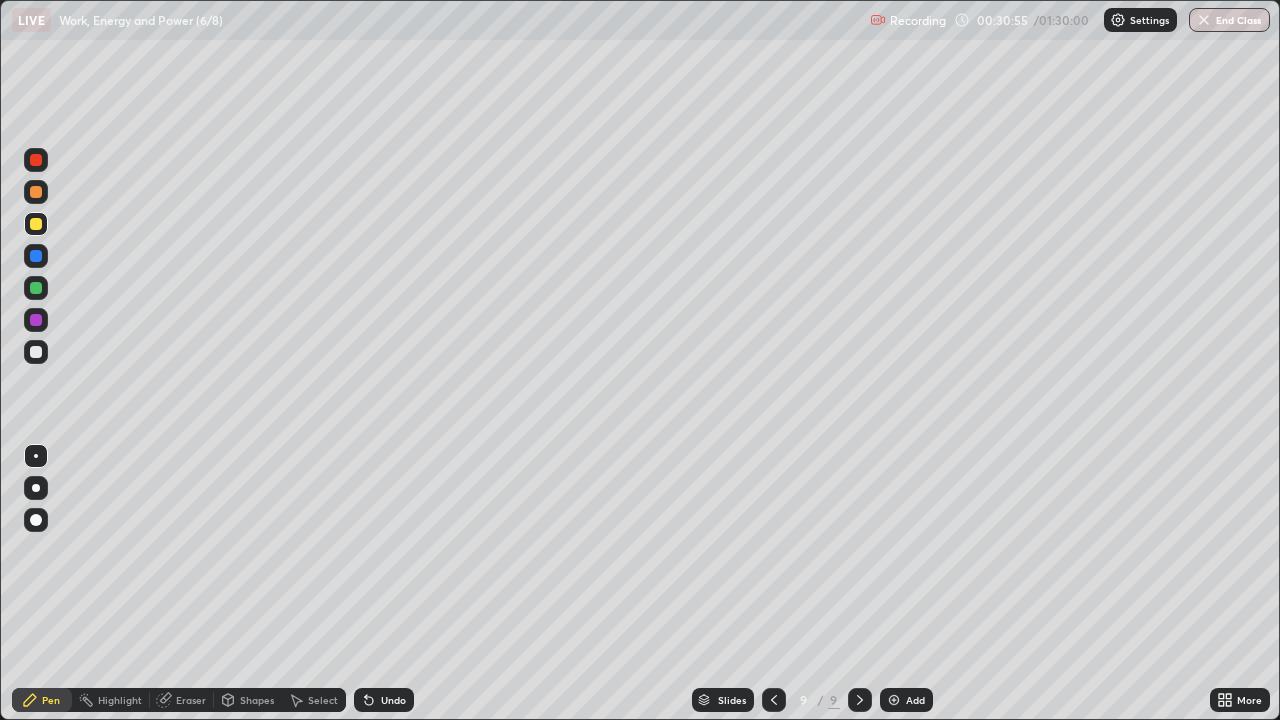 click on "Shapes" at bounding box center (257, 700) 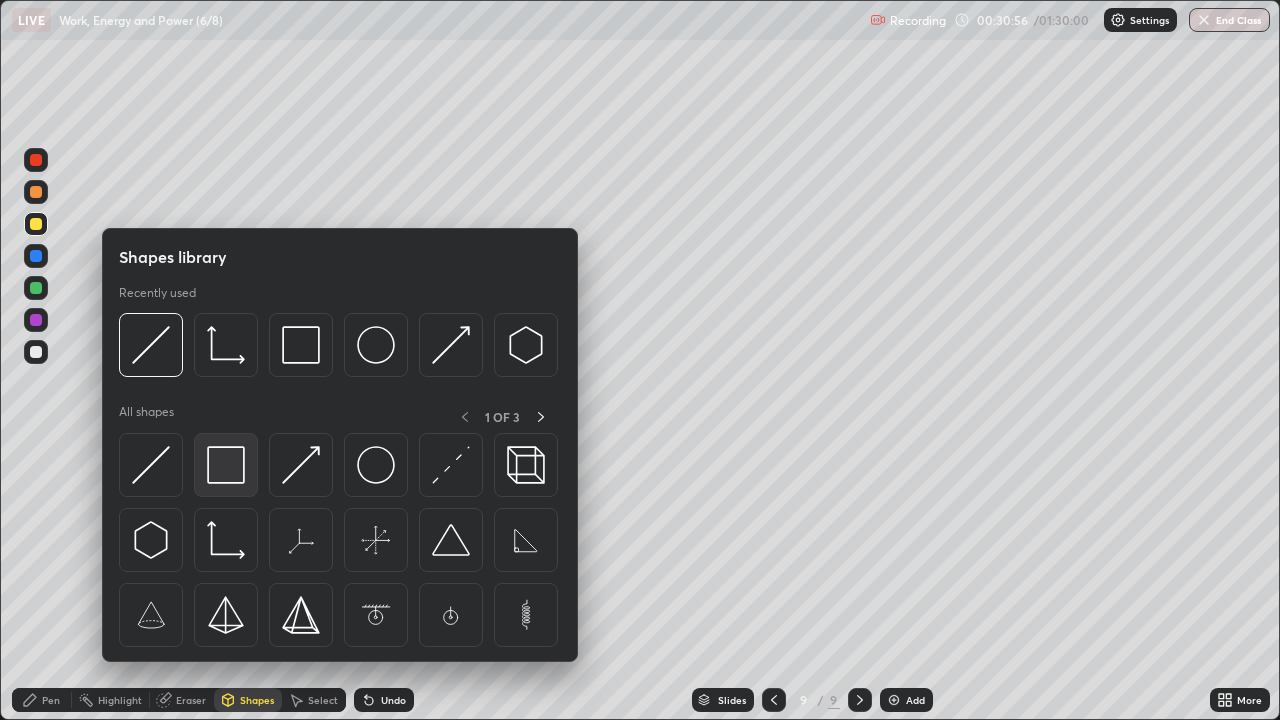 click at bounding box center [226, 465] 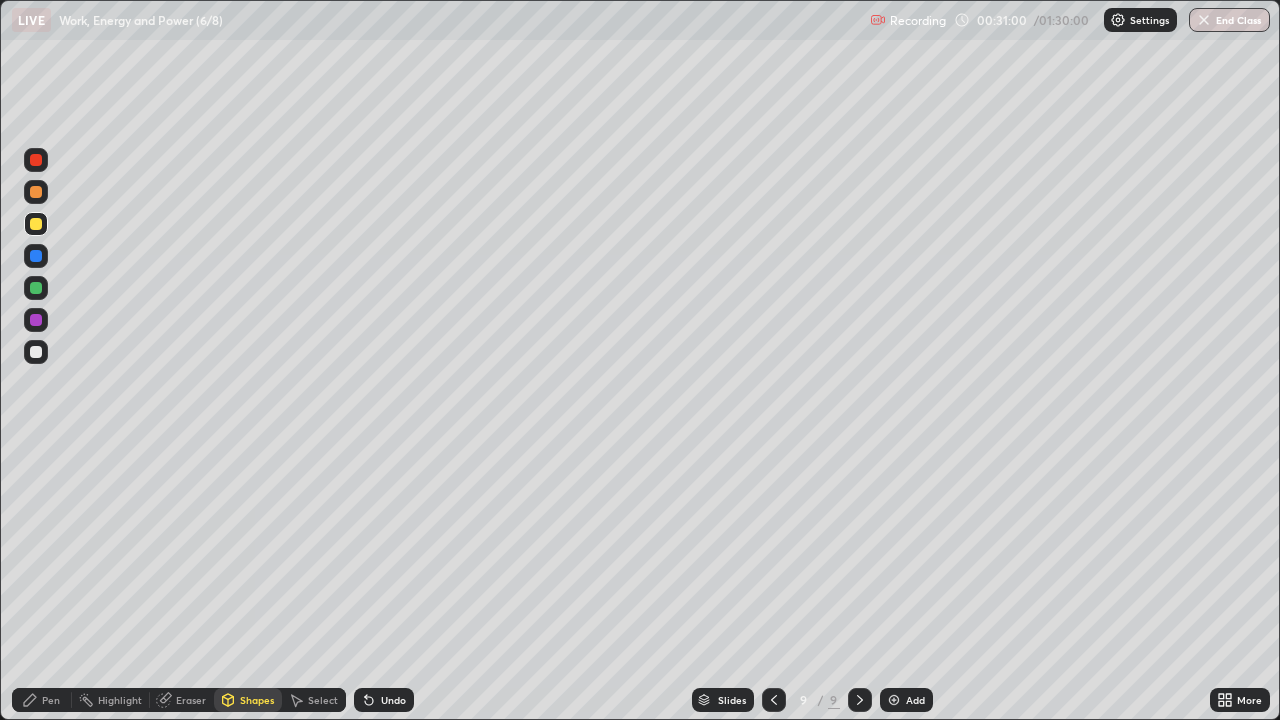 click at bounding box center (36, 288) 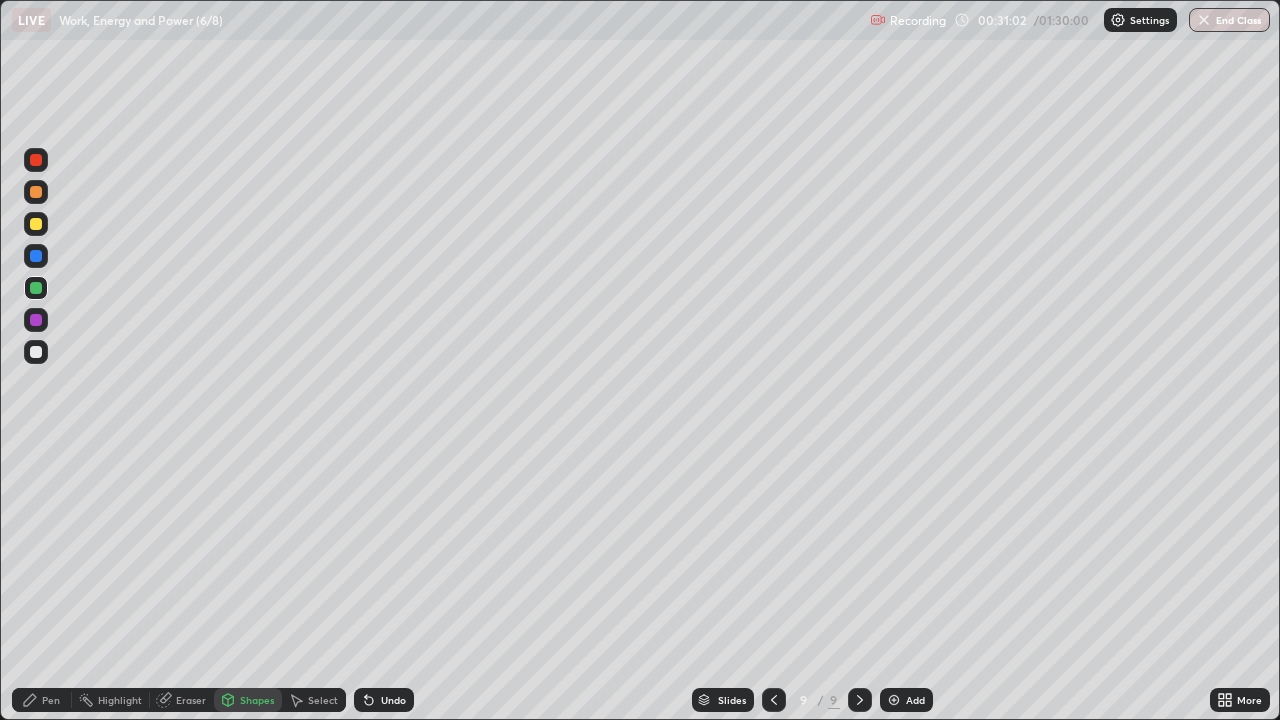 click on "Undo" at bounding box center [393, 700] 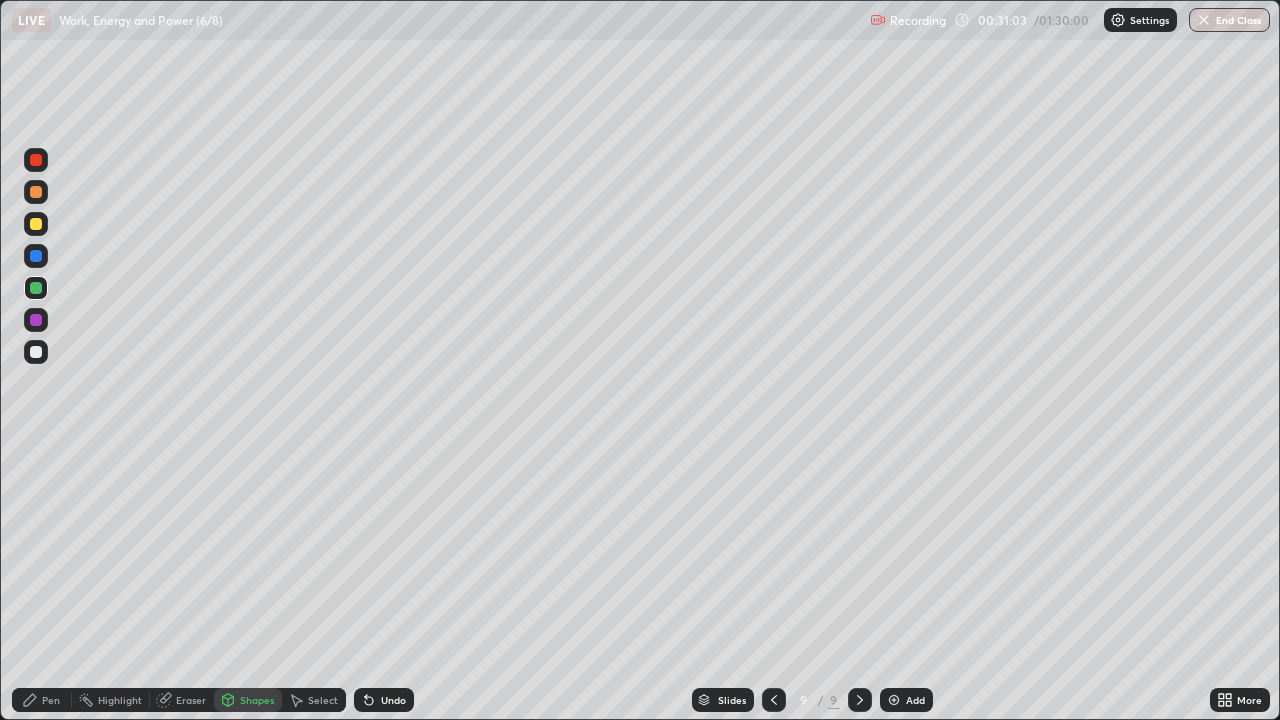 click on "Shapes" at bounding box center [248, 700] 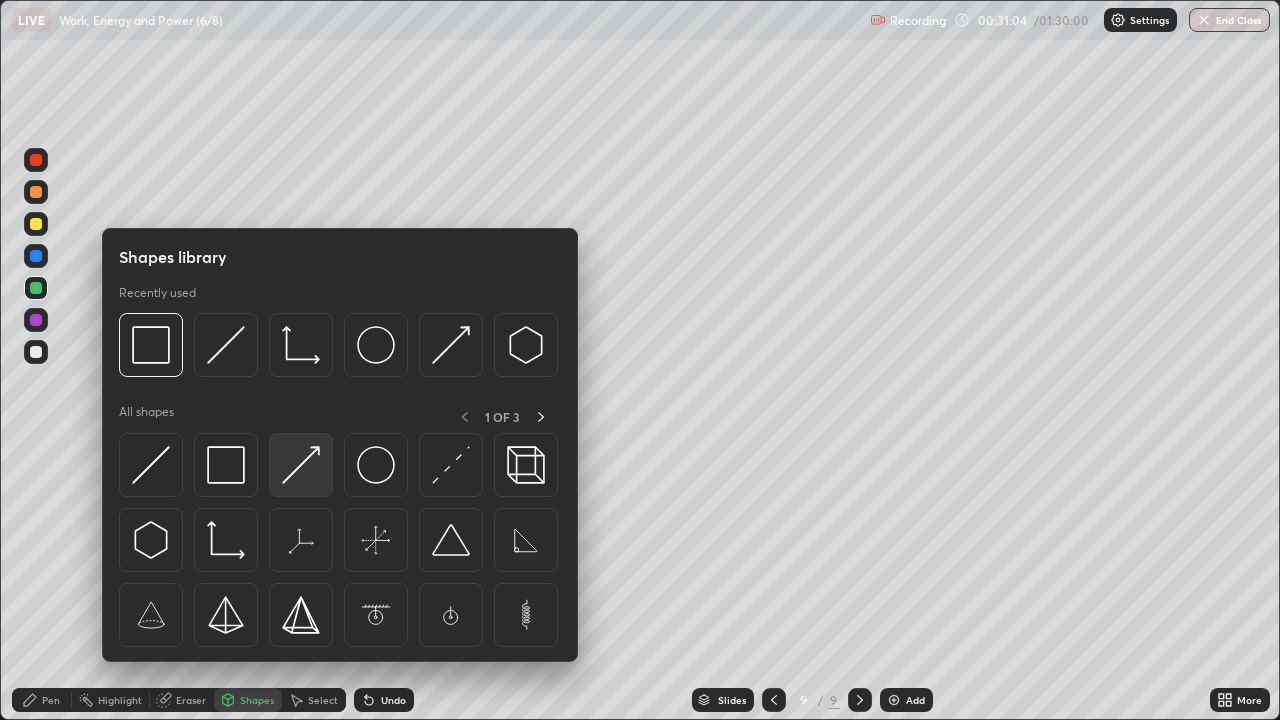 click at bounding box center [301, 465] 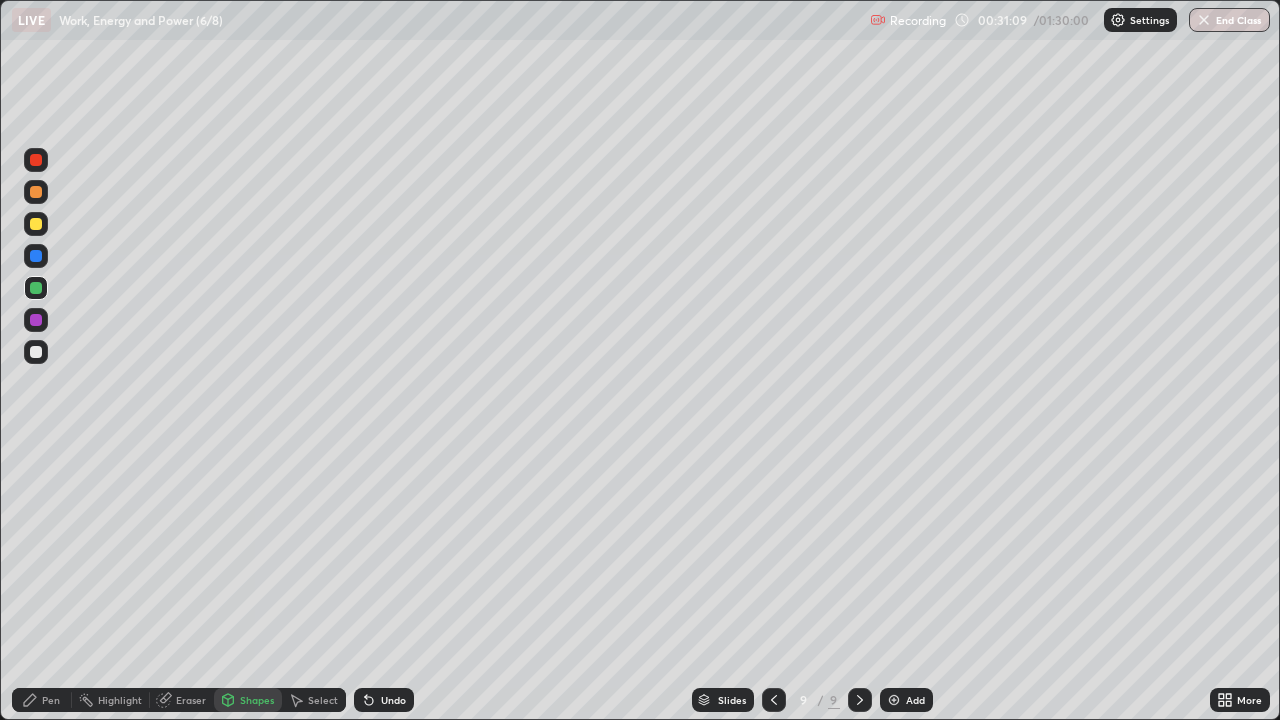 click on "Pen" at bounding box center (51, 700) 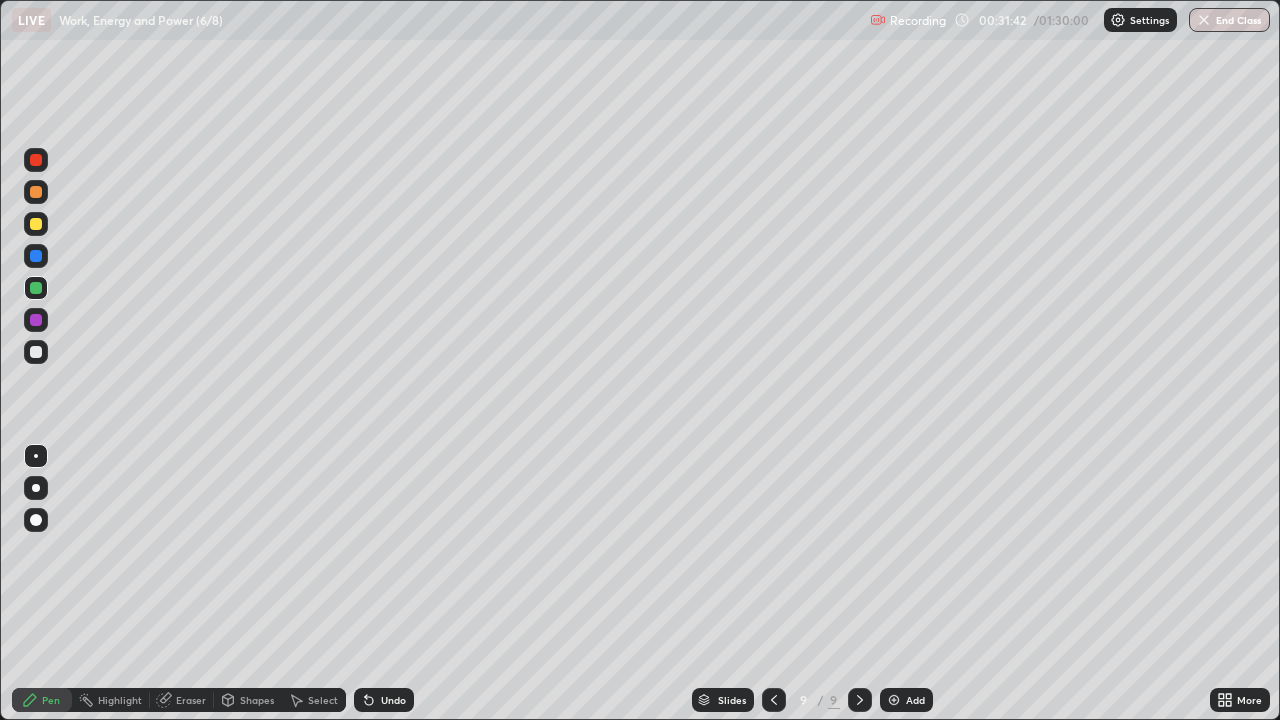 click at bounding box center (36, 352) 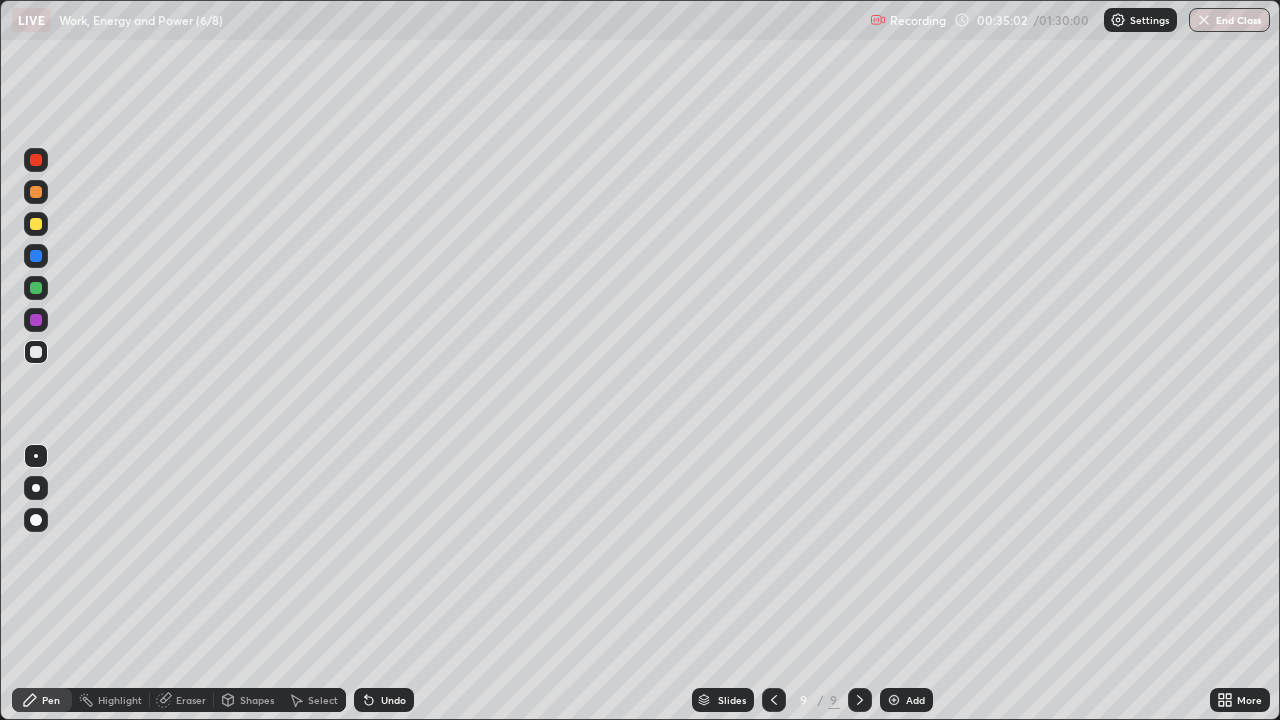 click at bounding box center (894, 700) 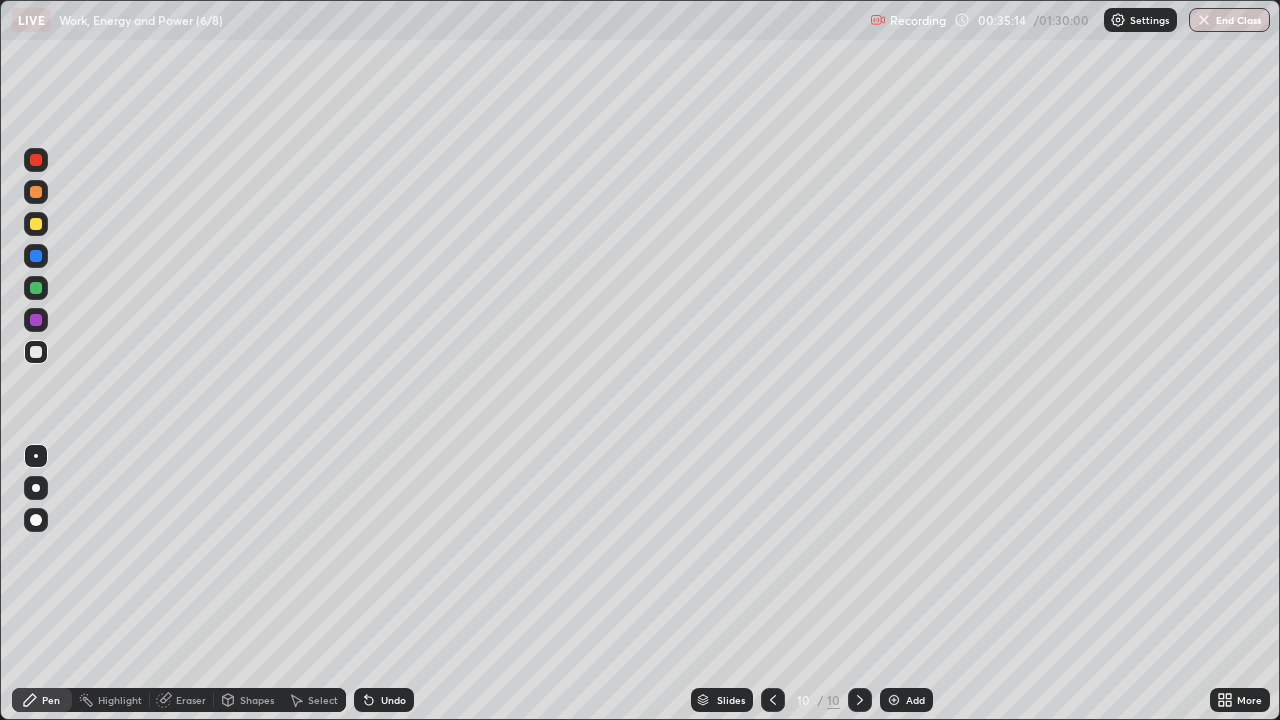 click on "Shapes" at bounding box center [257, 700] 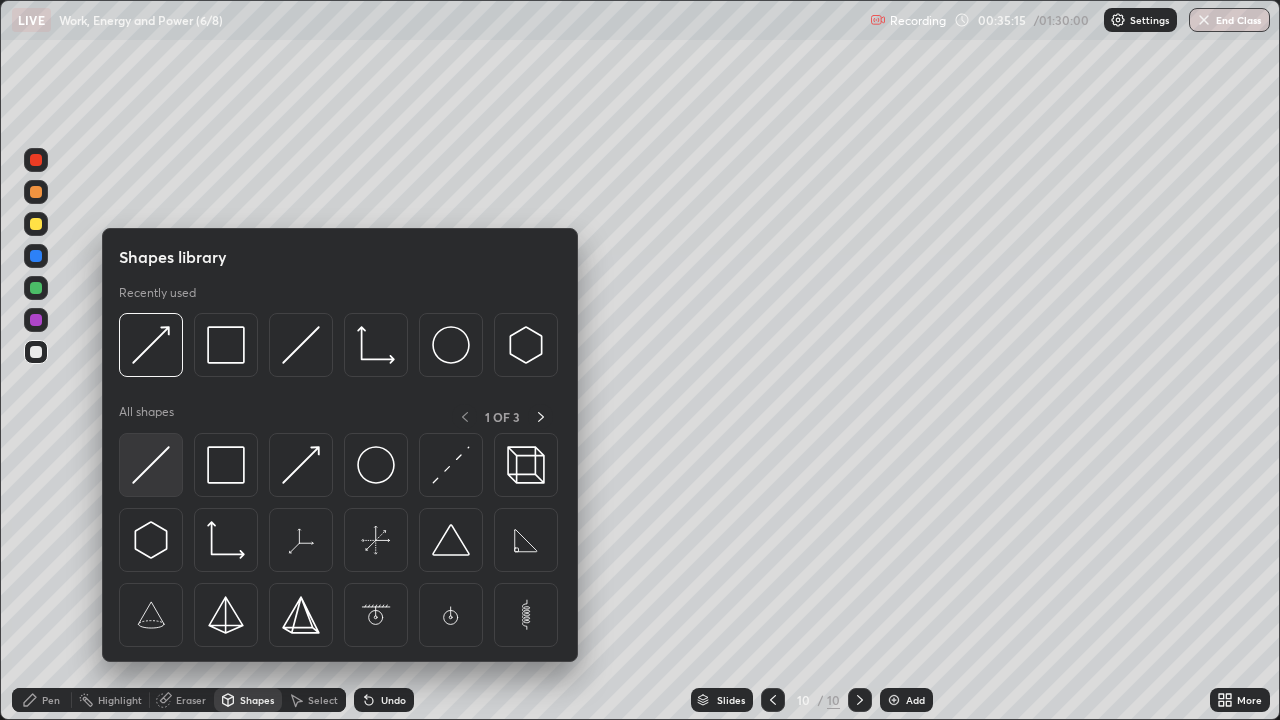 click at bounding box center [151, 465] 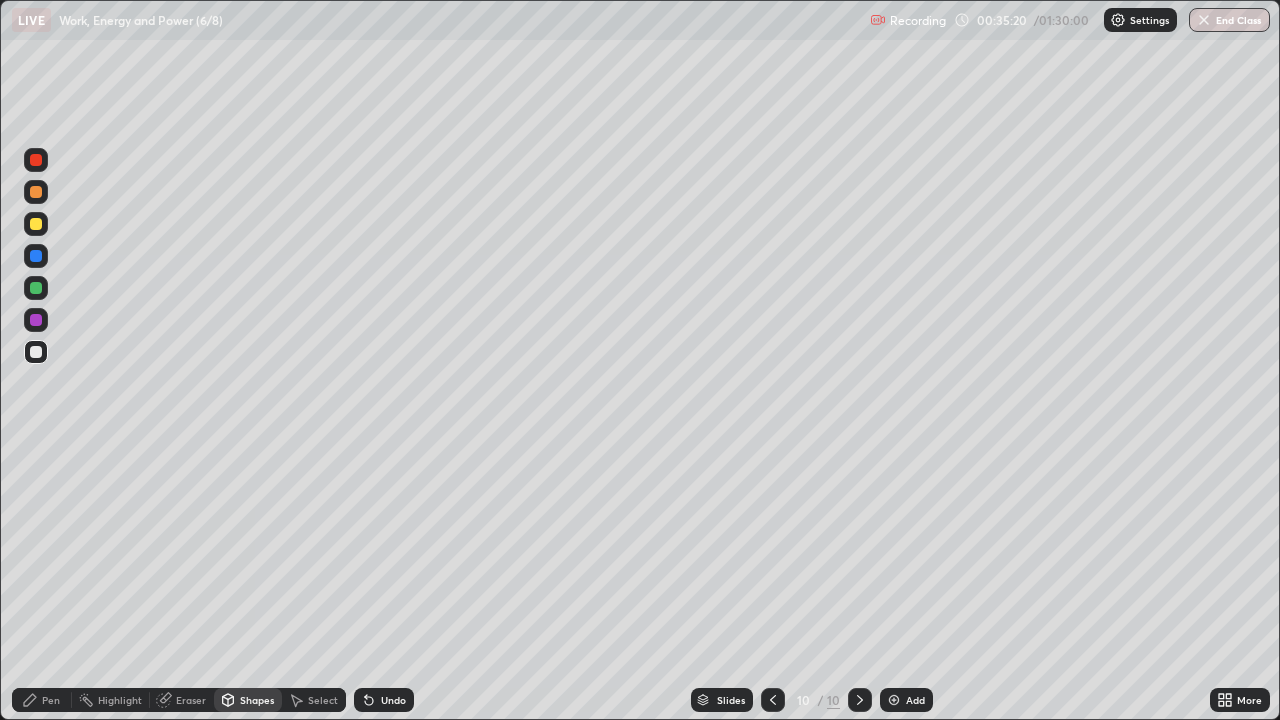 click at bounding box center (36, 288) 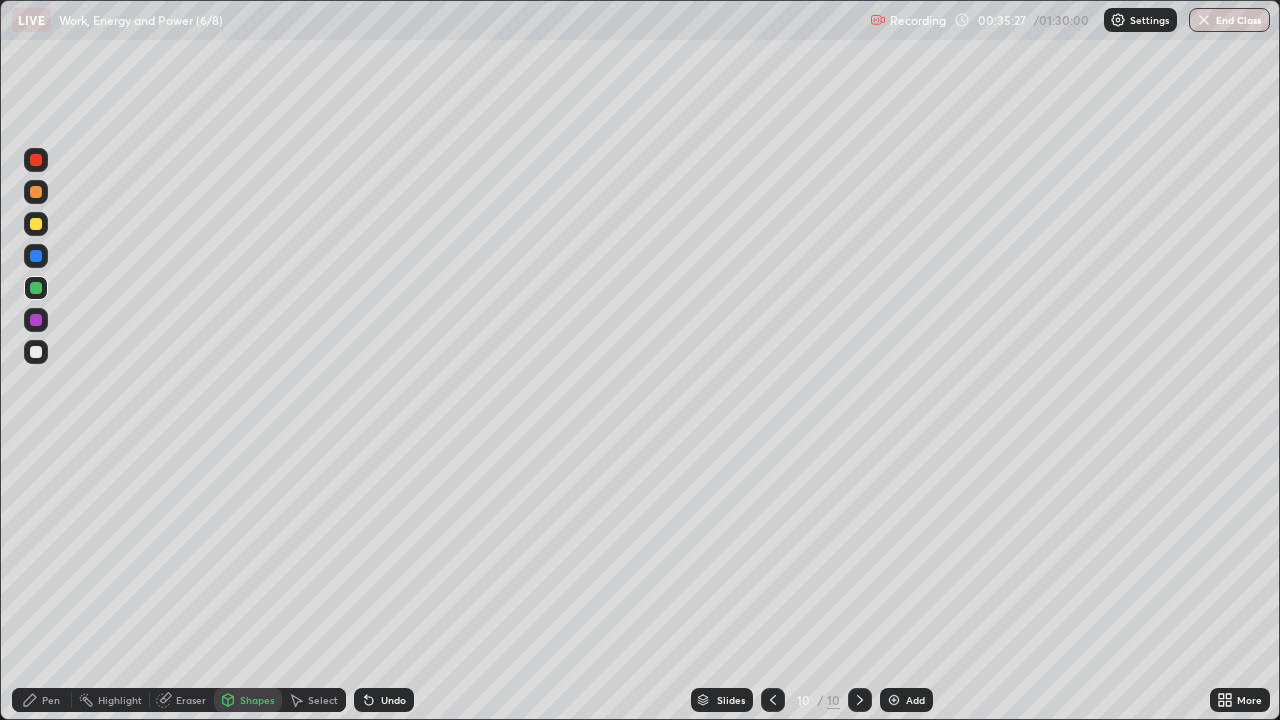 click at bounding box center (36, 224) 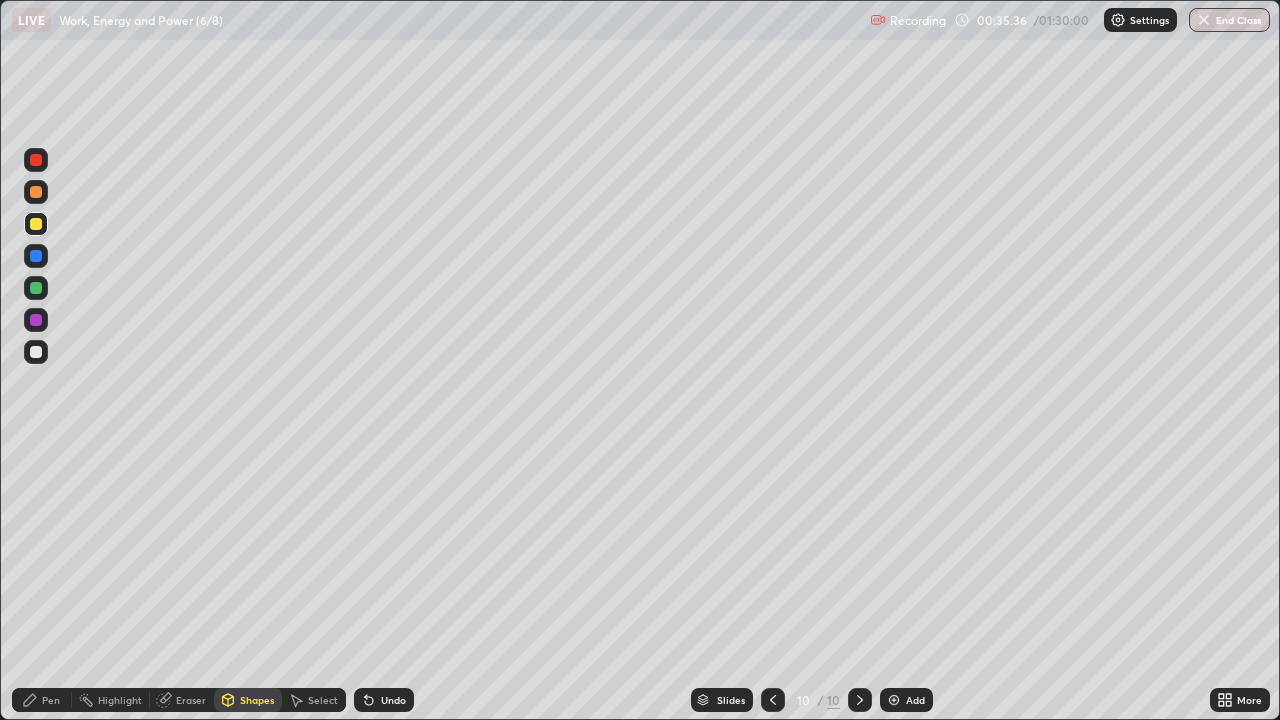 click on "Pen" at bounding box center (42, 700) 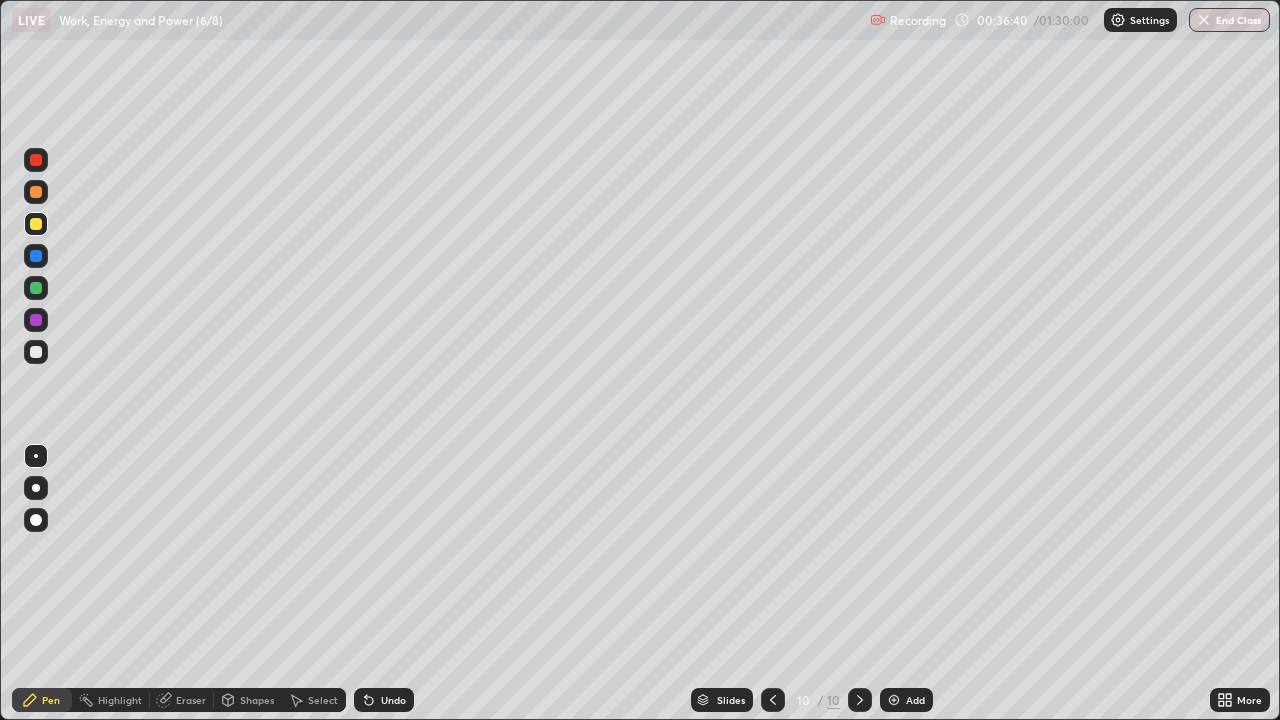 click at bounding box center [894, 700] 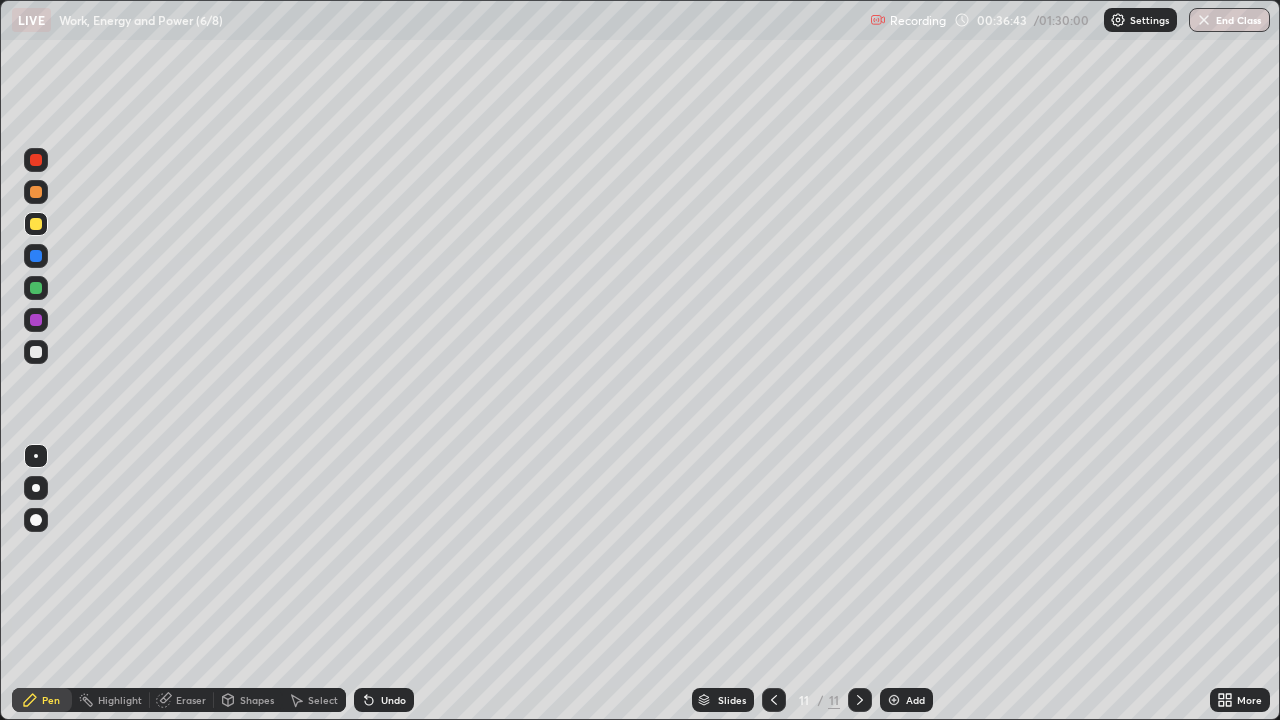 click on "Shapes" at bounding box center [257, 700] 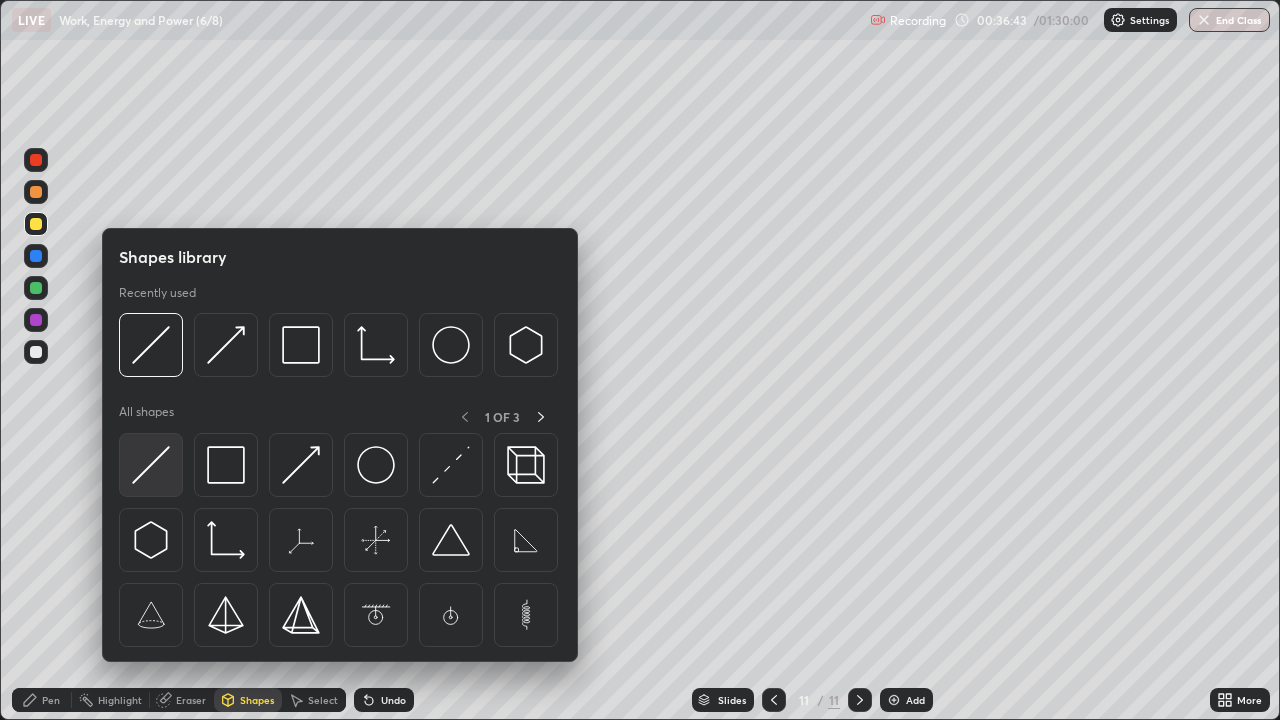 click at bounding box center (151, 465) 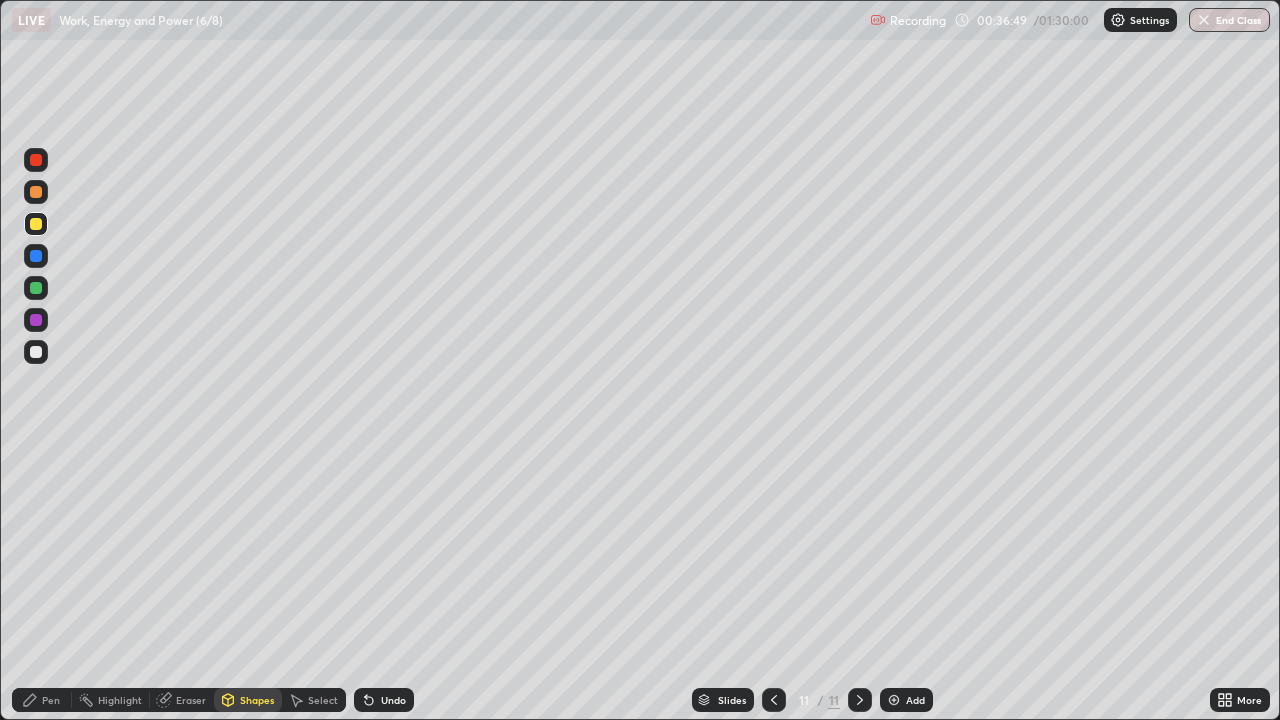 click on "Pen" at bounding box center (42, 700) 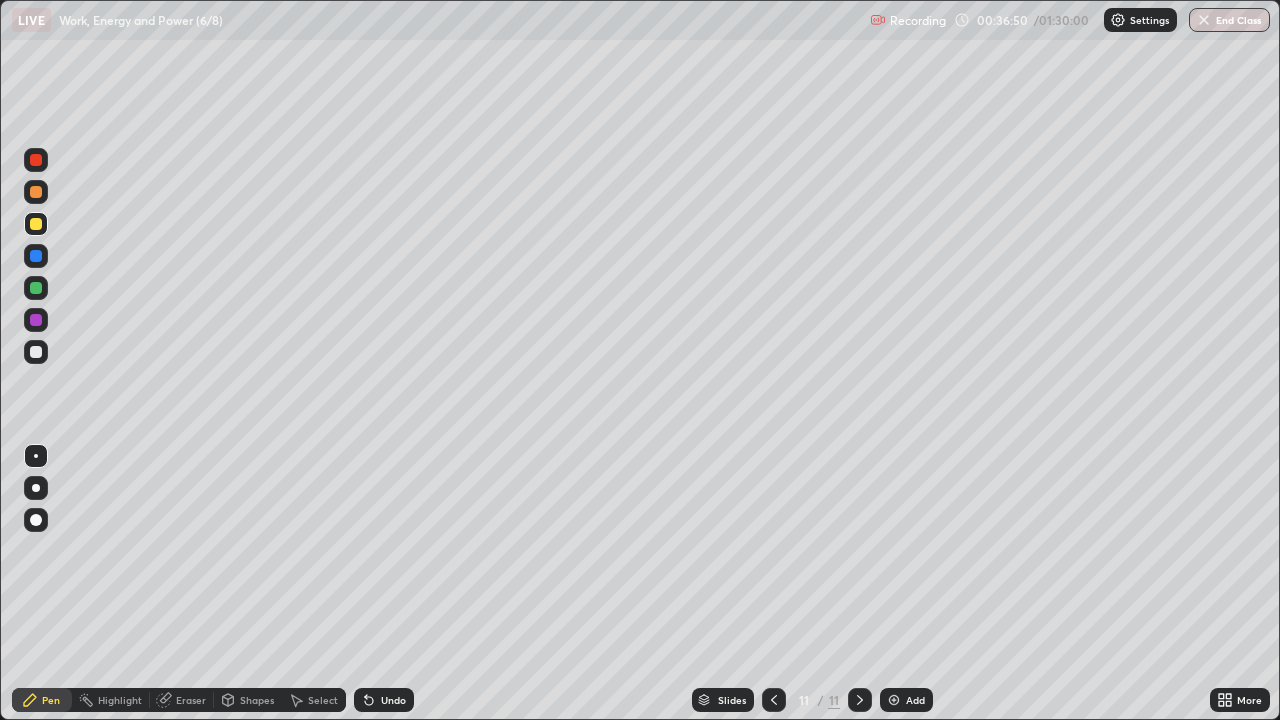 click at bounding box center [36, 288] 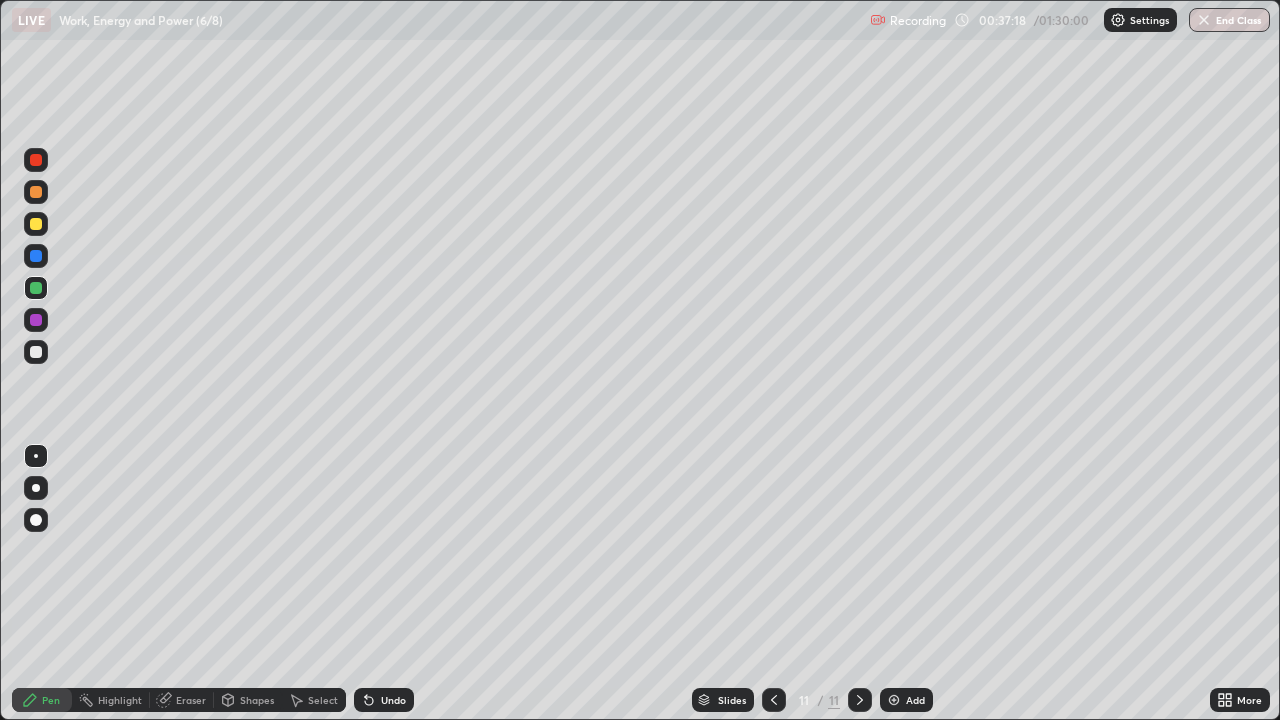 click at bounding box center (36, 352) 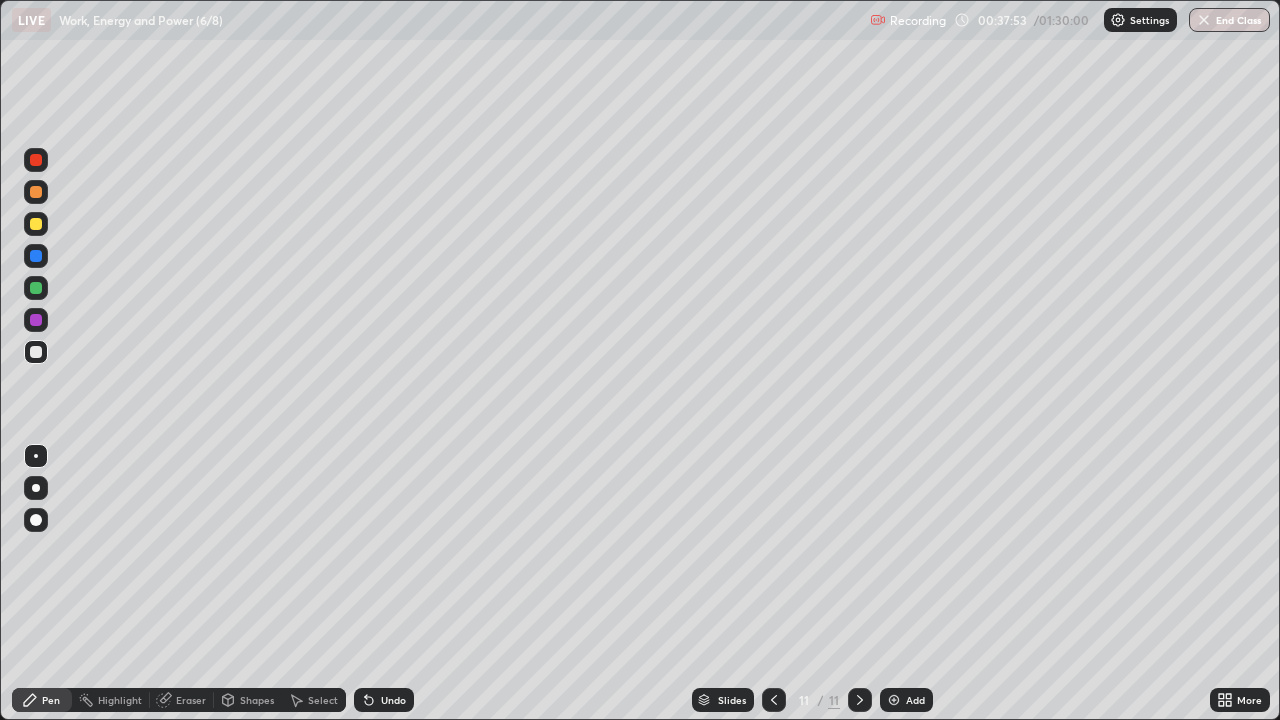 click at bounding box center (36, 320) 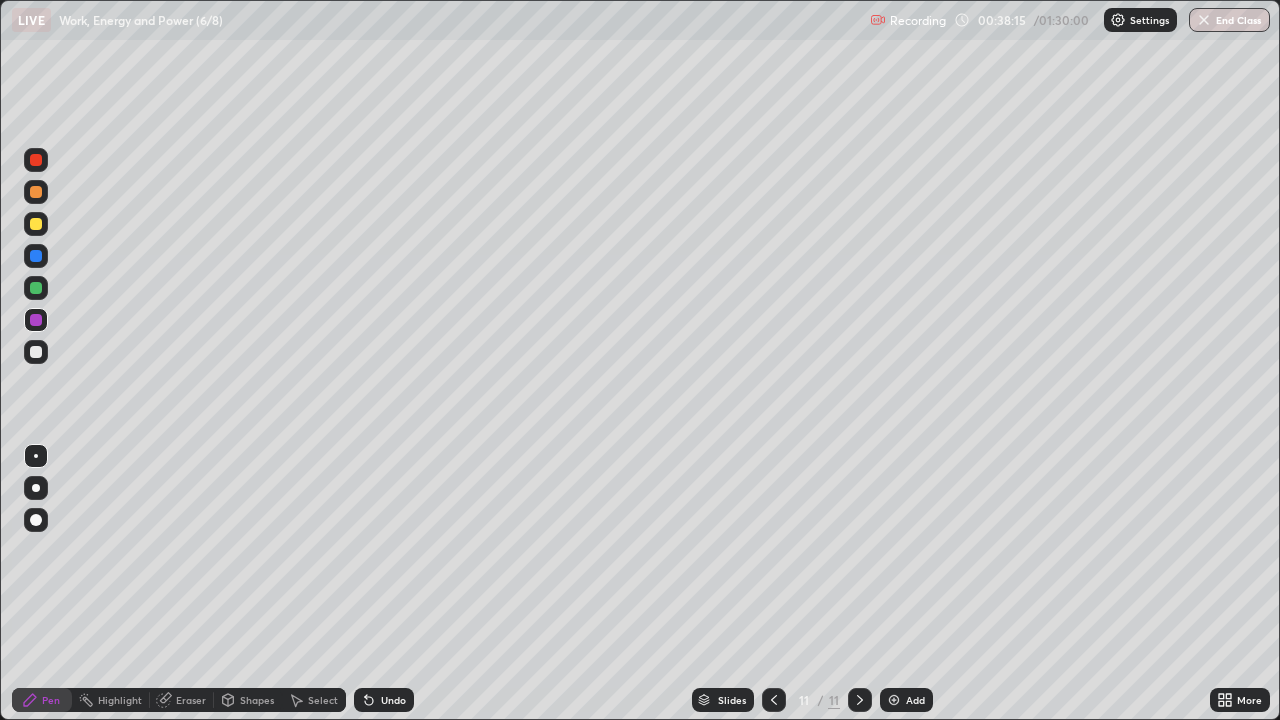 click on "Undo" at bounding box center [384, 700] 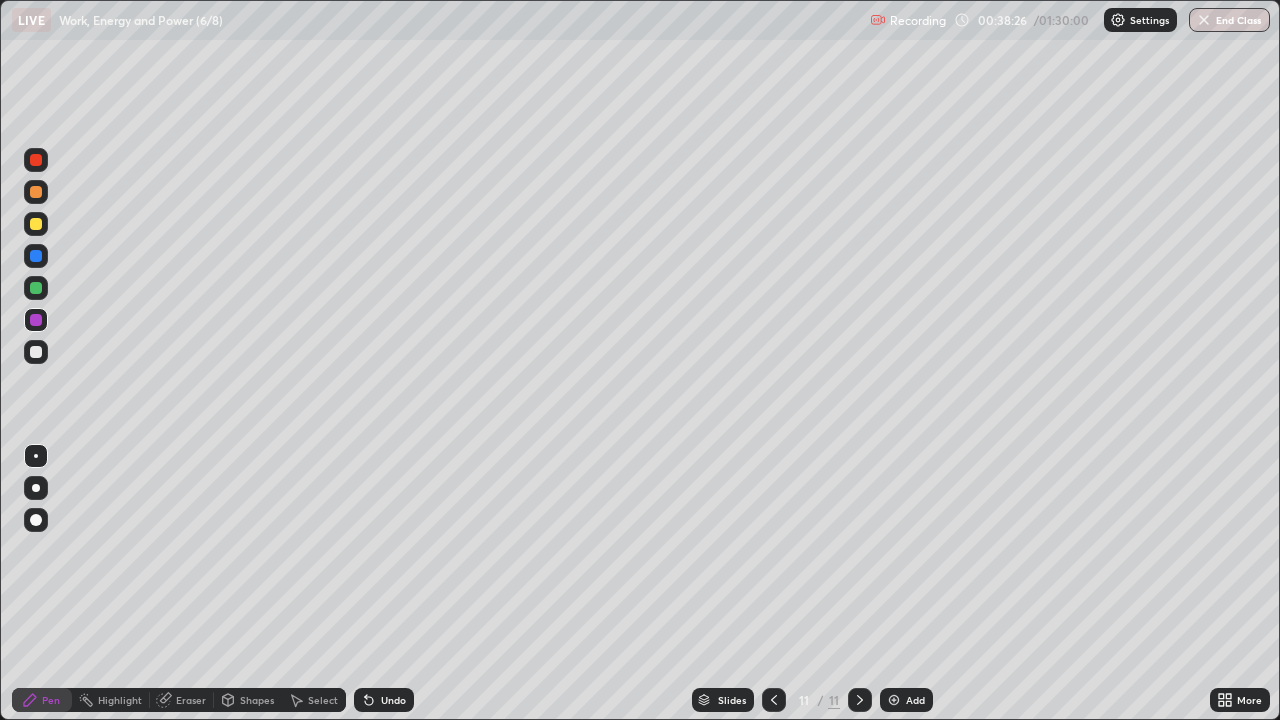 click at bounding box center [36, 256] 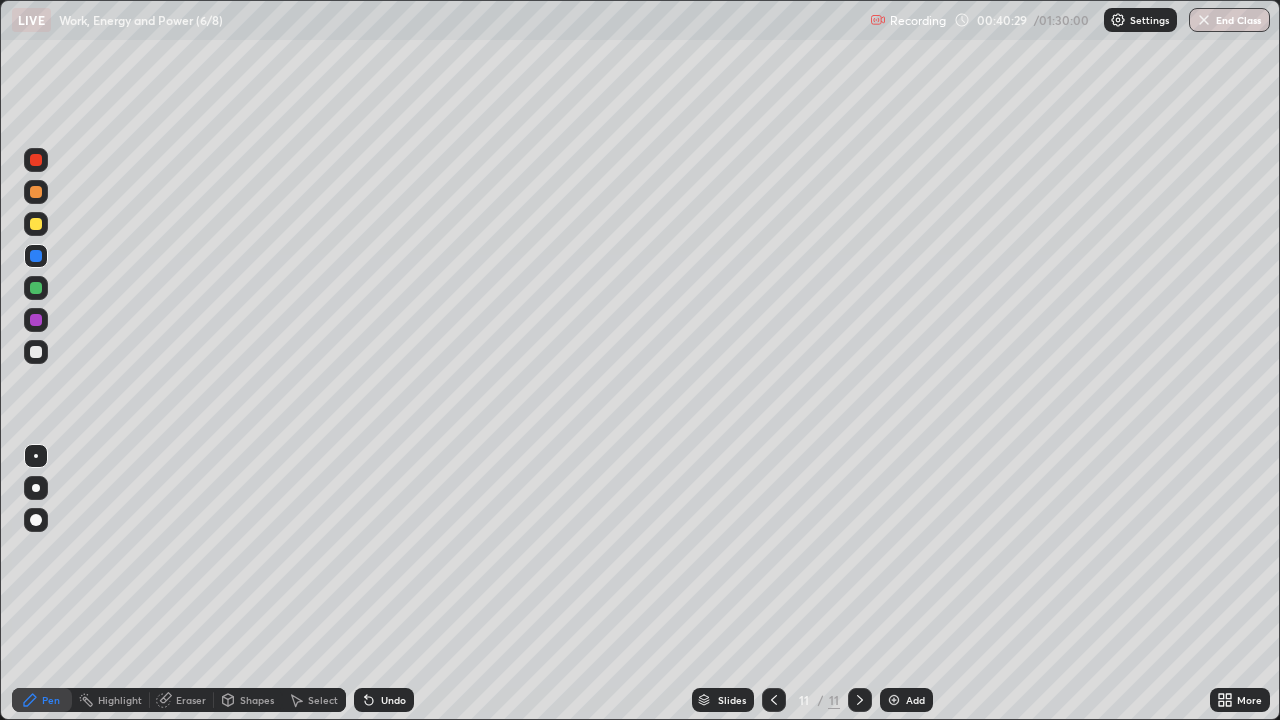 click on "Shapes" at bounding box center (257, 700) 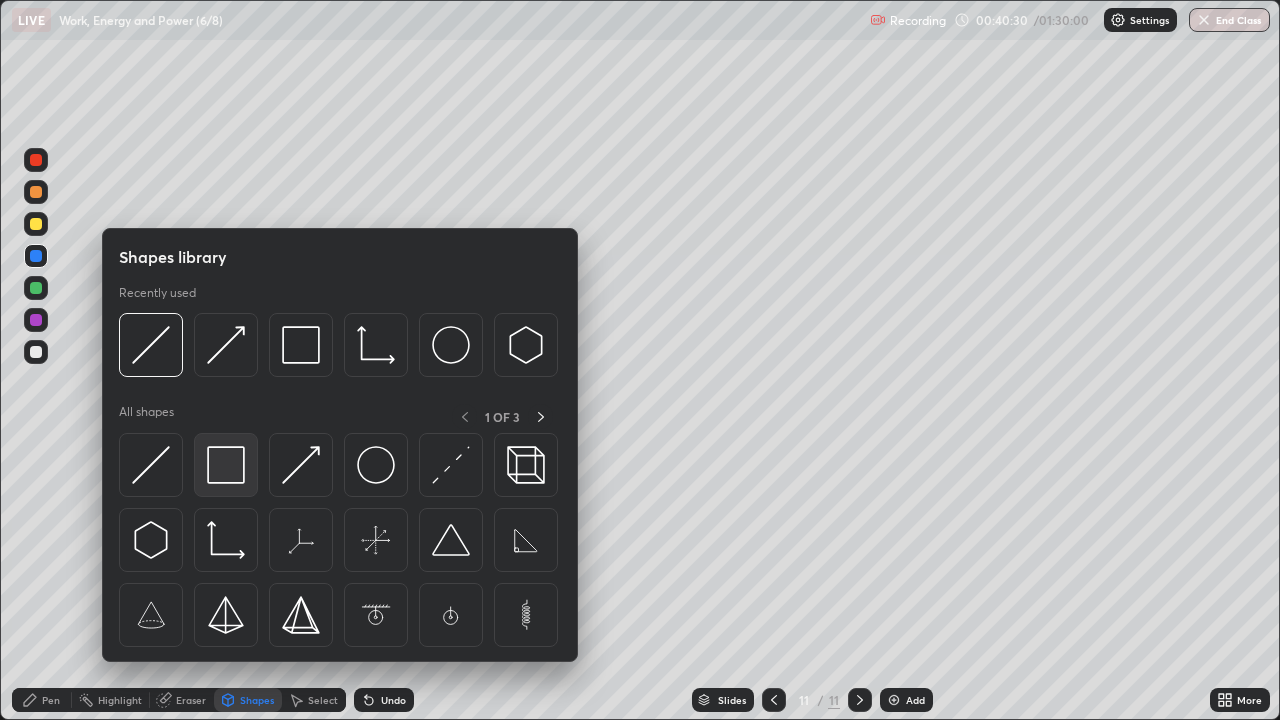 click at bounding box center [226, 465] 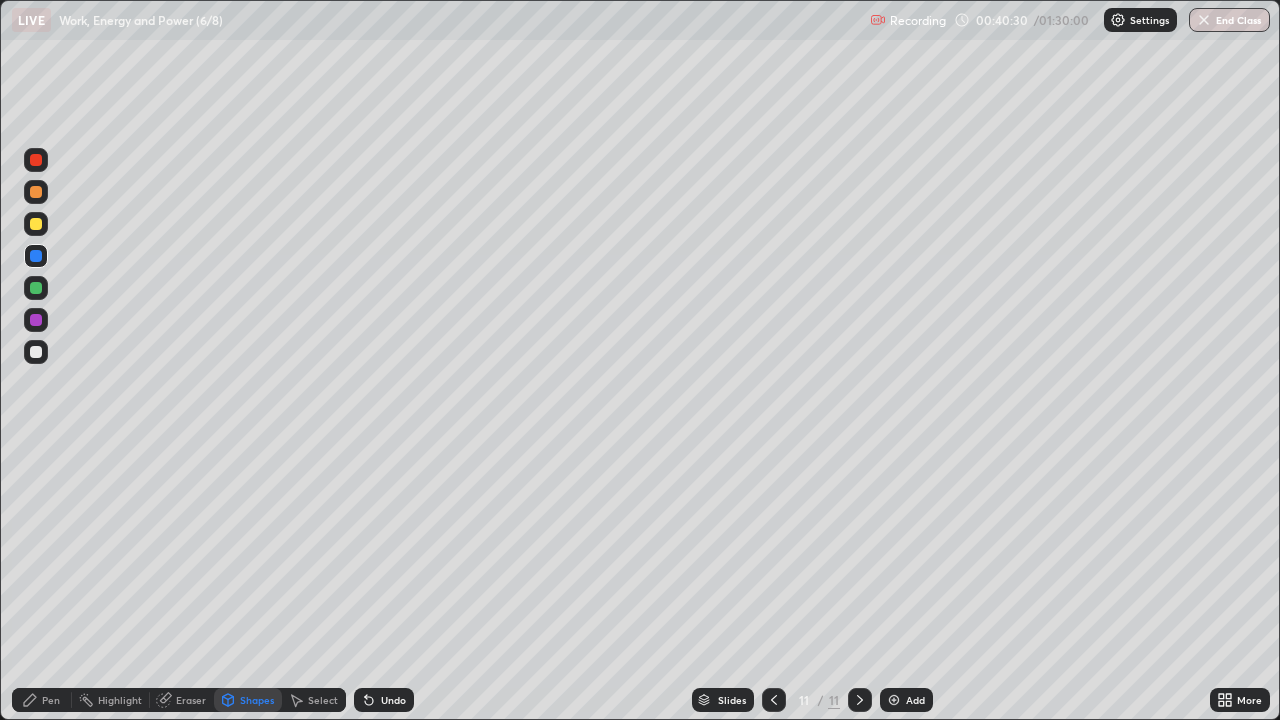 click at bounding box center [36, 352] 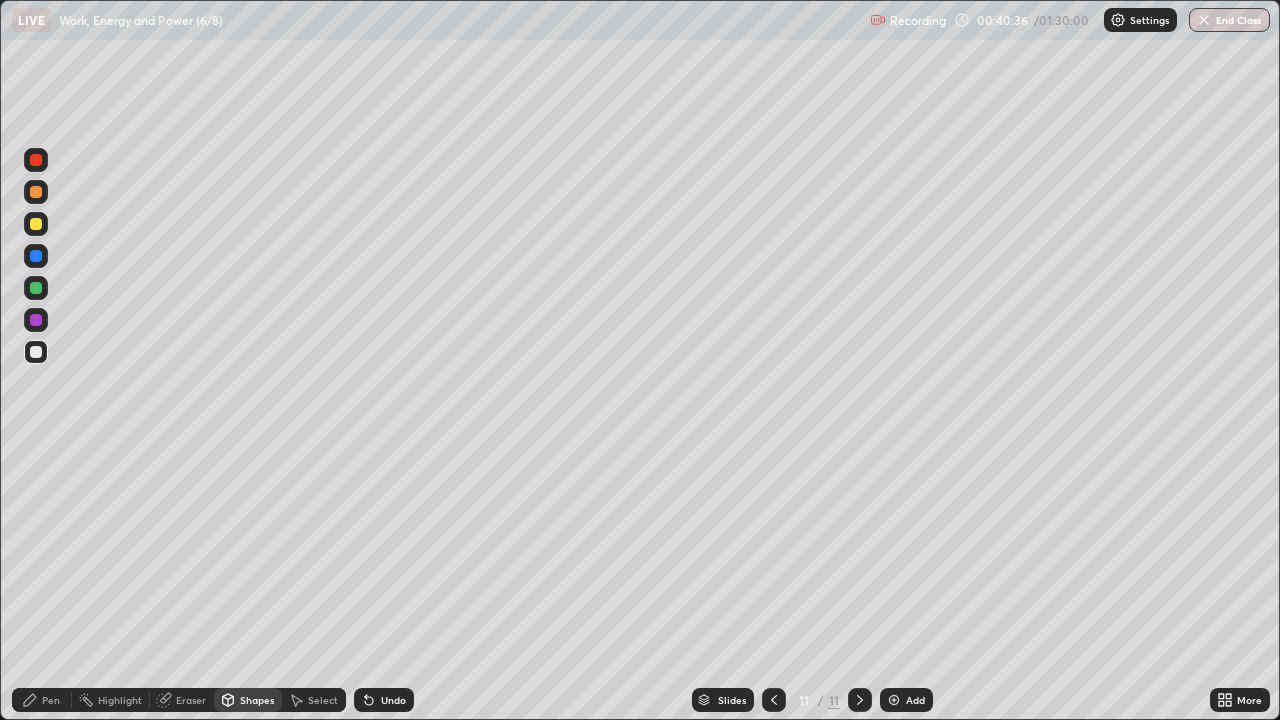 click at bounding box center (36, 288) 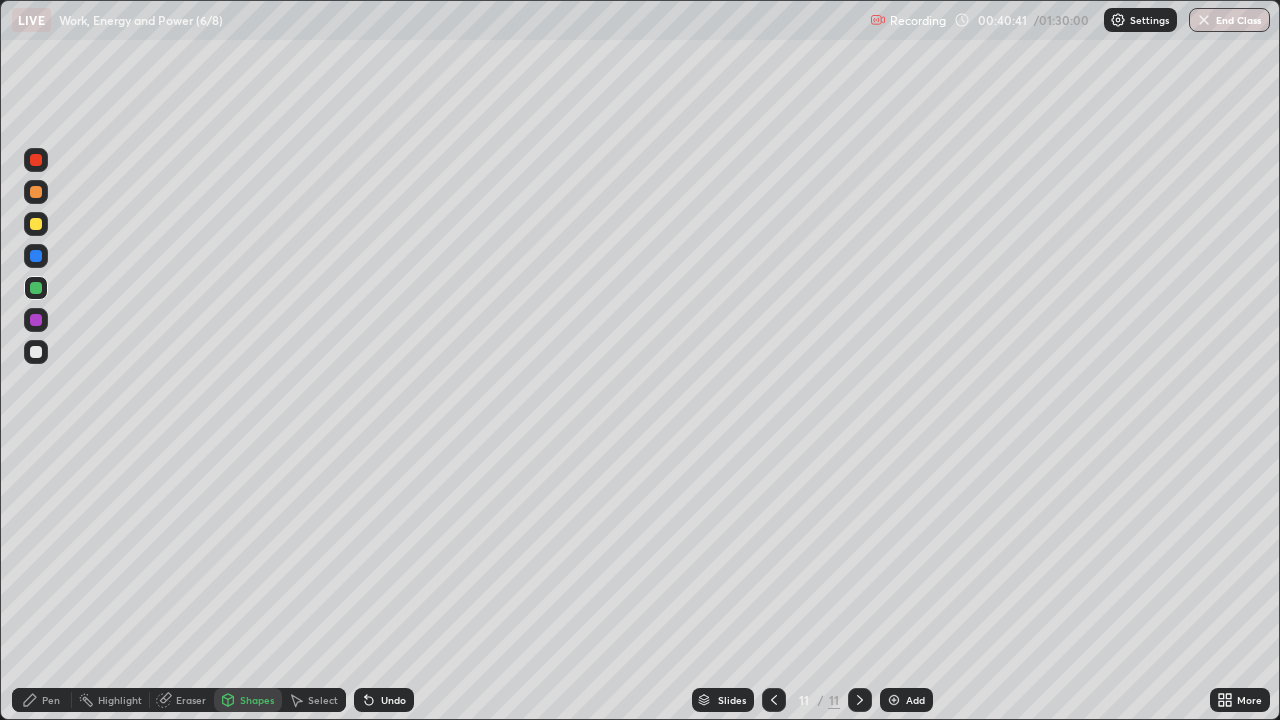 click on "Undo" at bounding box center (393, 700) 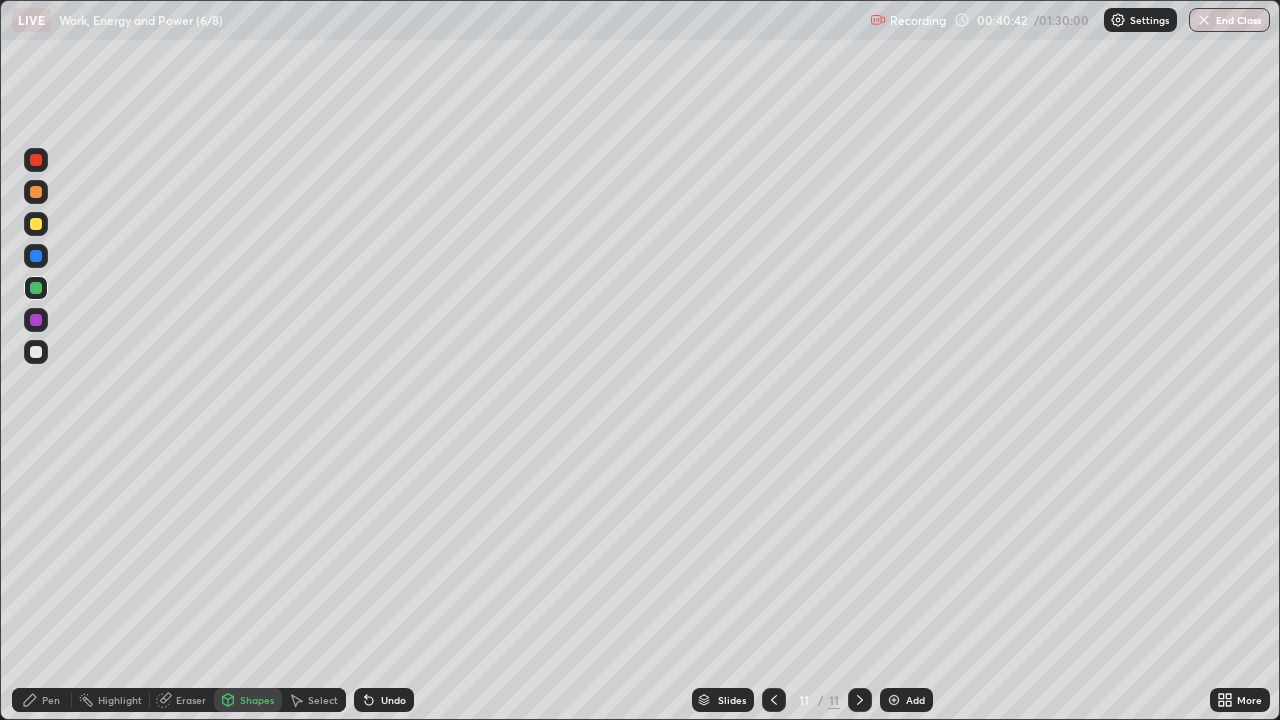 click on "Pen" at bounding box center (51, 700) 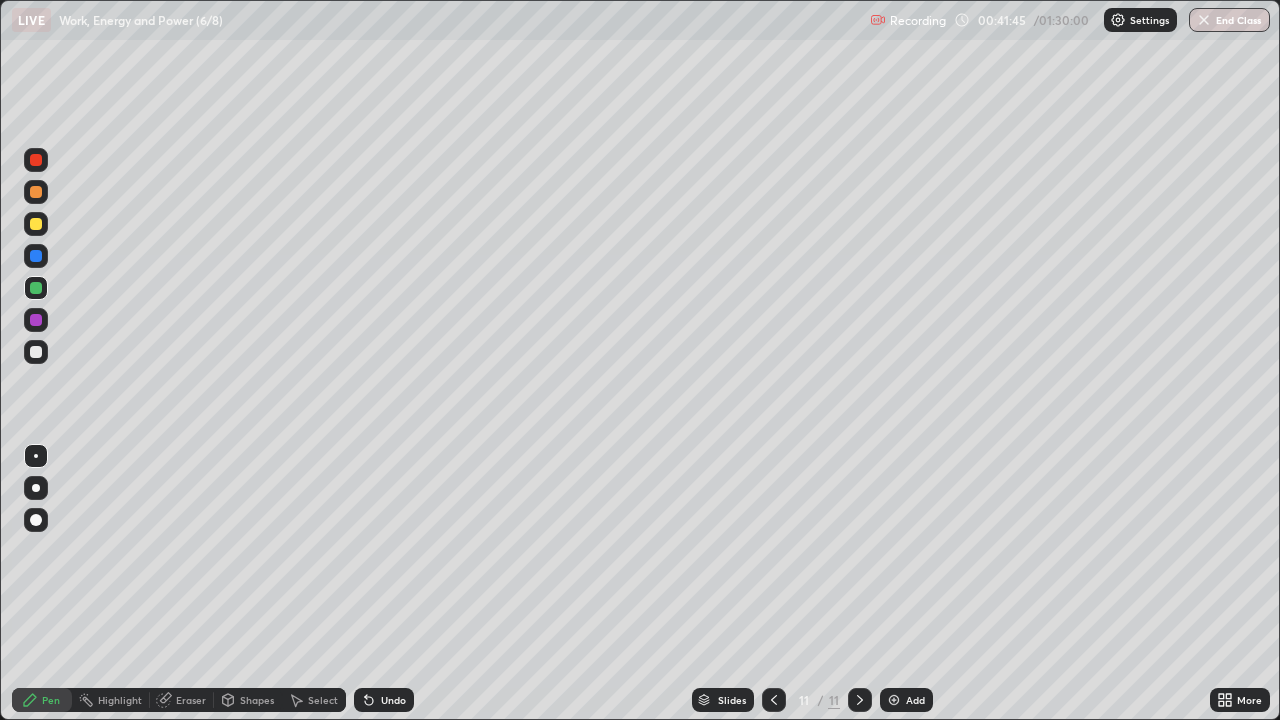 click at bounding box center (36, 320) 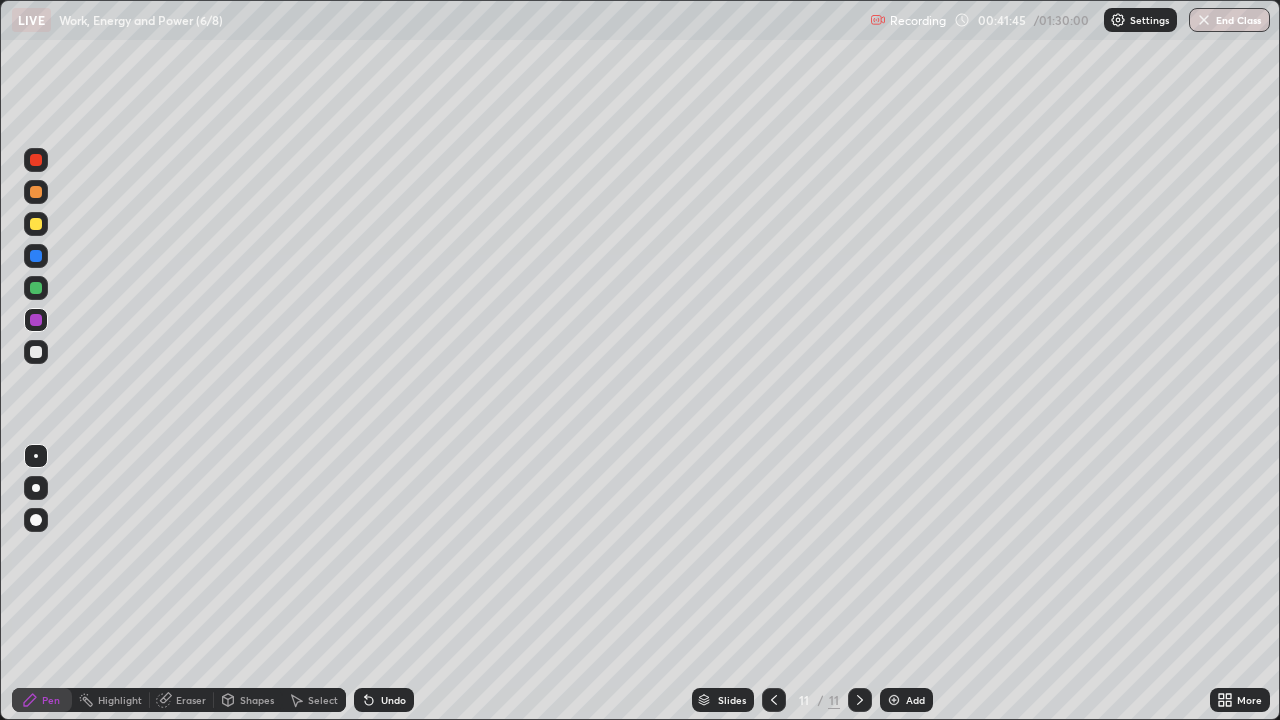 click at bounding box center (36, 320) 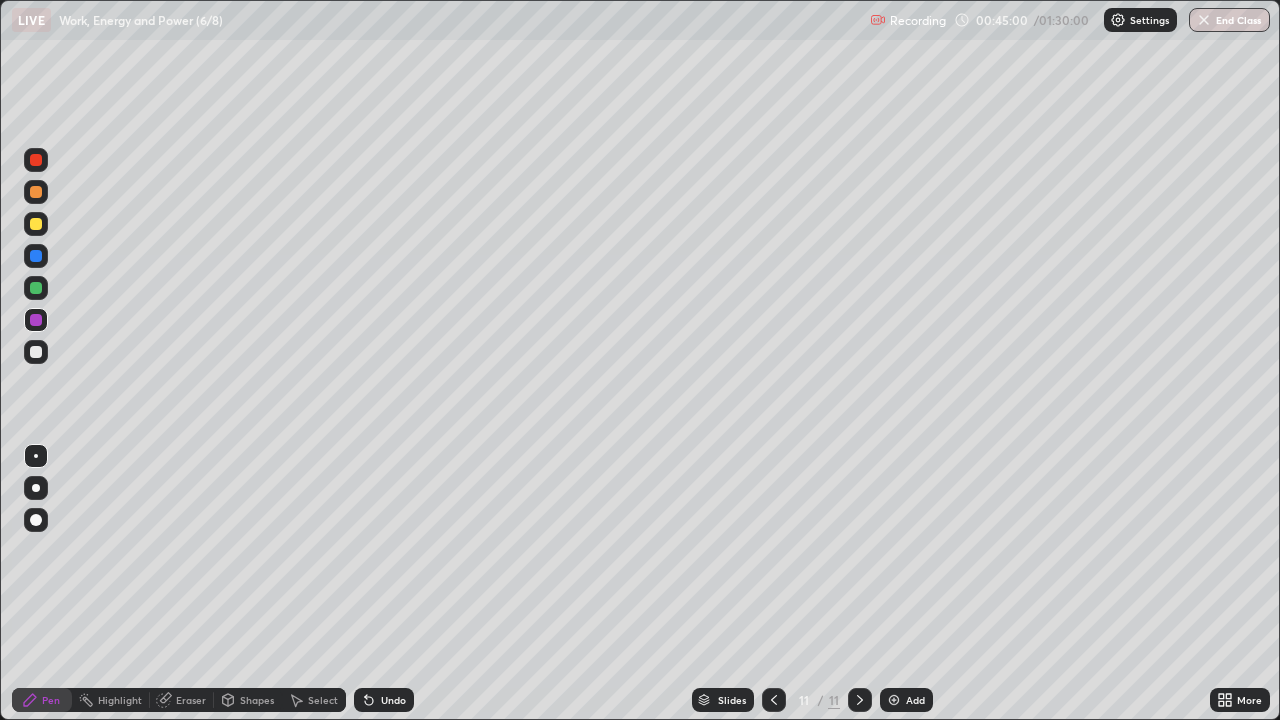 click at bounding box center (894, 700) 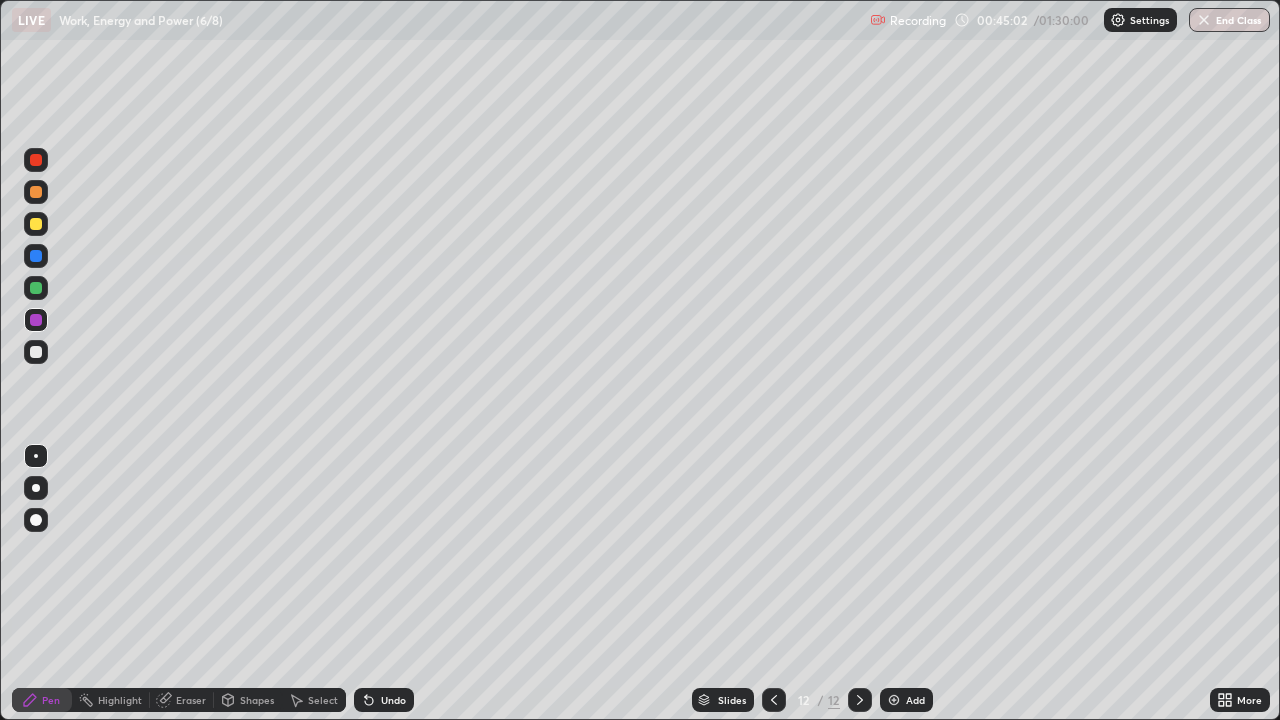 click on "Shapes" at bounding box center (257, 700) 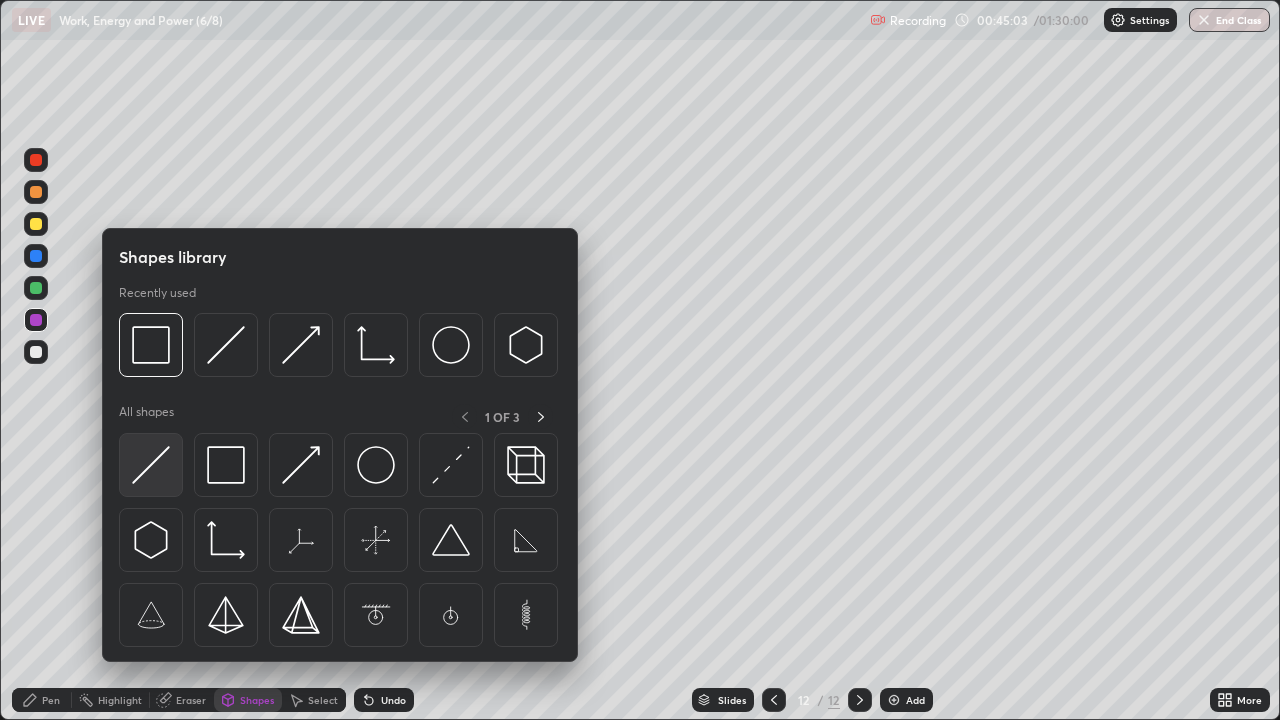 click at bounding box center [151, 465] 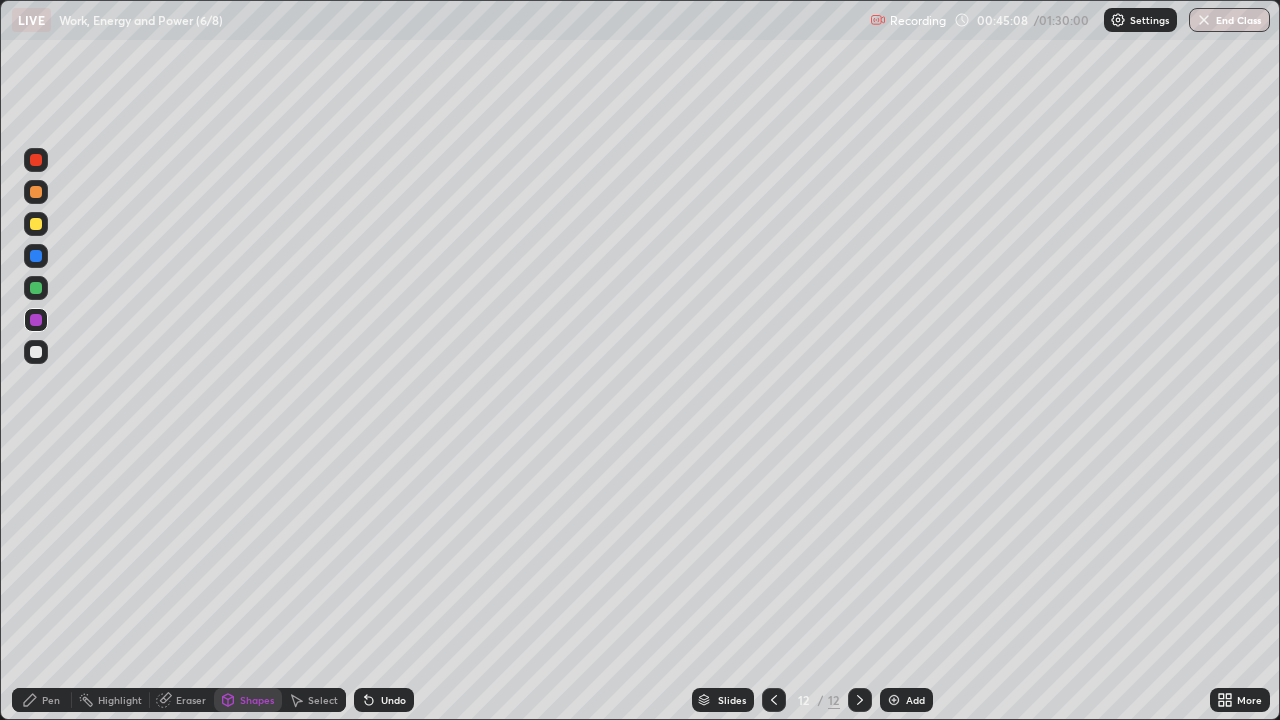 click on "Pen" at bounding box center [42, 700] 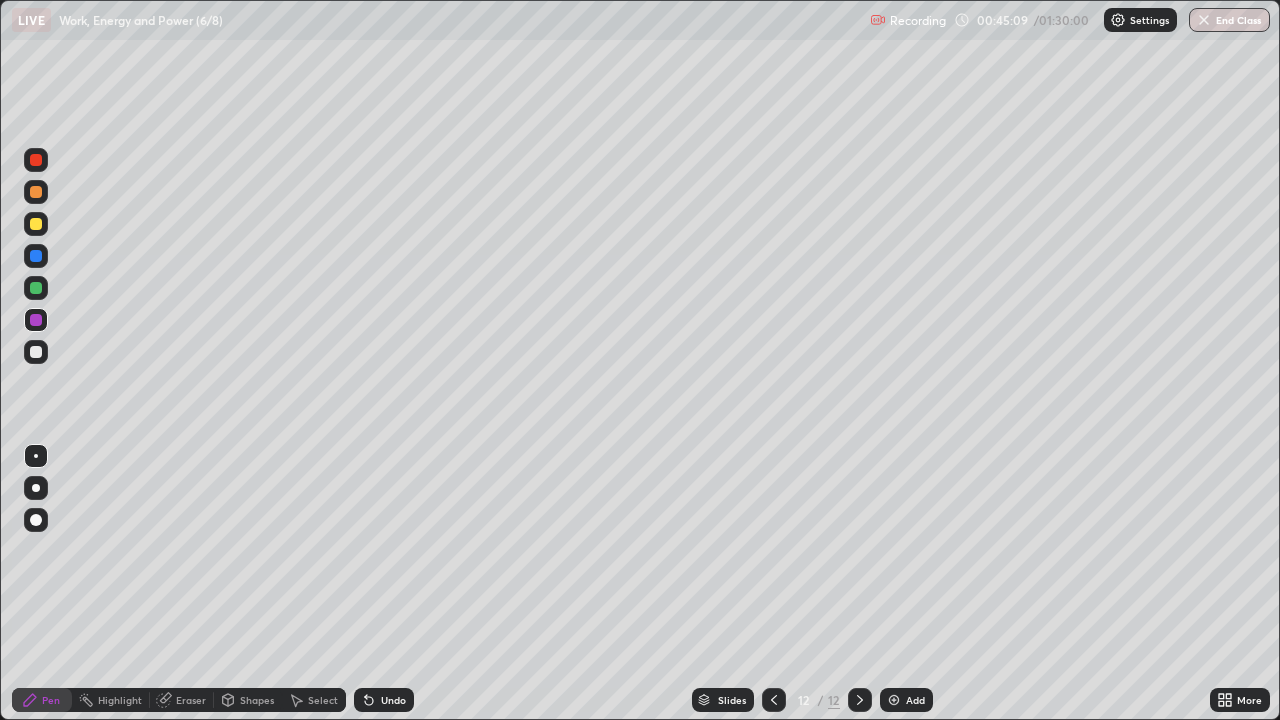 click at bounding box center (36, 352) 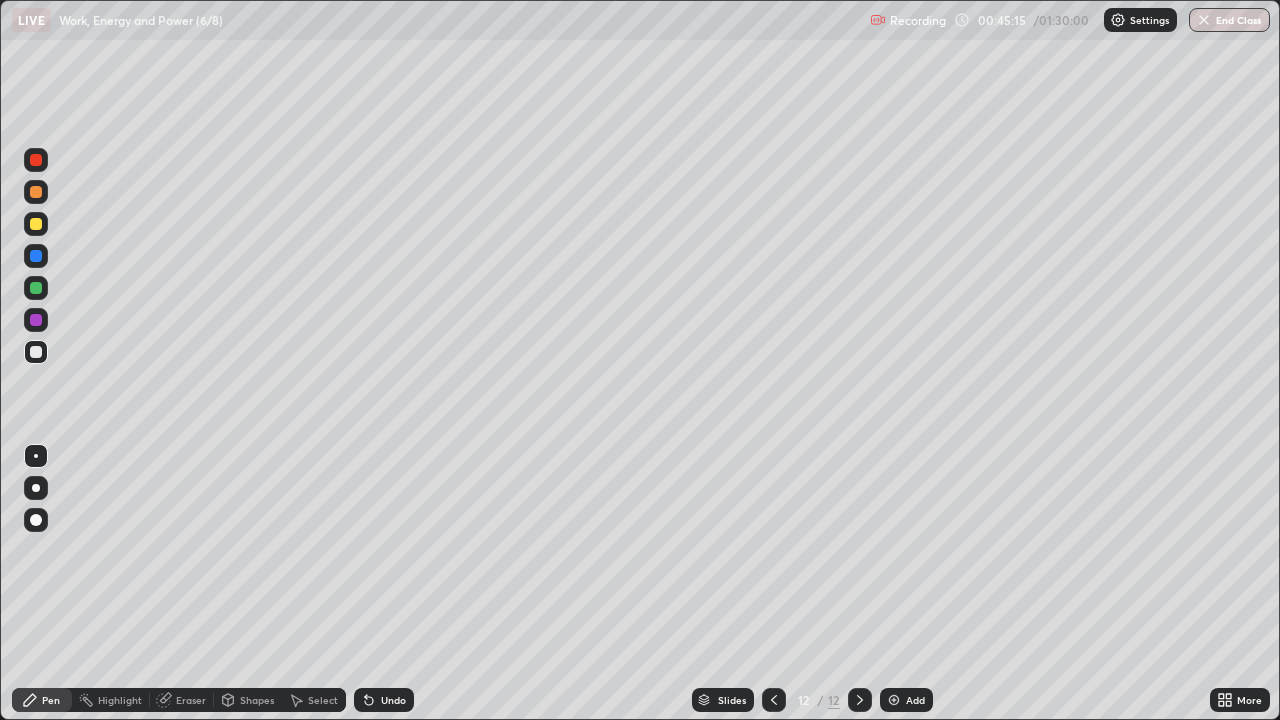 click at bounding box center (36, 224) 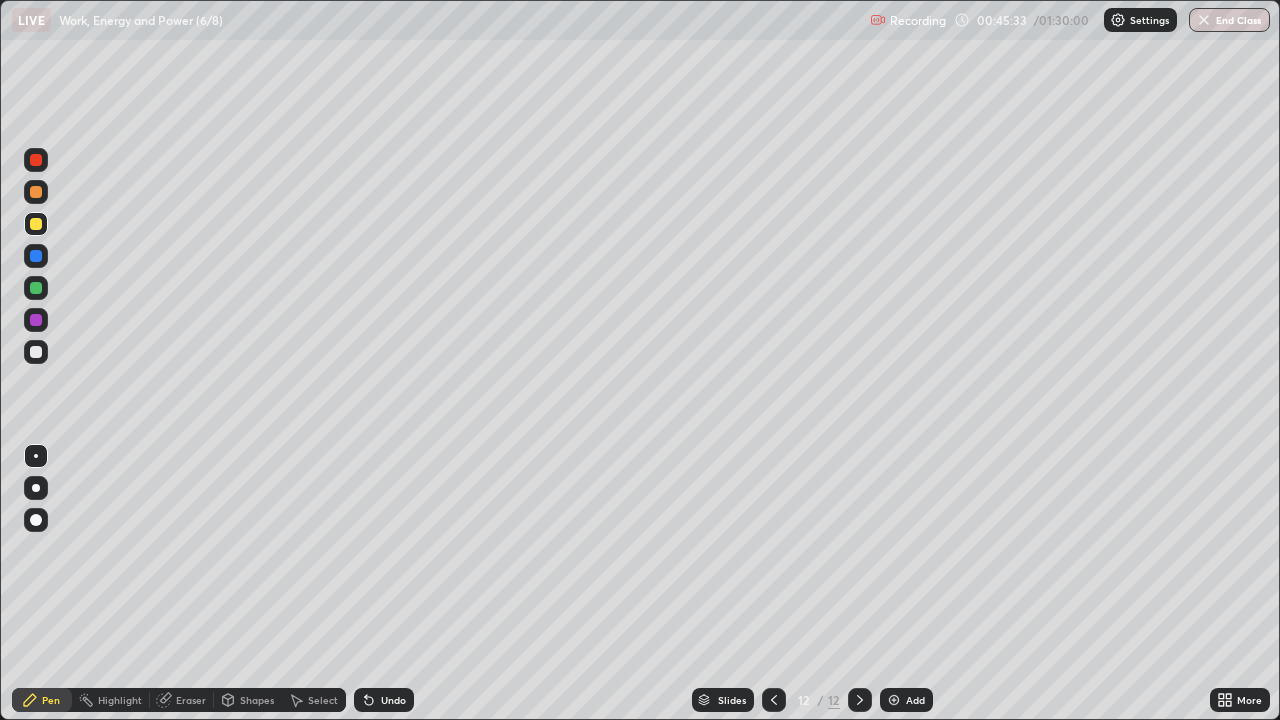 click at bounding box center (36, 352) 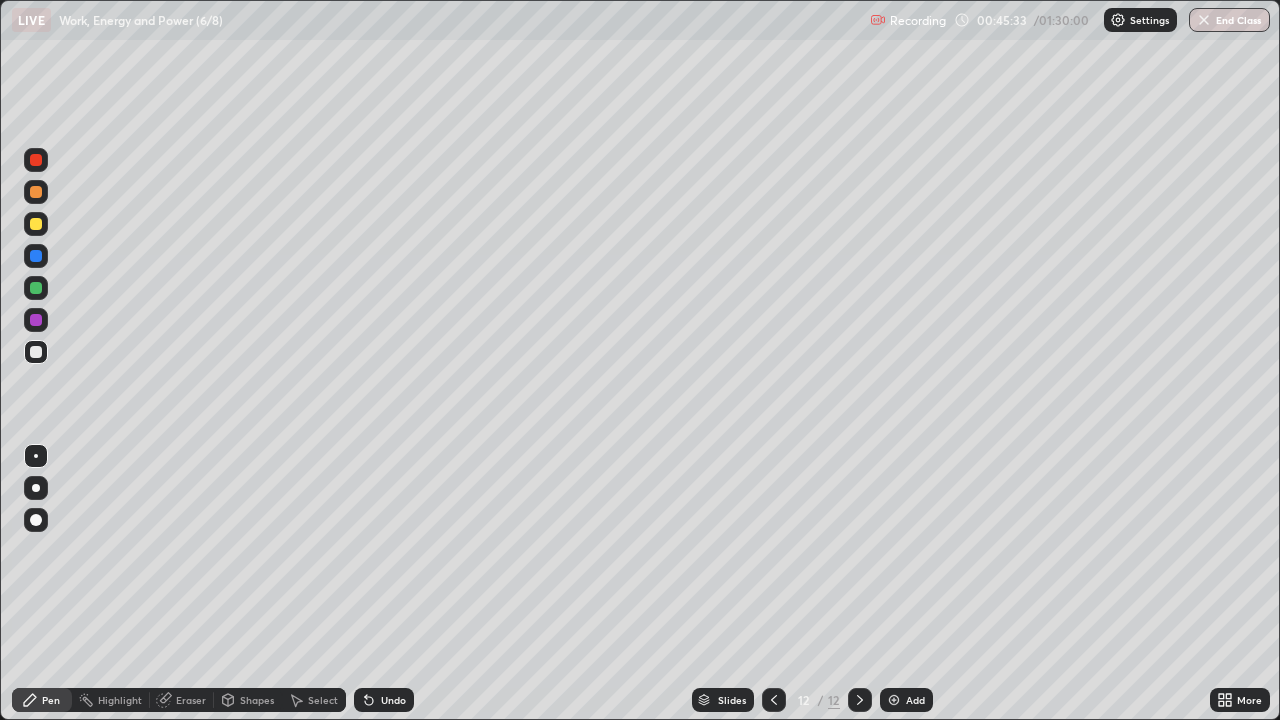 click at bounding box center [36, 352] 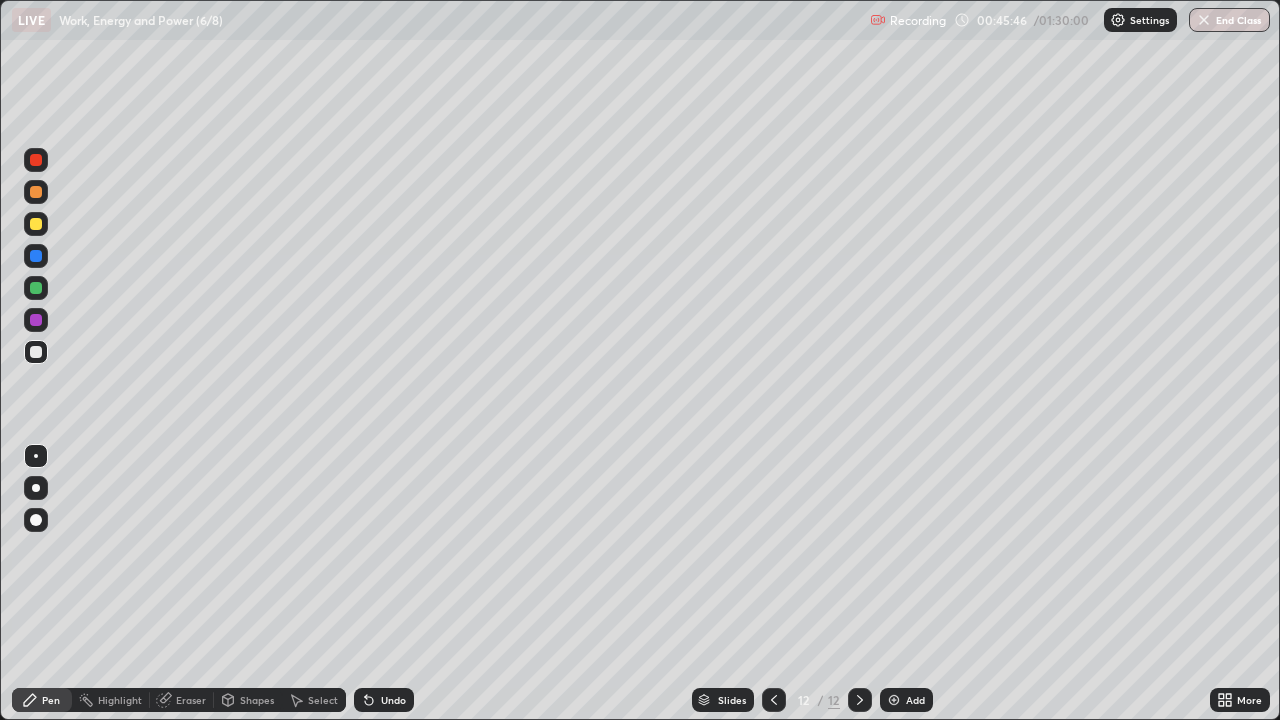 click at bounding box center (36, 288) 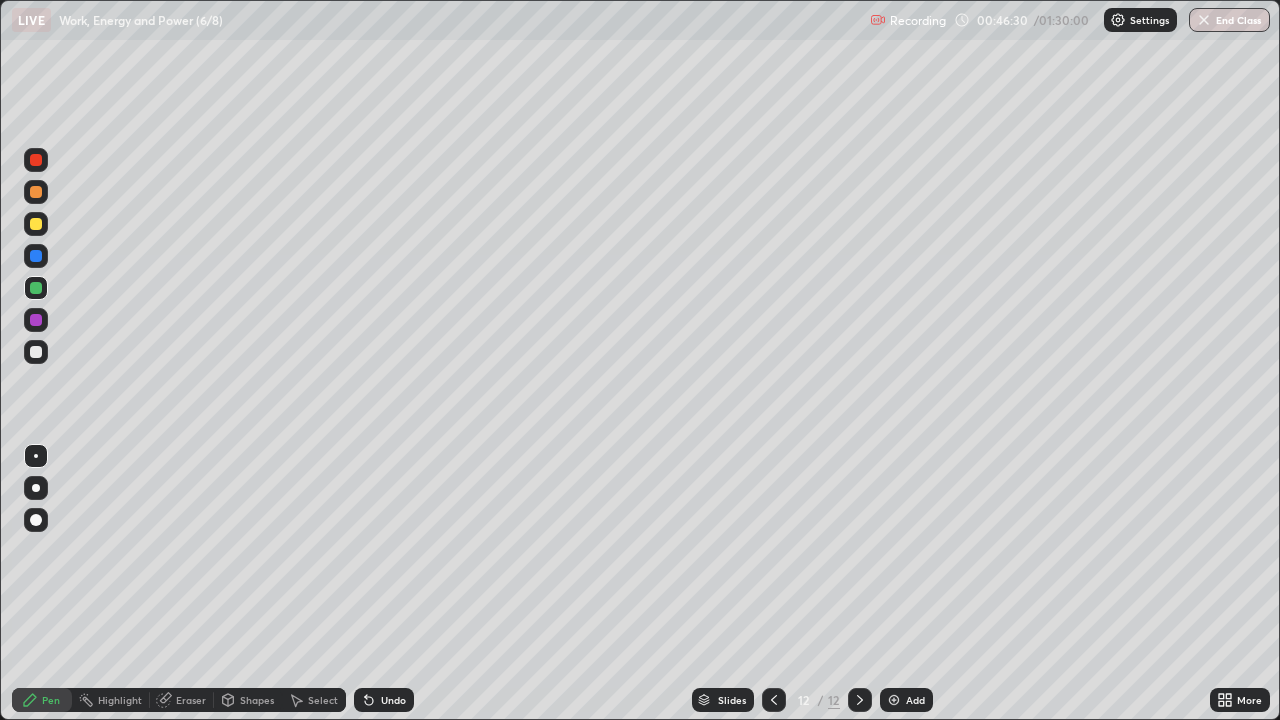 click on "Shapes" at bounding box center [257, 700] 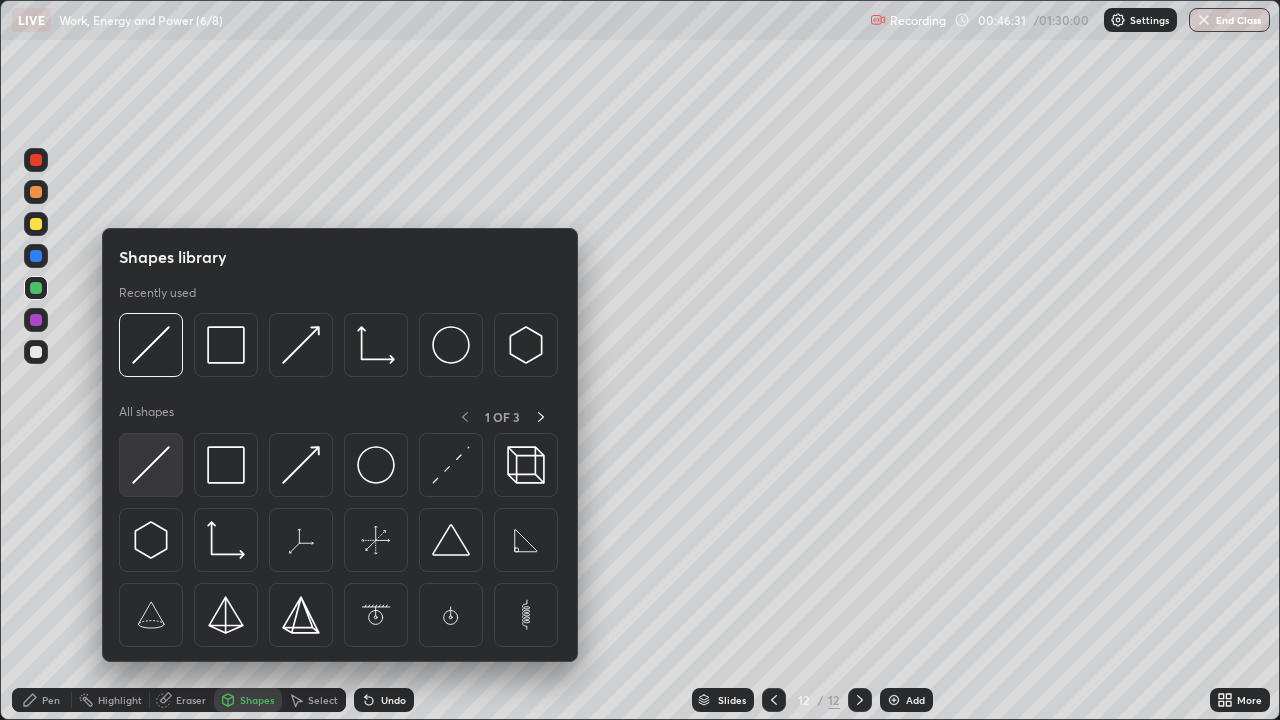 click at bounding box center [151, 465] 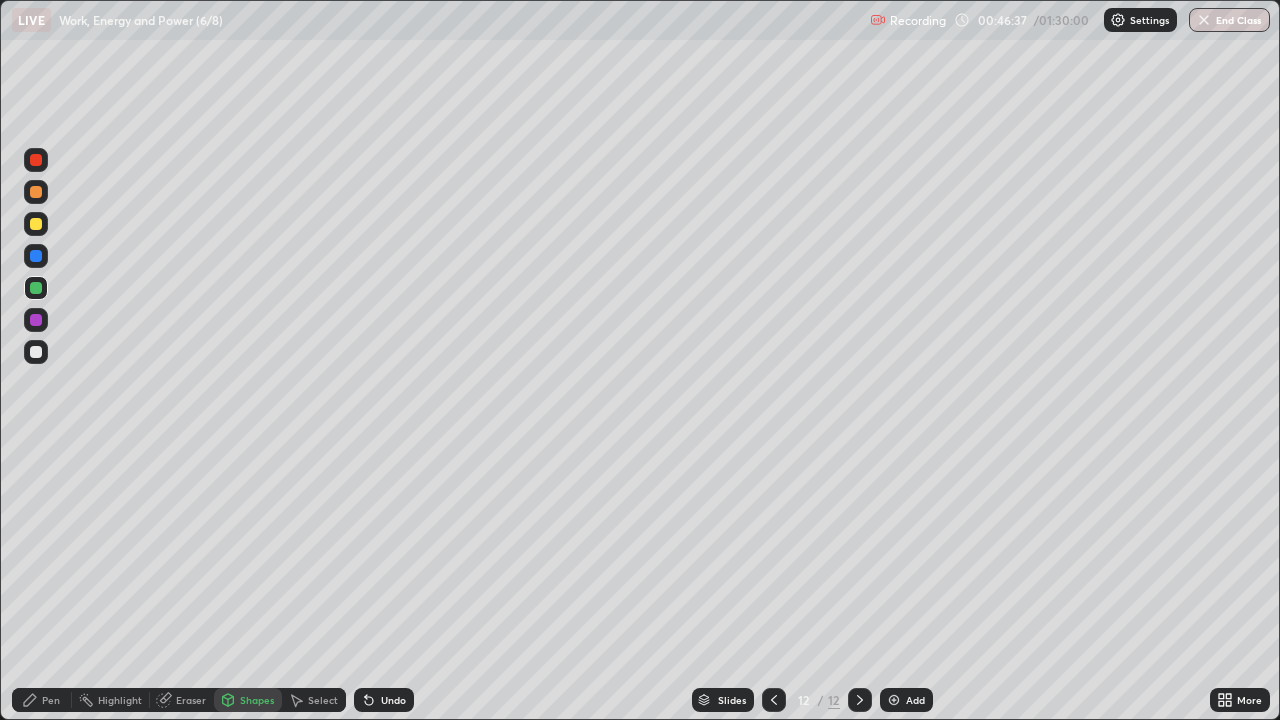 click at bounding box center (36, 352) 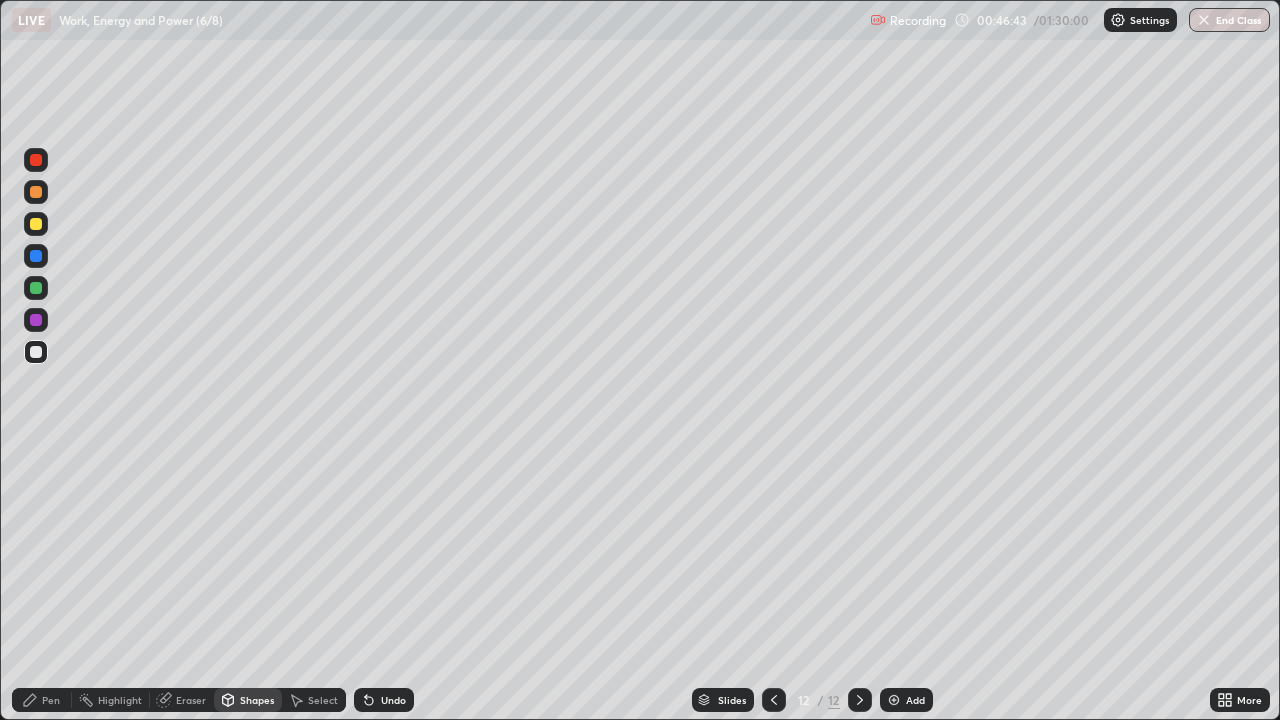 click on "Pen" at bounding box center (42, 700) 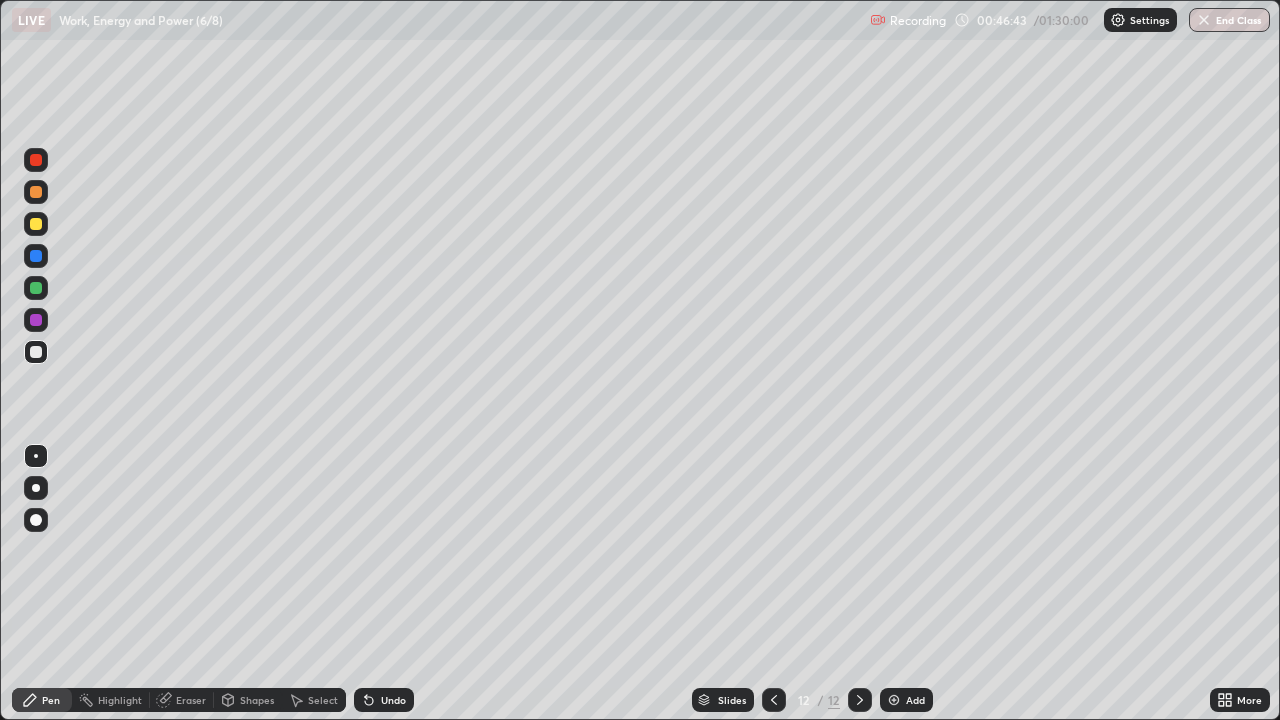 click at bounding box center (36, 224) 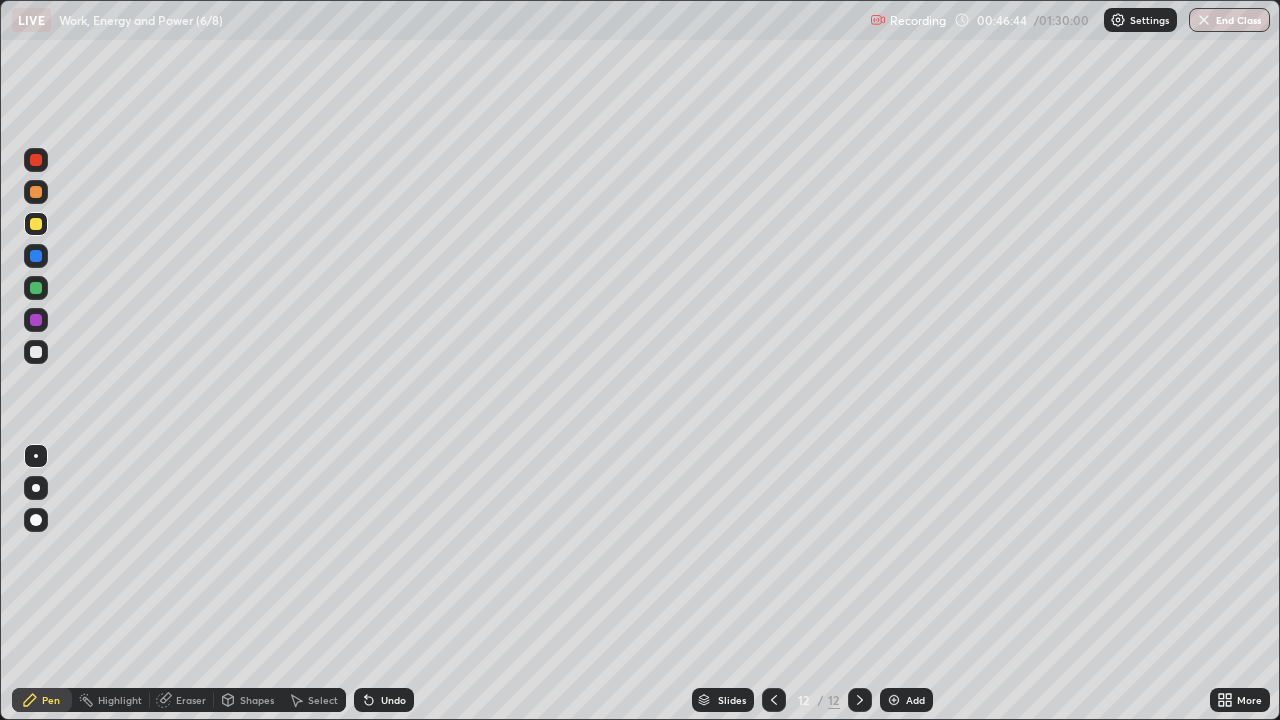 click at bounding box center (36, 224) 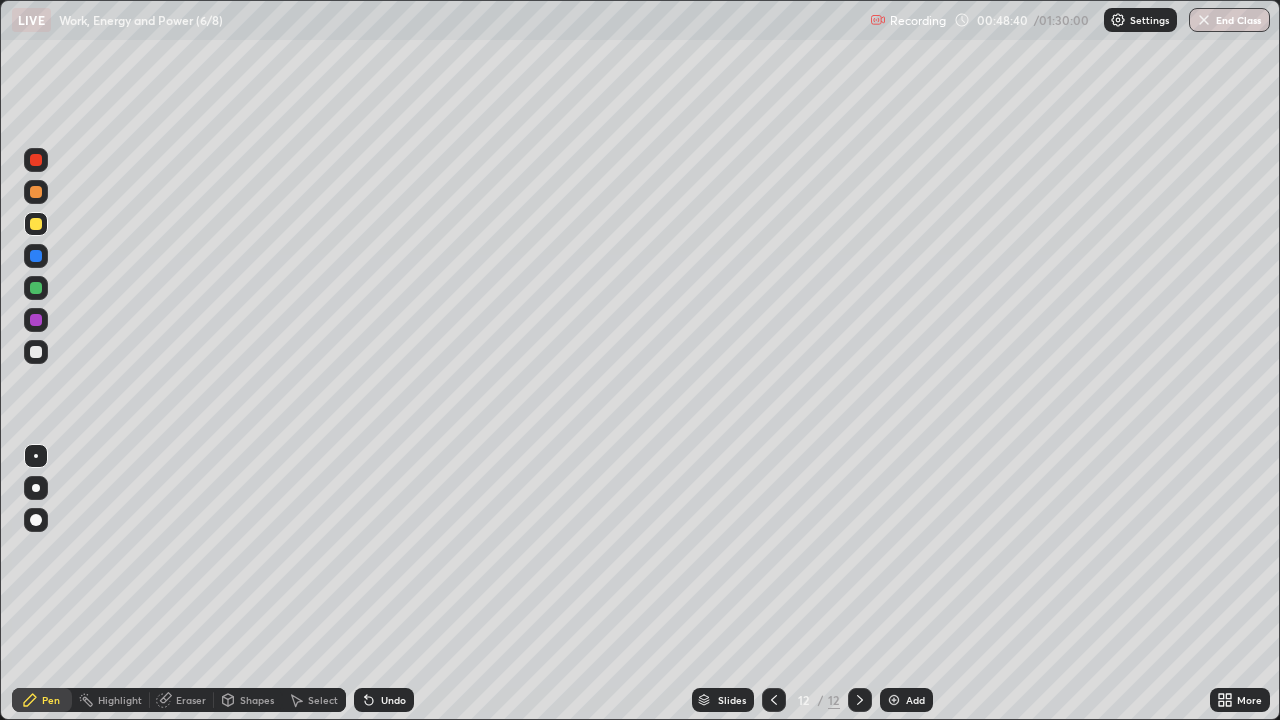 click at bounding box center (36, 352) 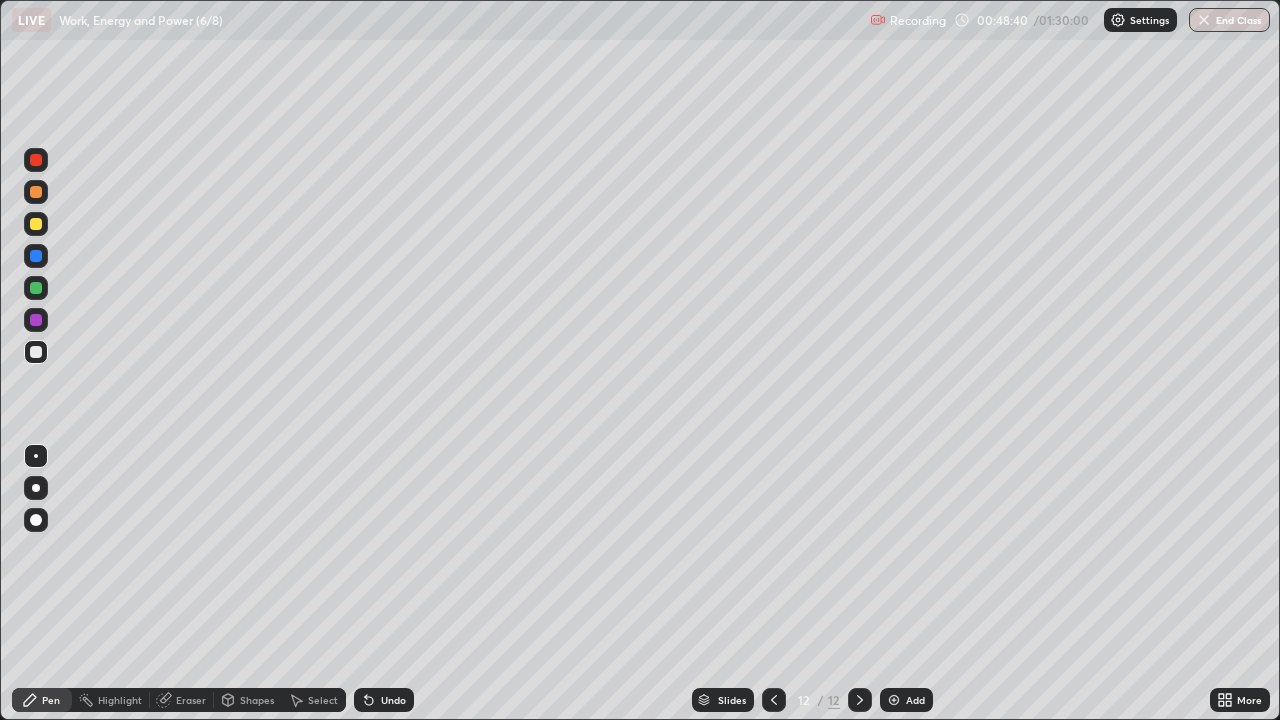 click at bounding box center [36, 352] 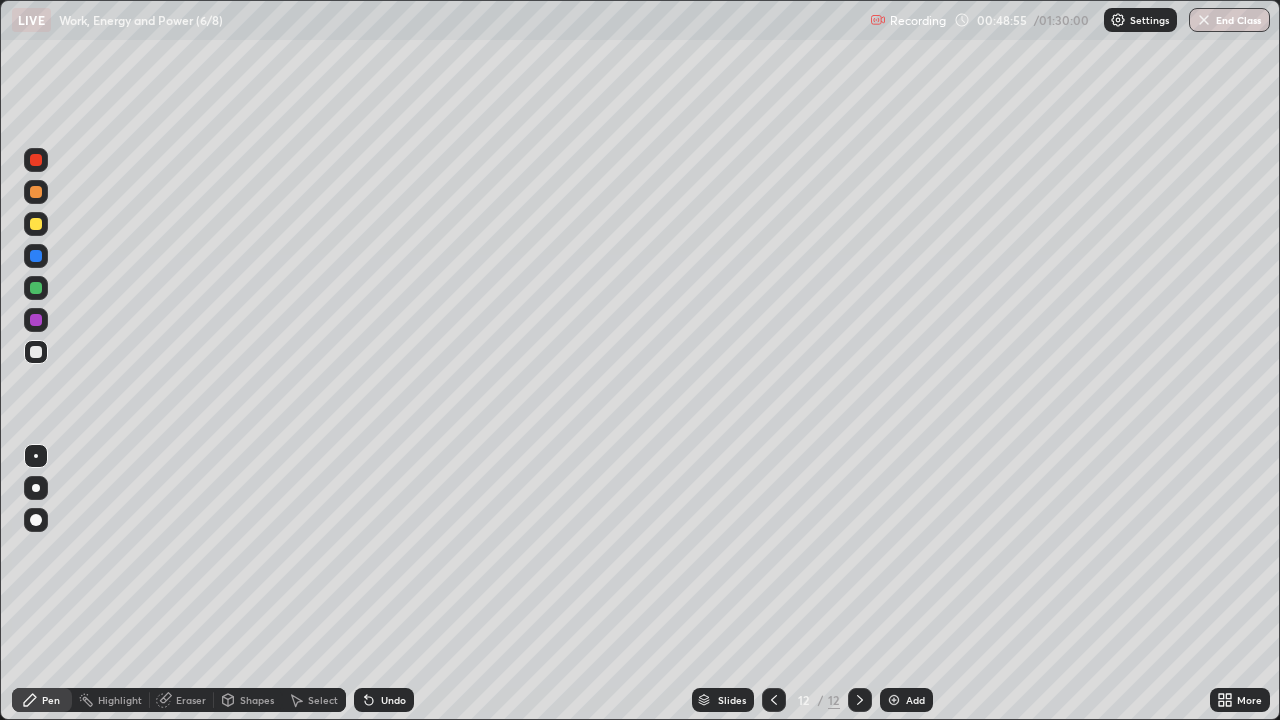 click on "Undo" at bounding box center [384, 700] 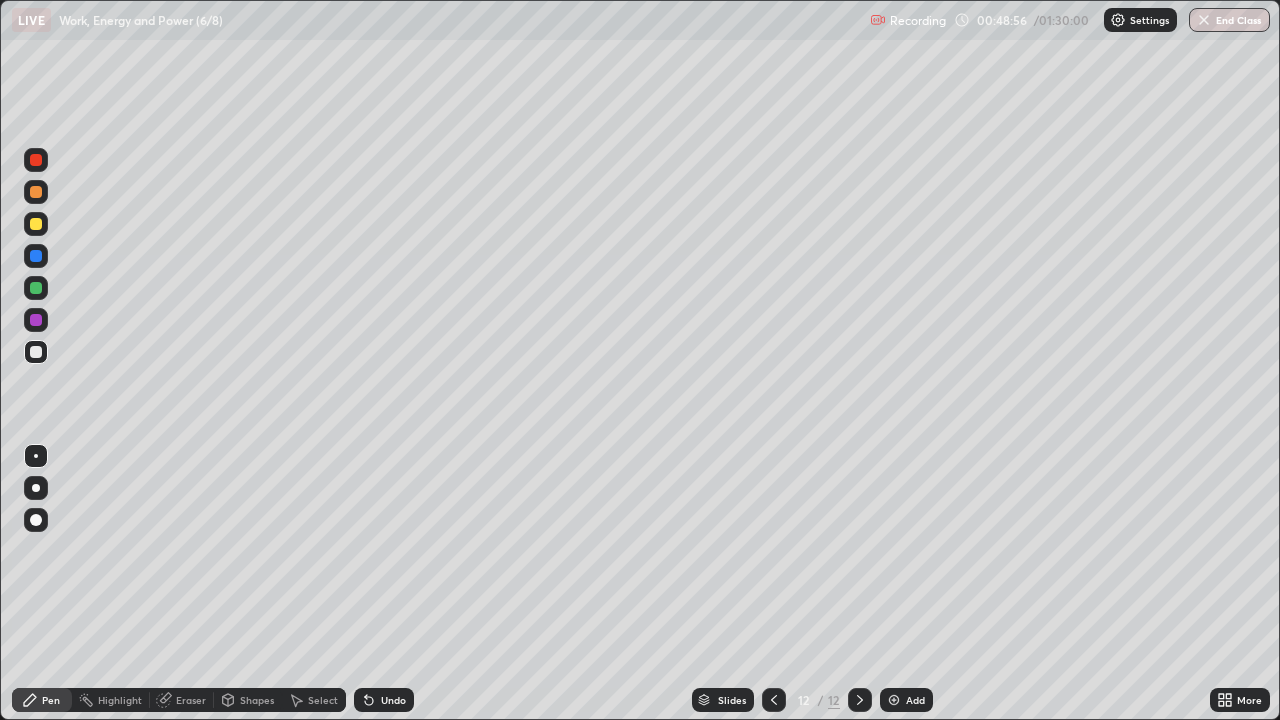click on "Undo" at bounding box center (384, 700) 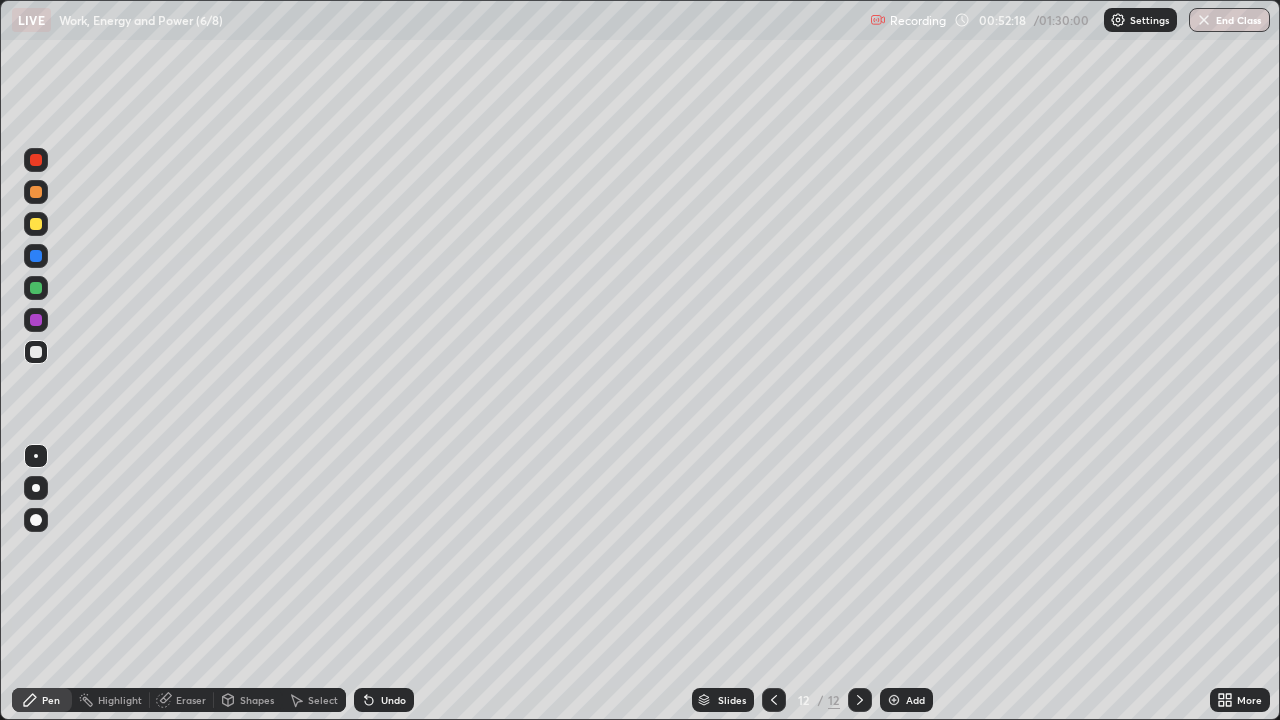 click at bounding box center [894, 700] 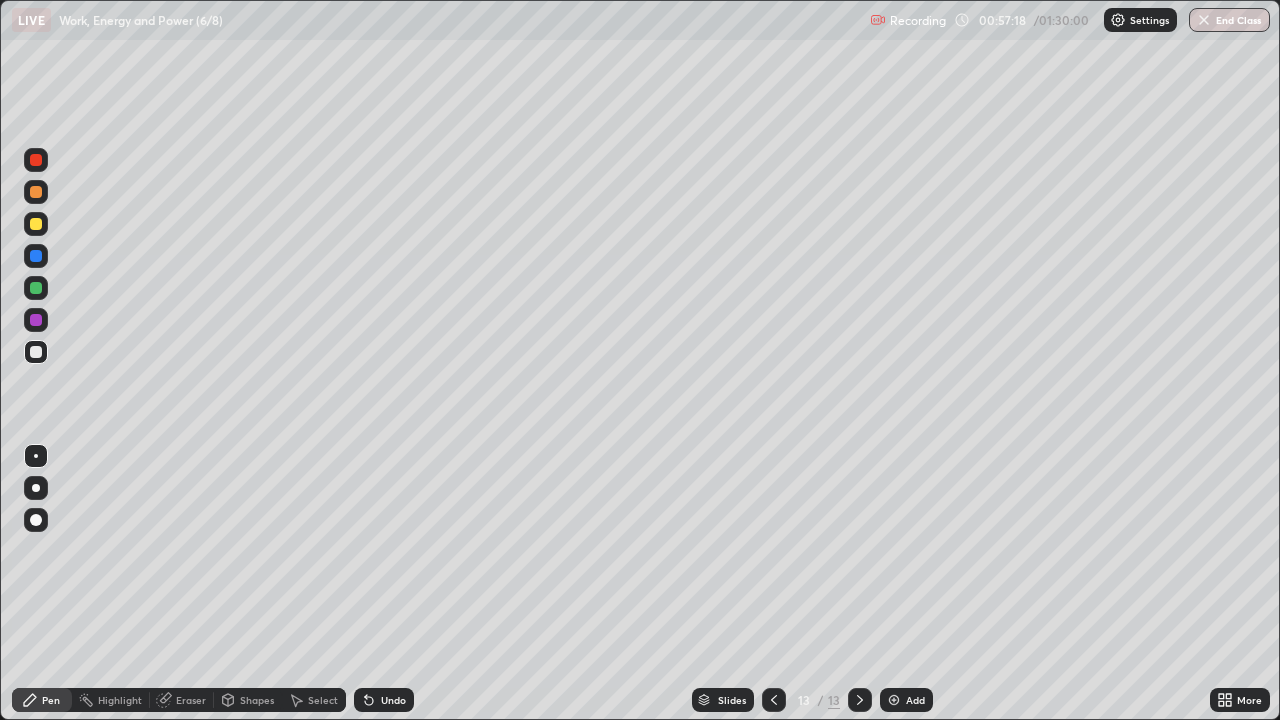 click on "Undo" at bounding box center (393, 700) 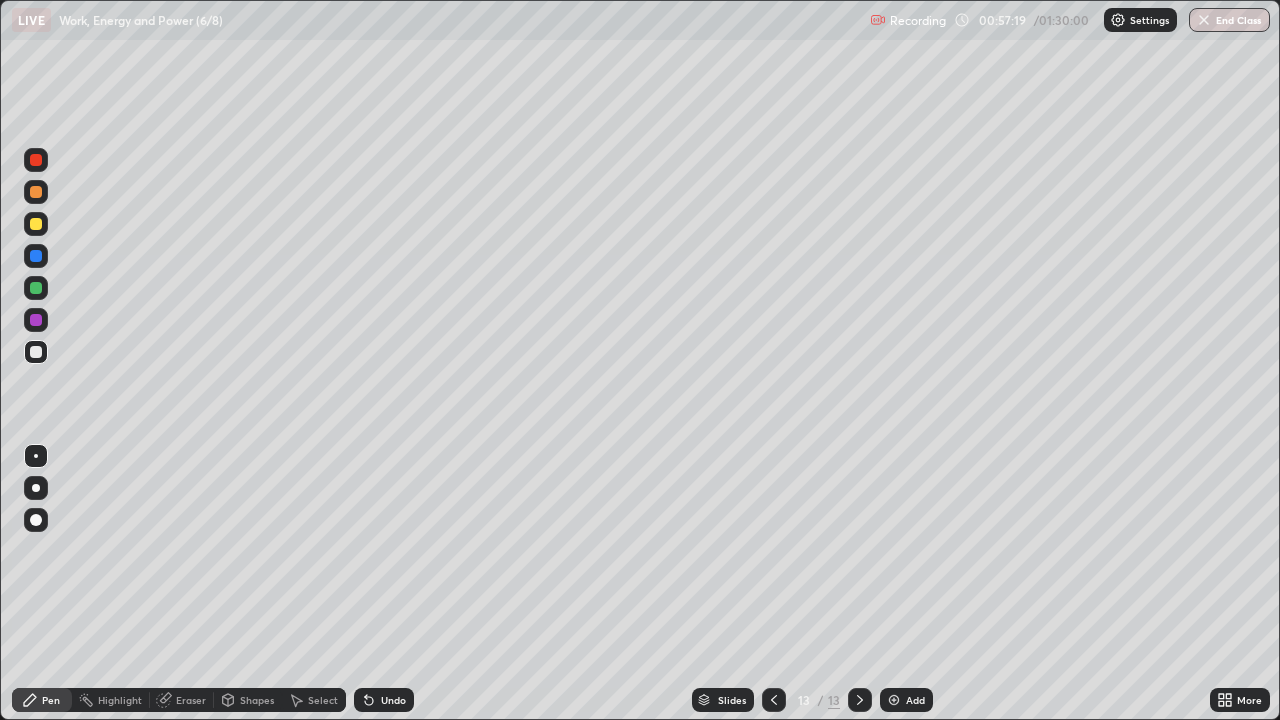 click on "Undo" at bounding box center (393, 700) 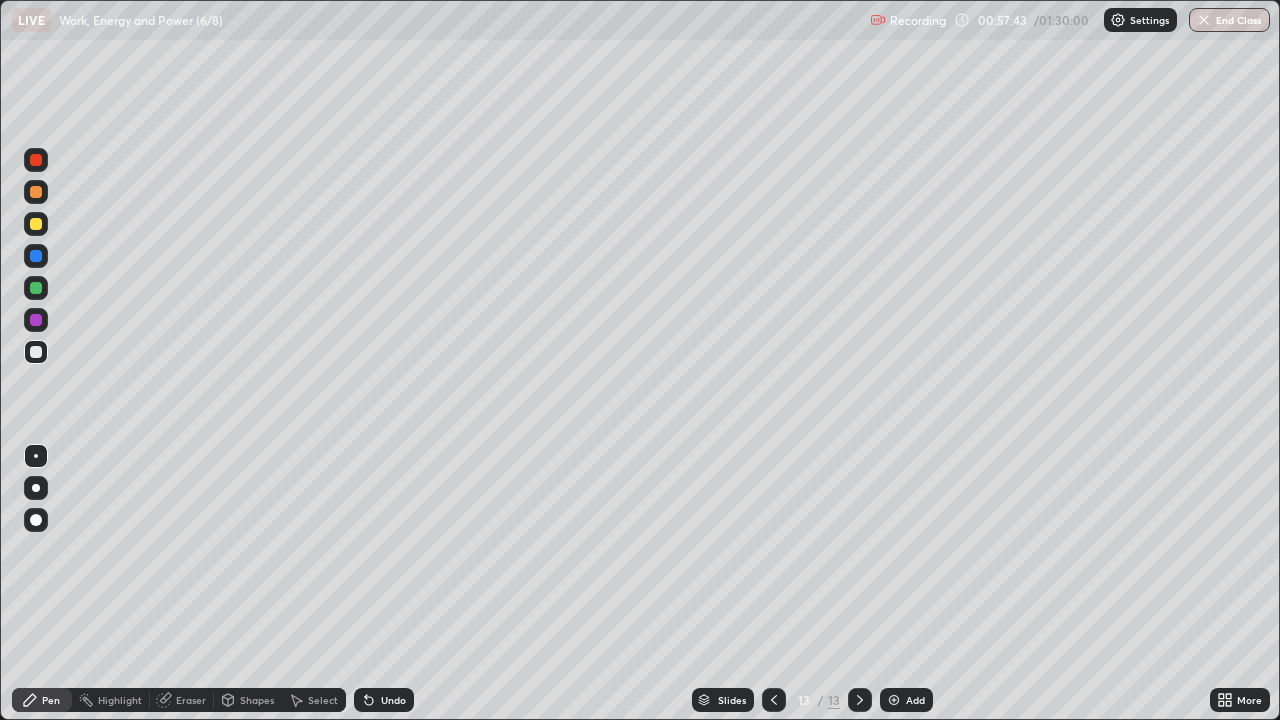 click 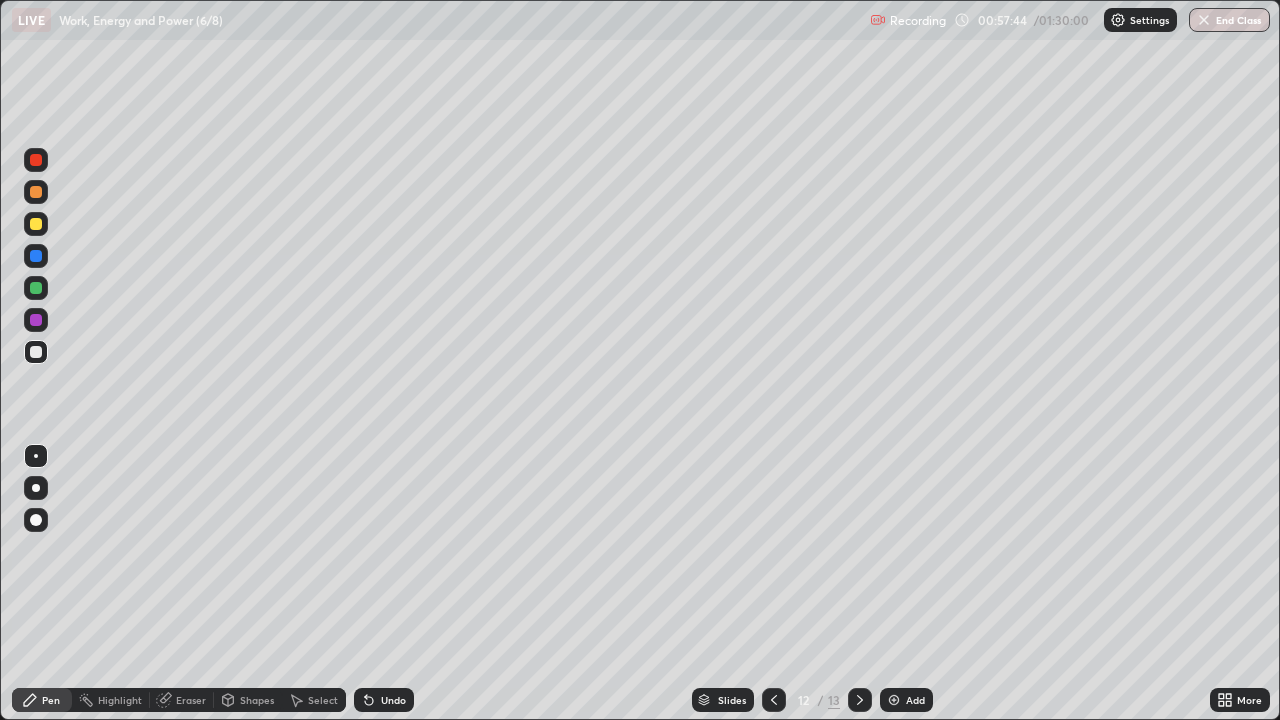 click at bounding box center (774, 700) 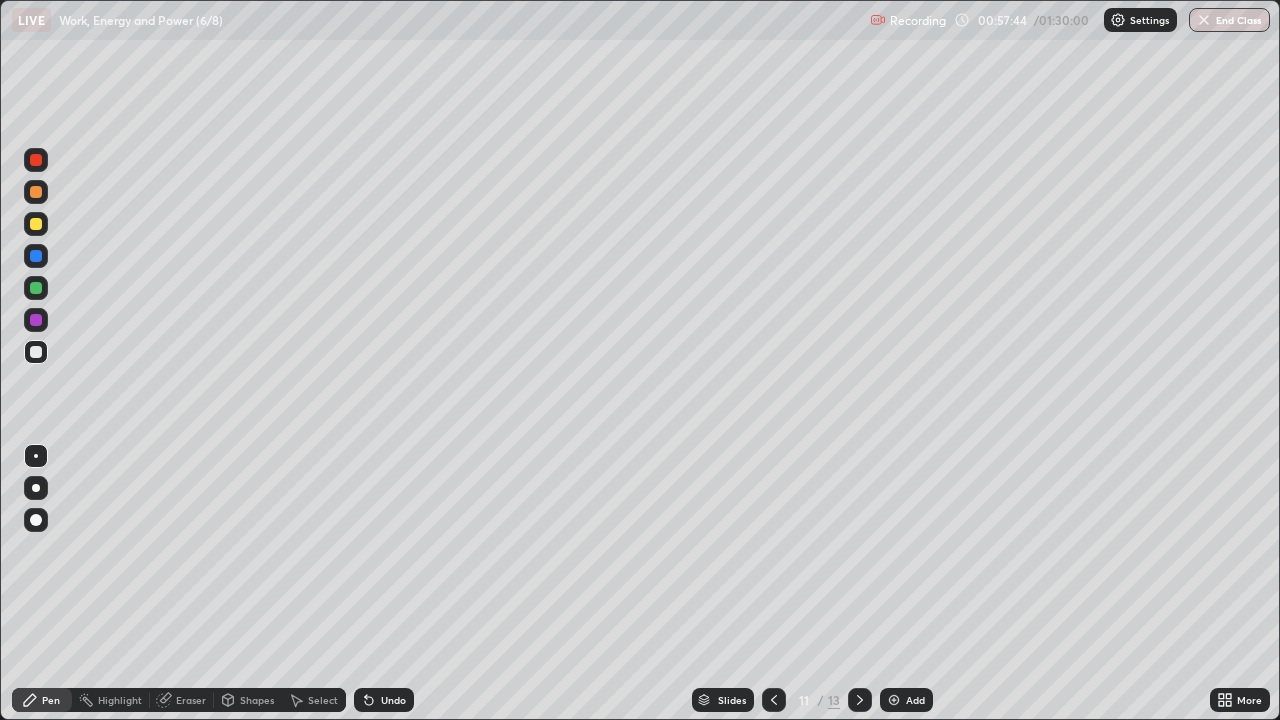 click on "Slides" at bounding box center (723, 700) 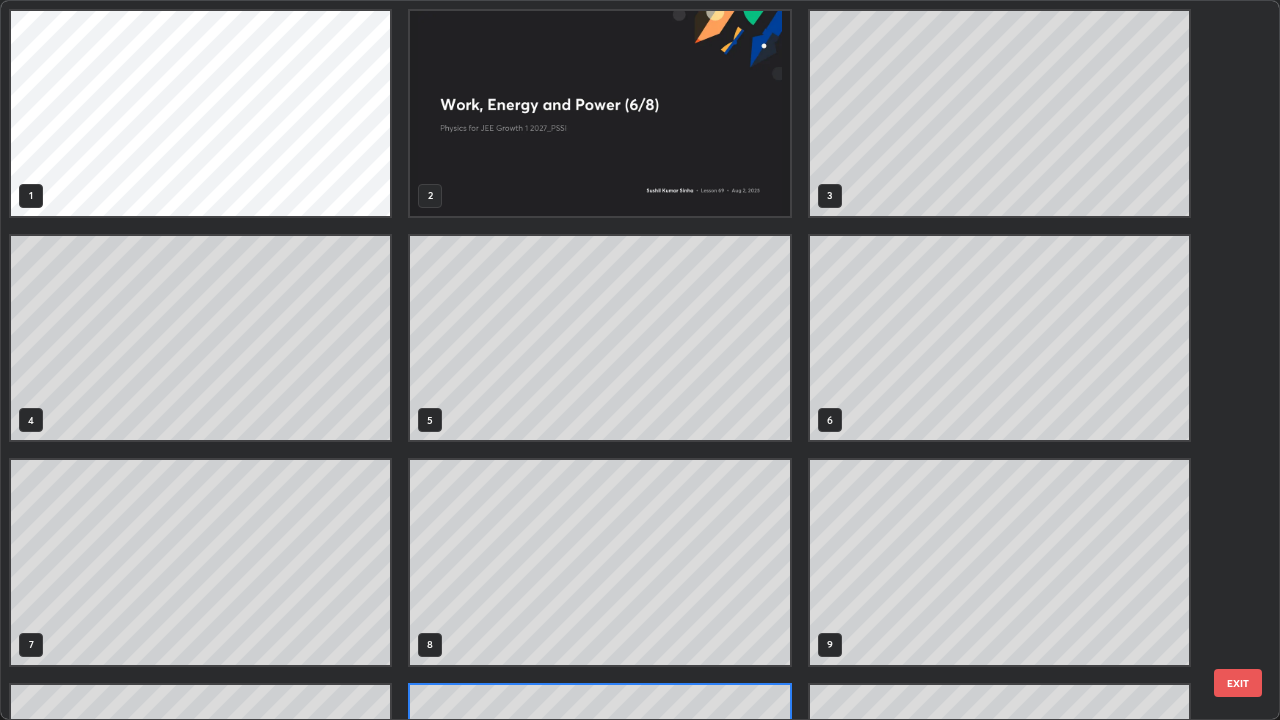 click on "1 2 3 4 5 6 7 8 9 10 11 12 13" at bounding box center (622, 360) 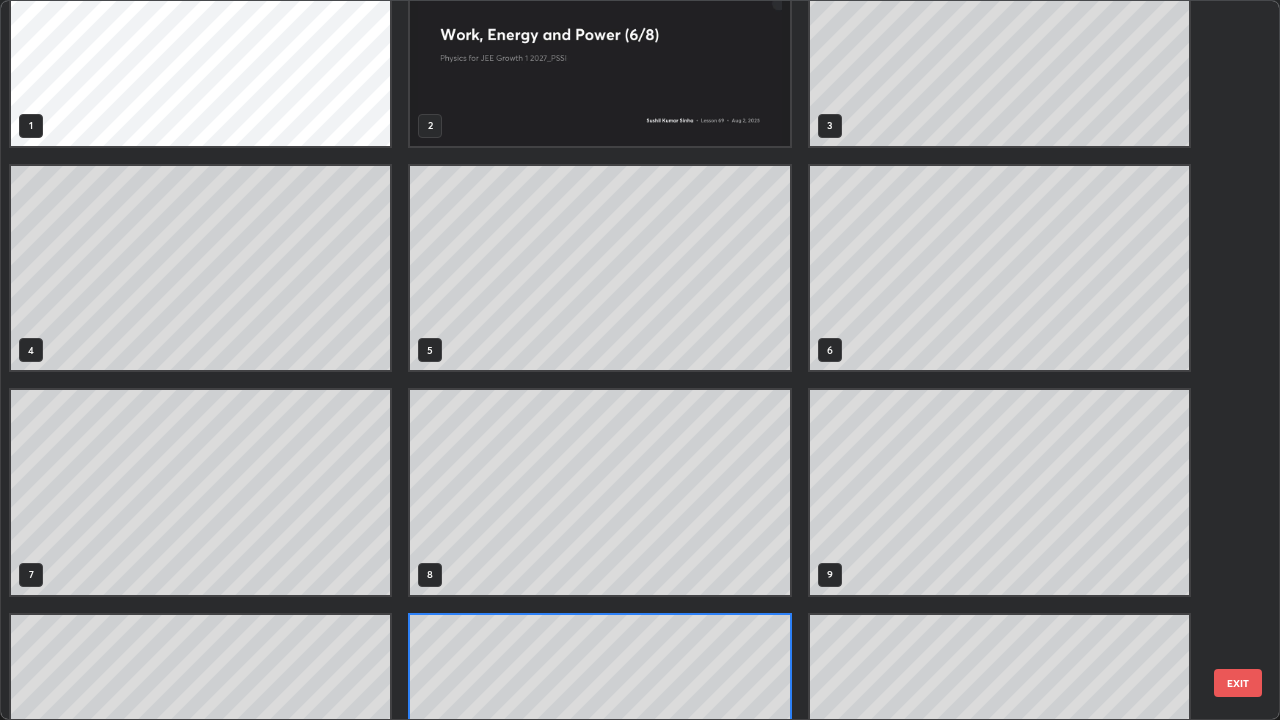 scroll, scrollTop: 0, scrollLeft: 0, axis: both 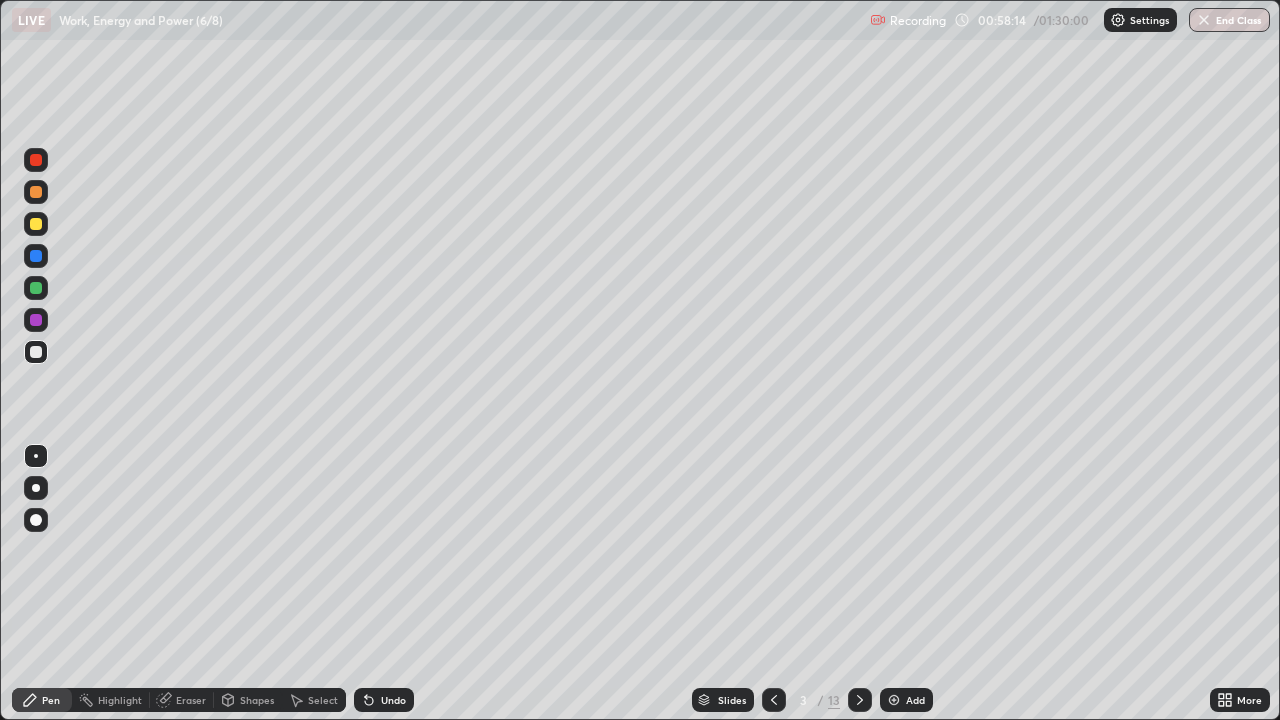 click 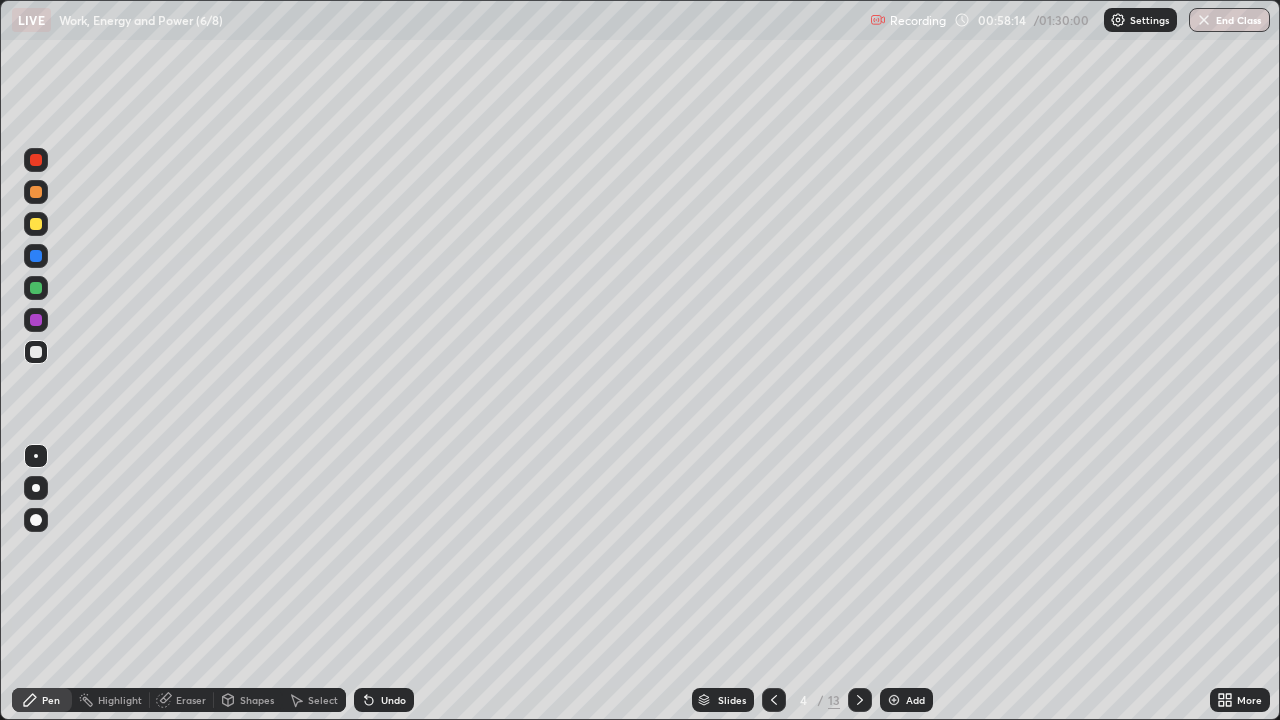 click 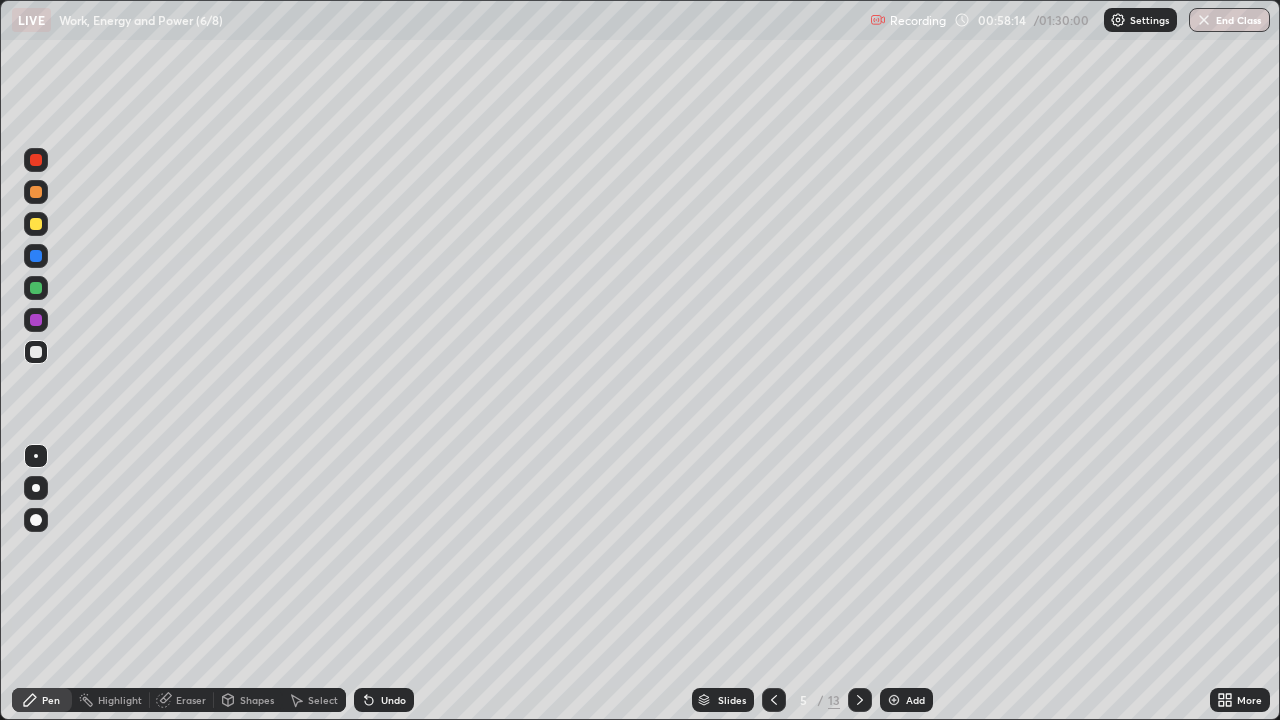 click 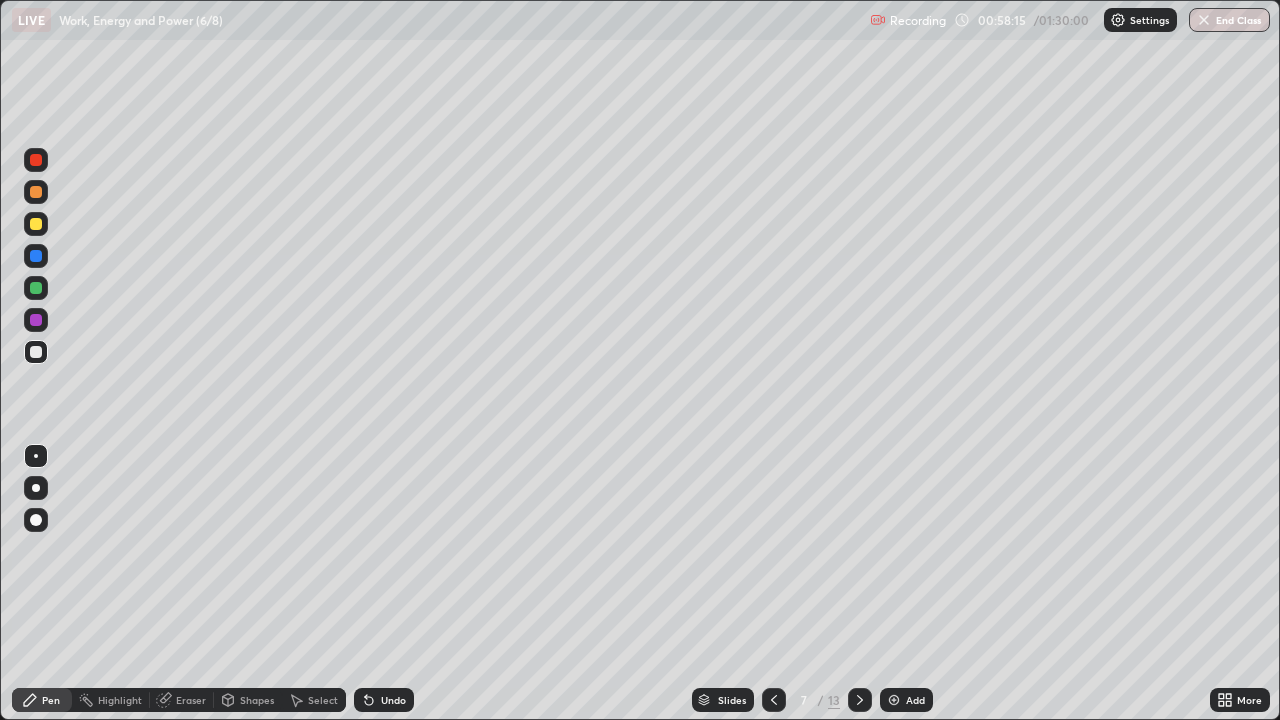 click 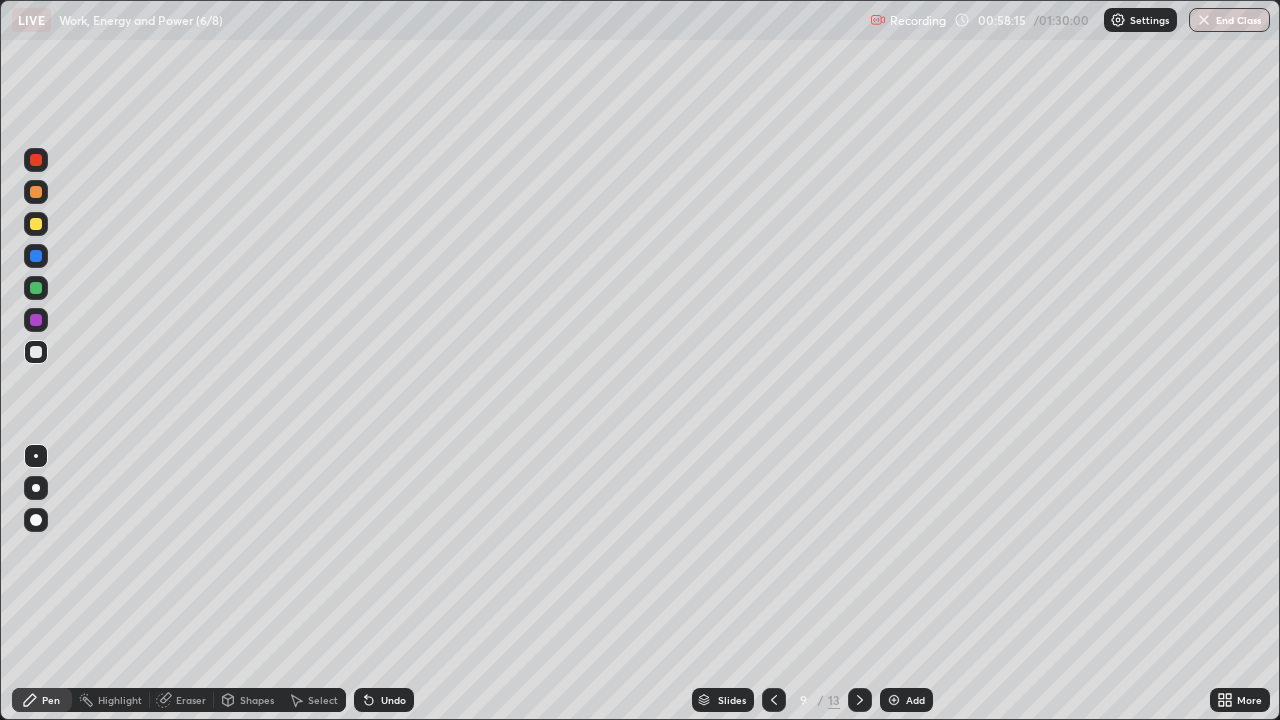 click 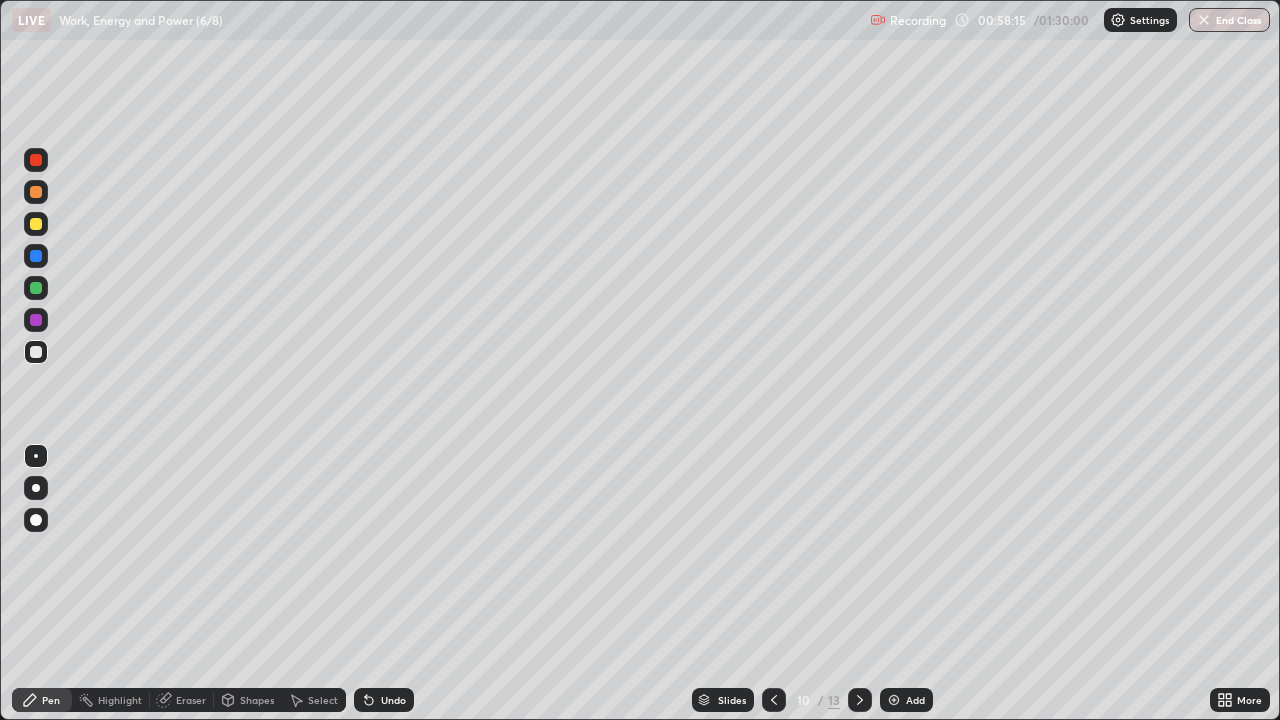 click 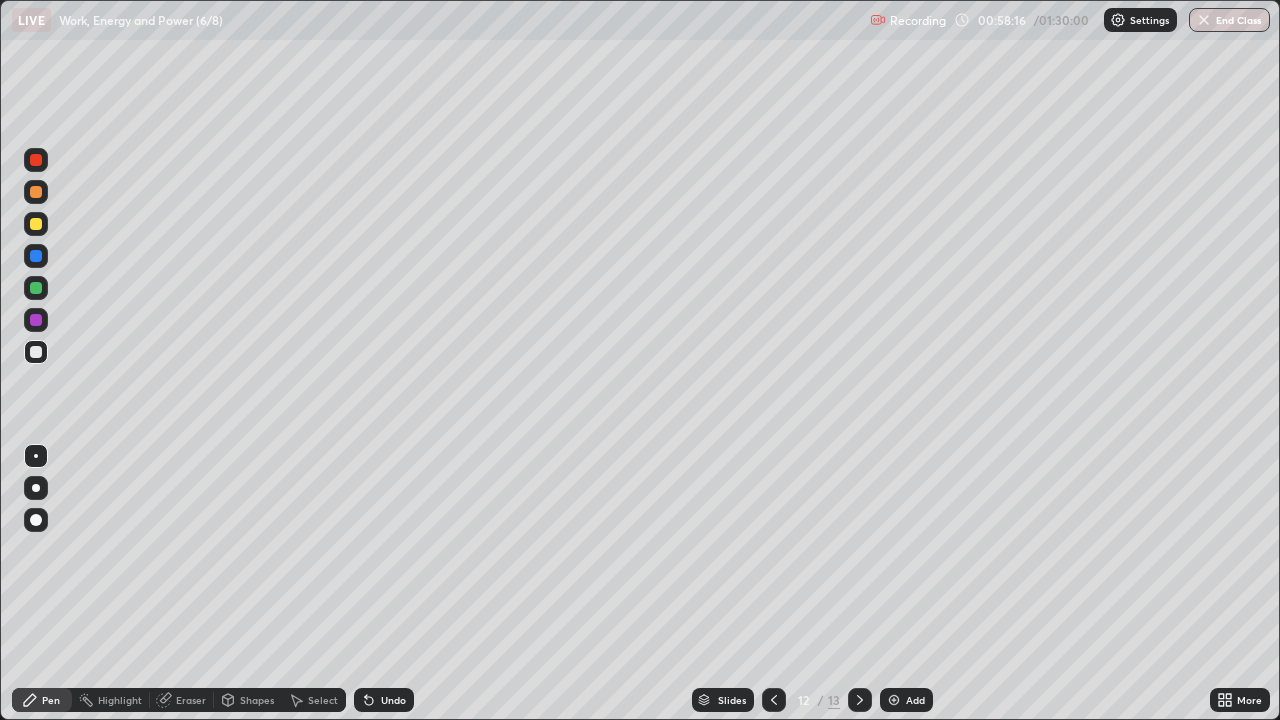 click 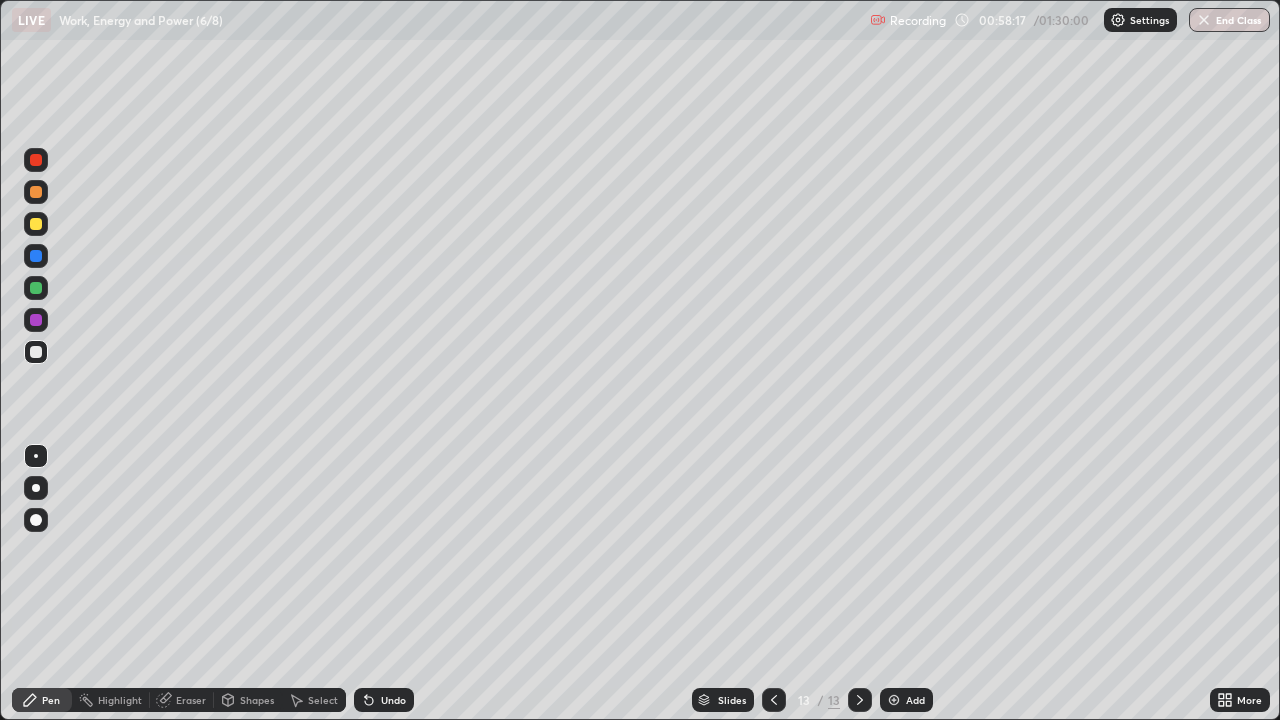click 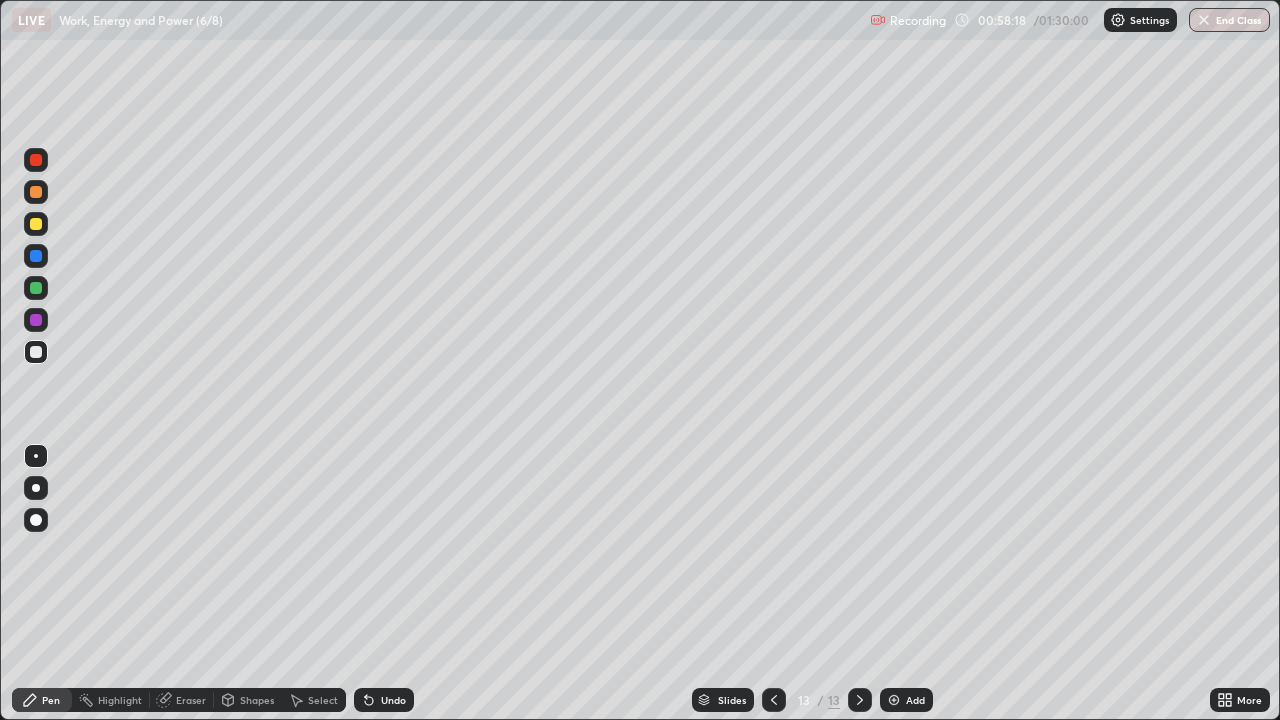 click at bounding box center (894, 700) 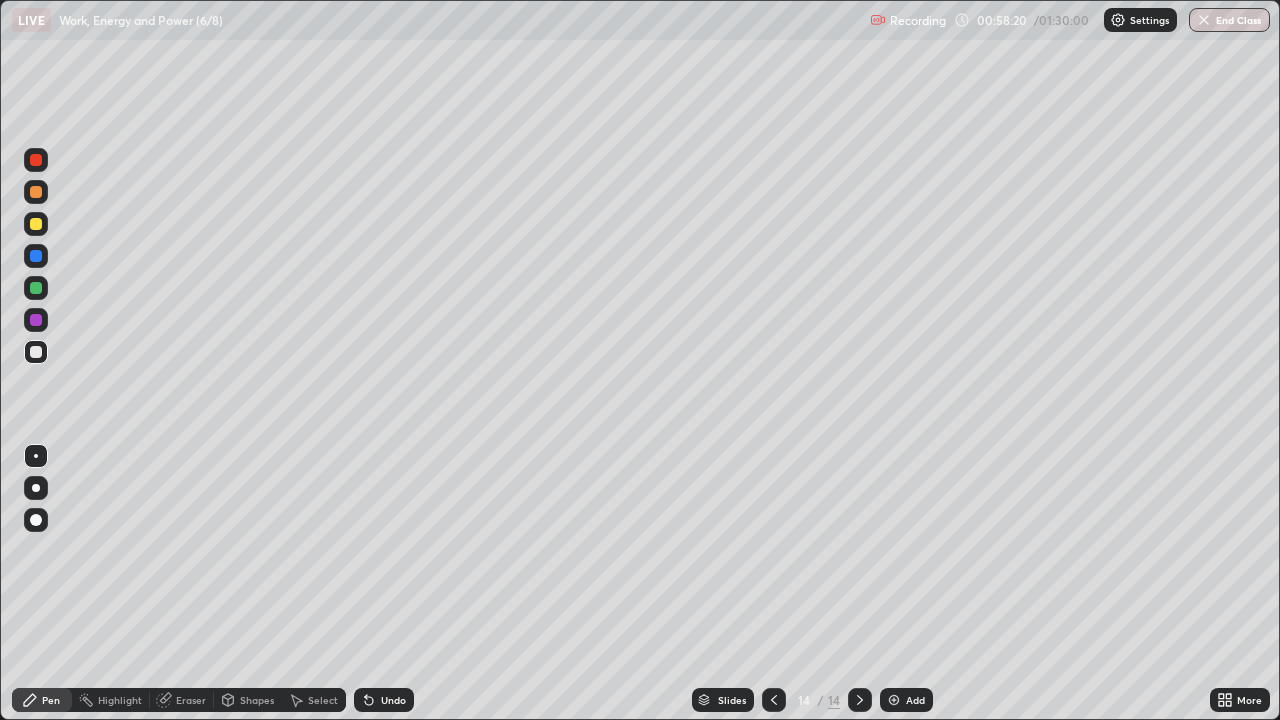 click on "Shapes" at bounding box center [257, 700] 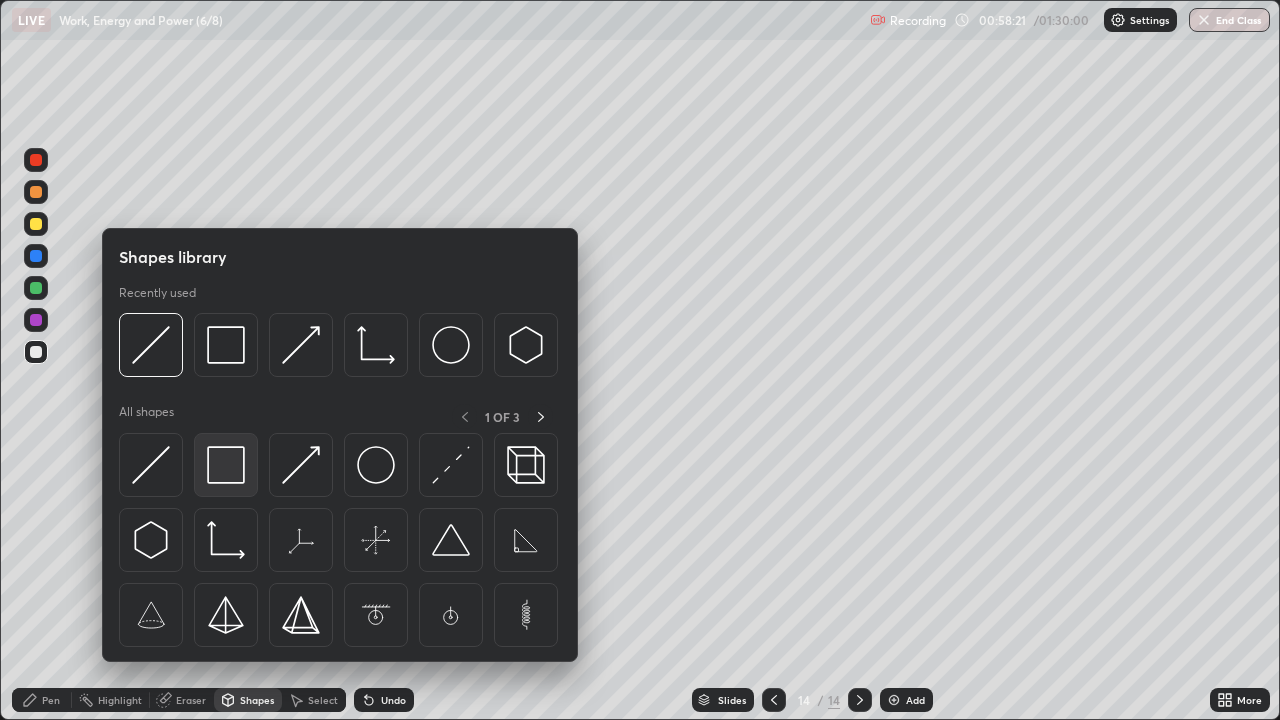 click at bounding box center (226, 465) 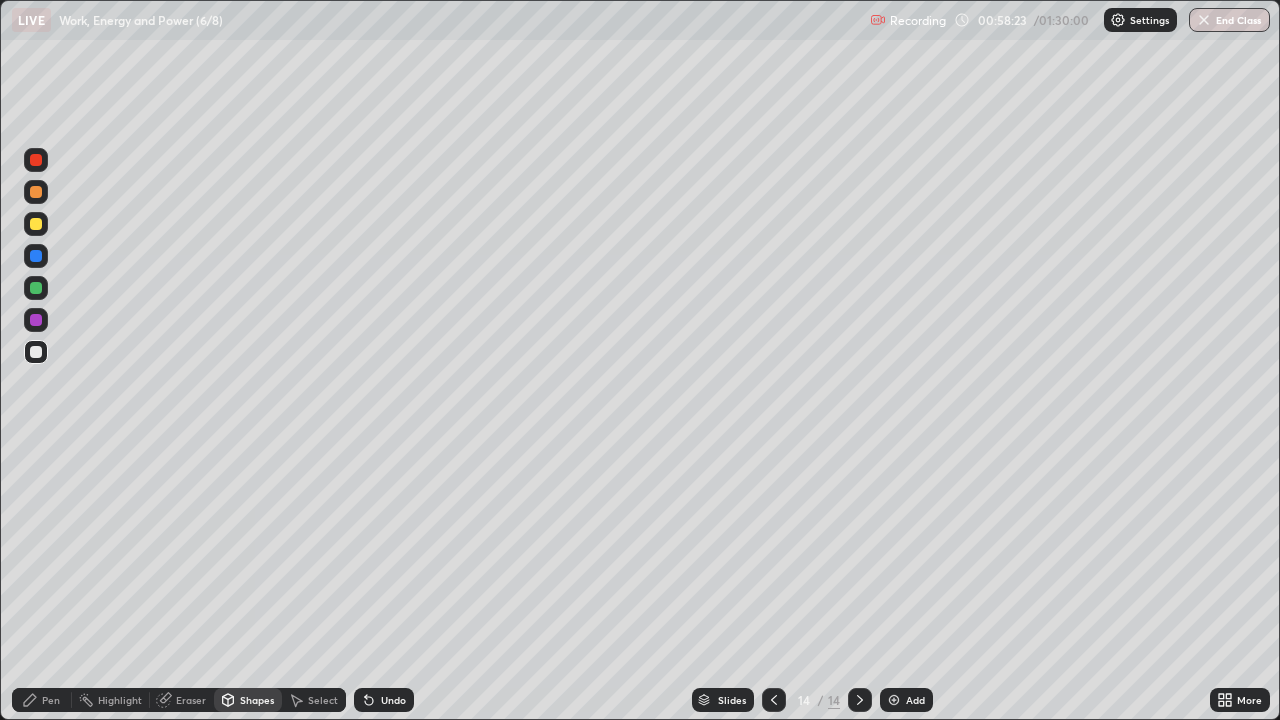 click at bounding box center [36, 224] 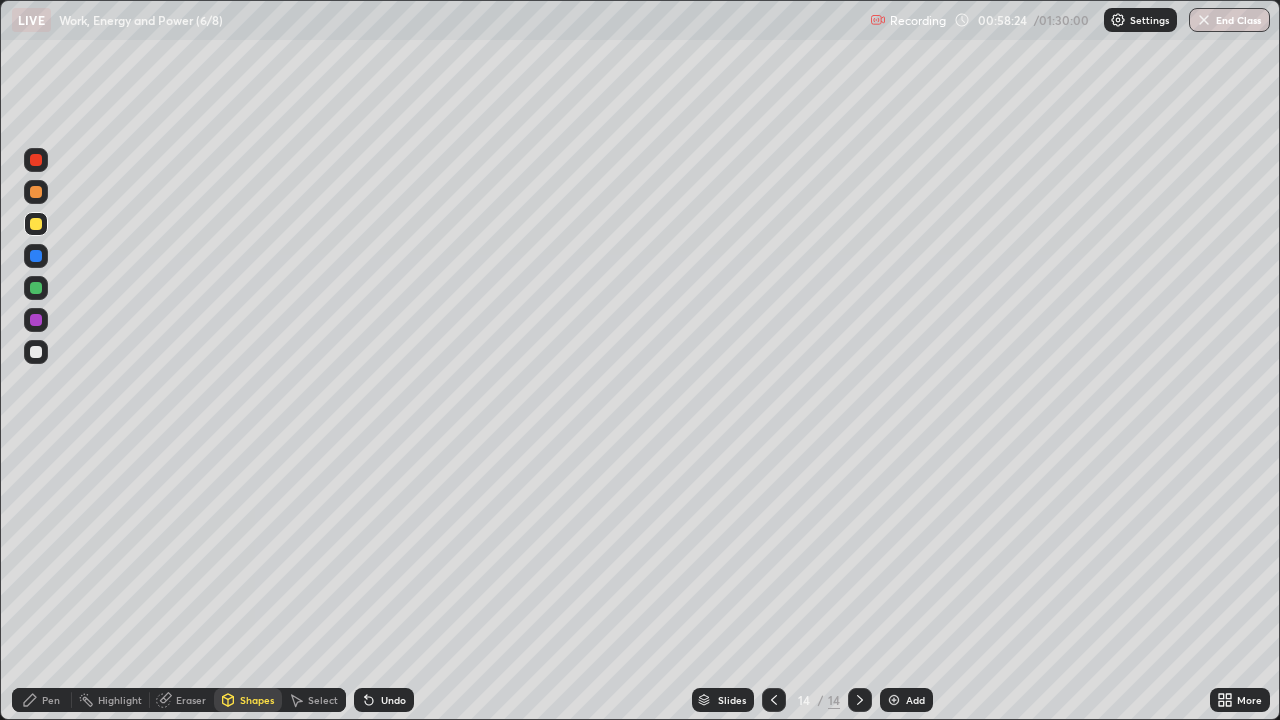 click on "Shapes" at bounding box center (257, 700) 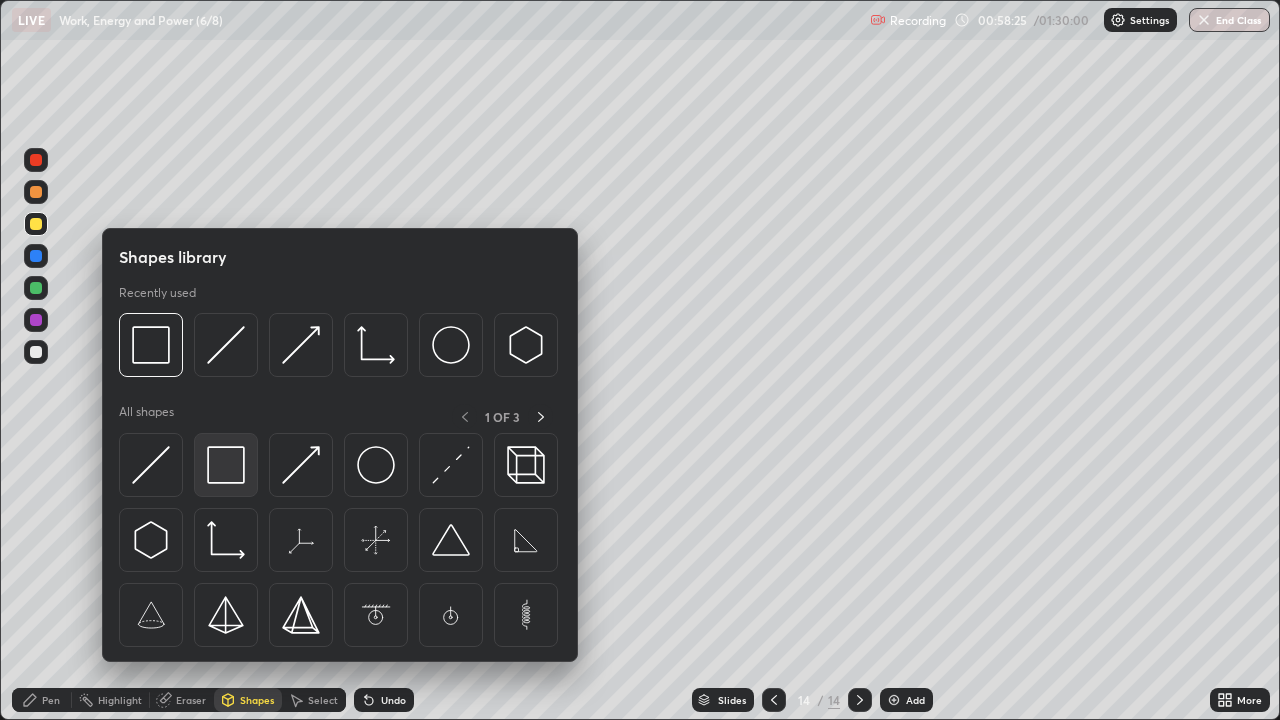 click at bounding box center [226, 465] 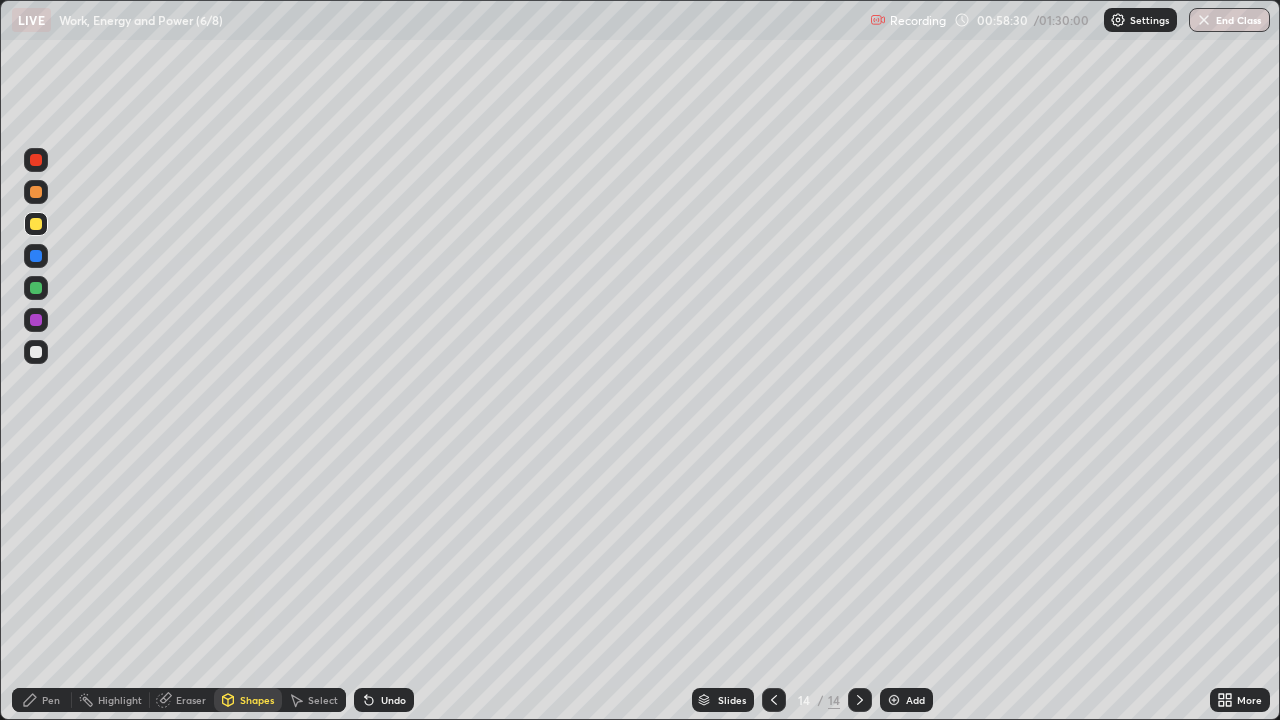 click on "Undo" at bounding box center [393, 700] 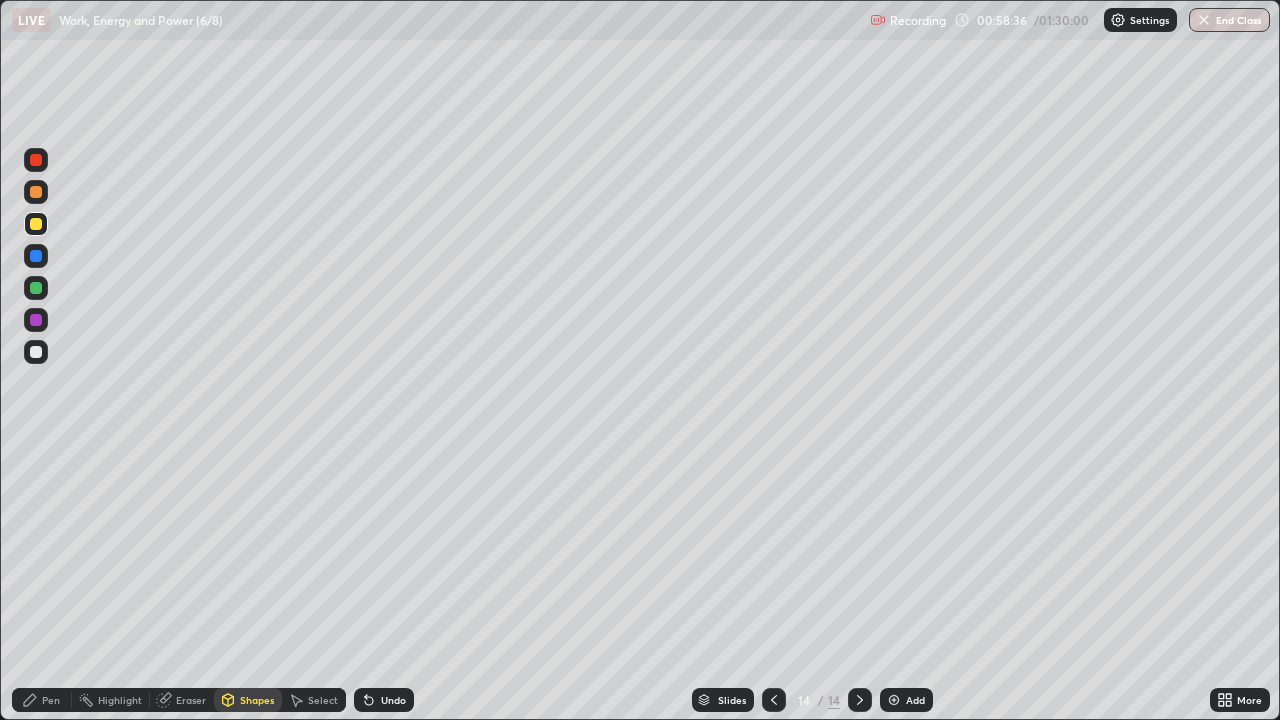click on "Pen" at bounding box center (42, 700) 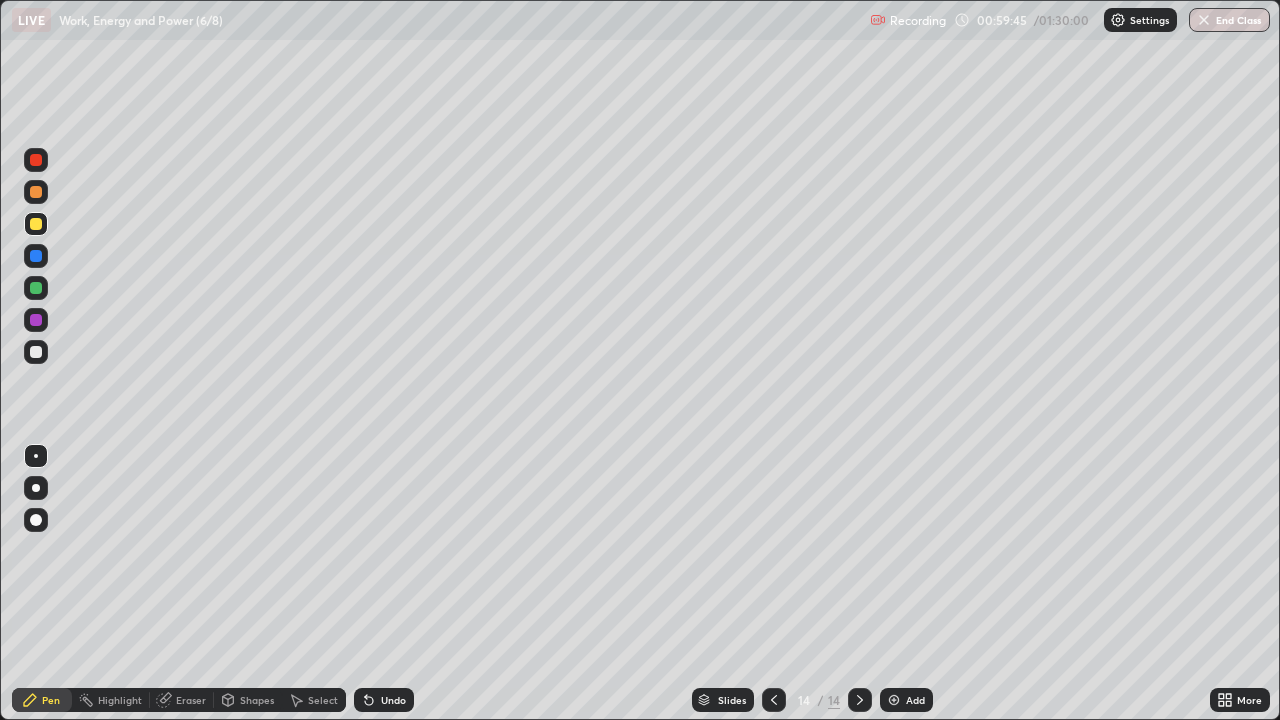 click at bounding box center (36, 288) 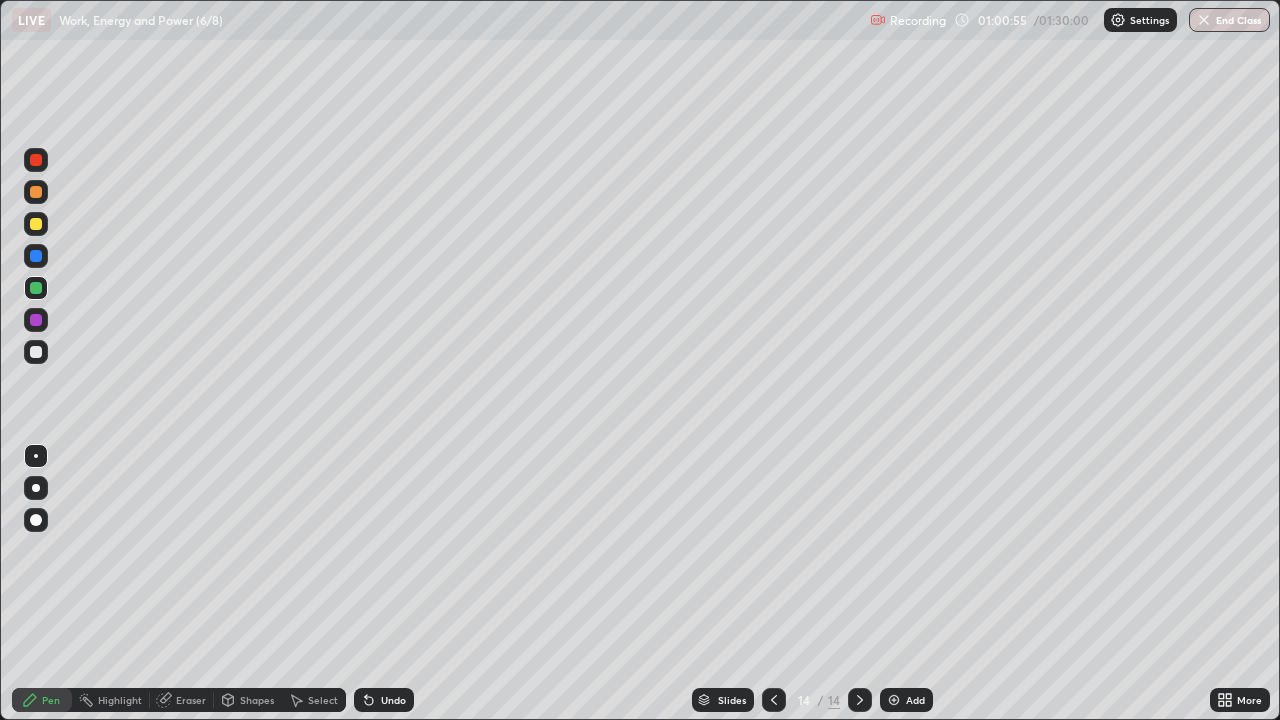 click on "Eraser" at bounding box center (191, 700) 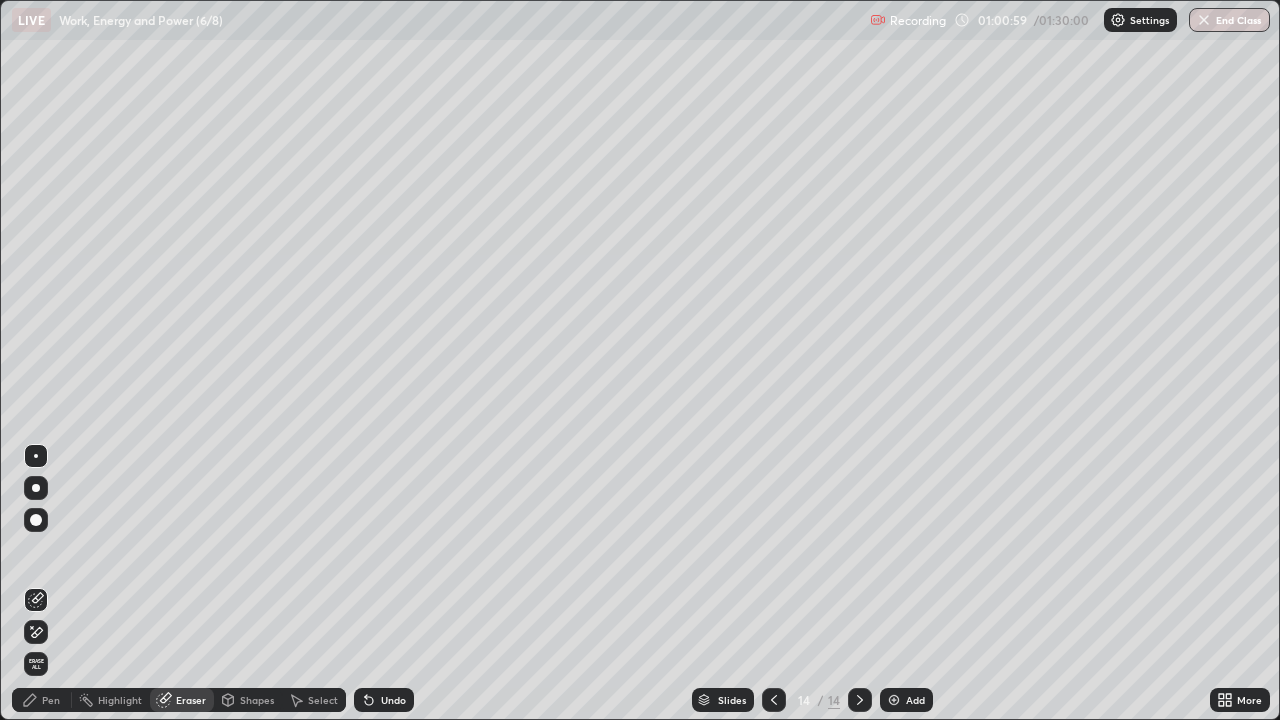 click on "Pen" at bounding box center [42, 700] 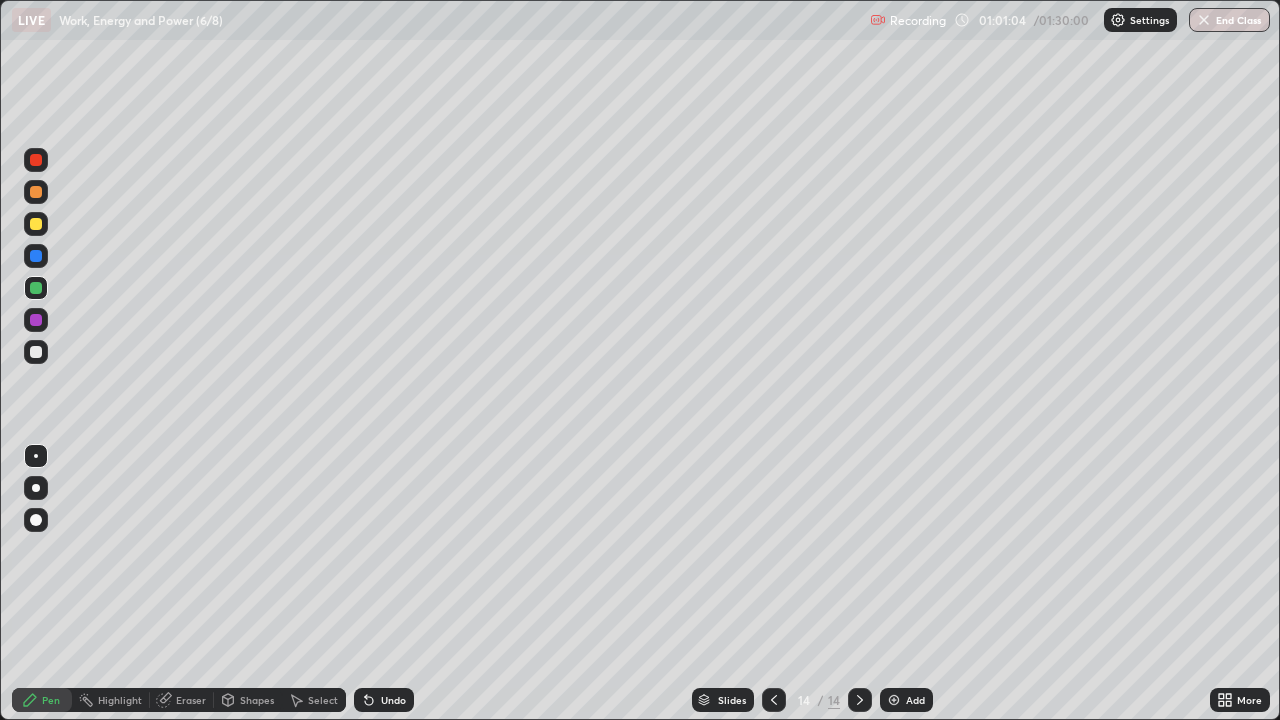 click on "Eraser" at bounding box center (191, 700) 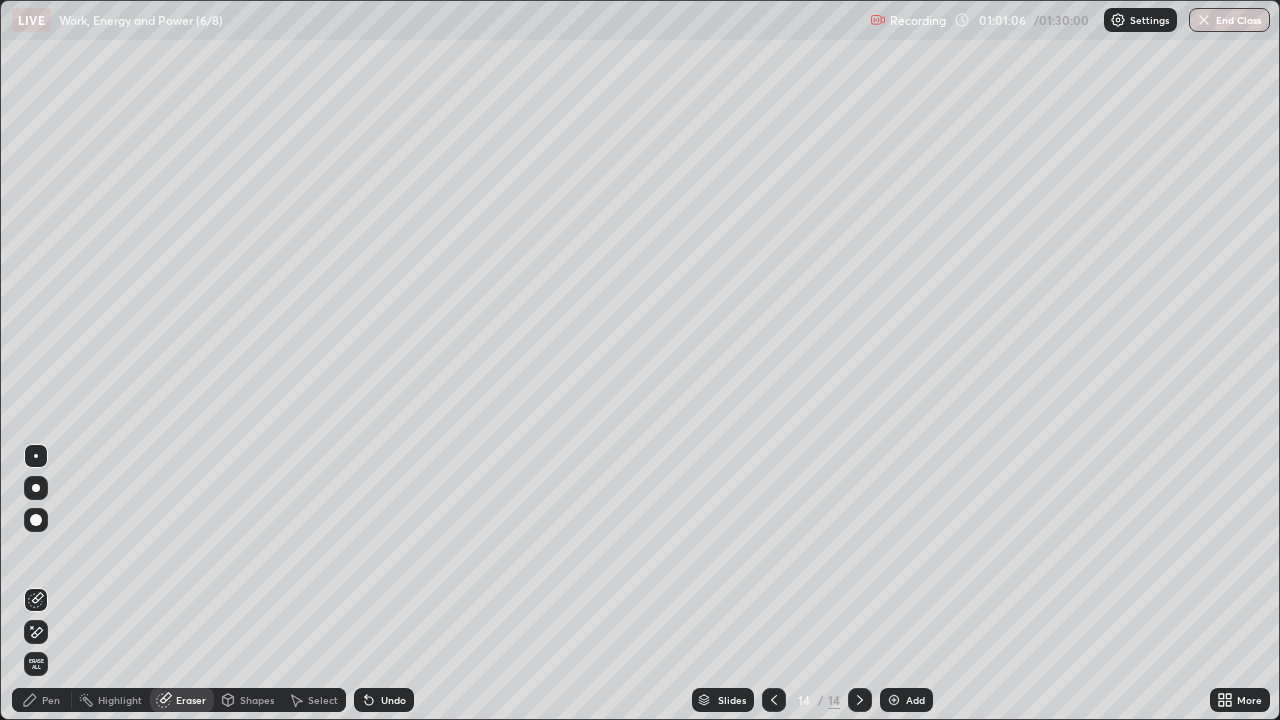 click on "Pen" at bounding box center [51, 700] 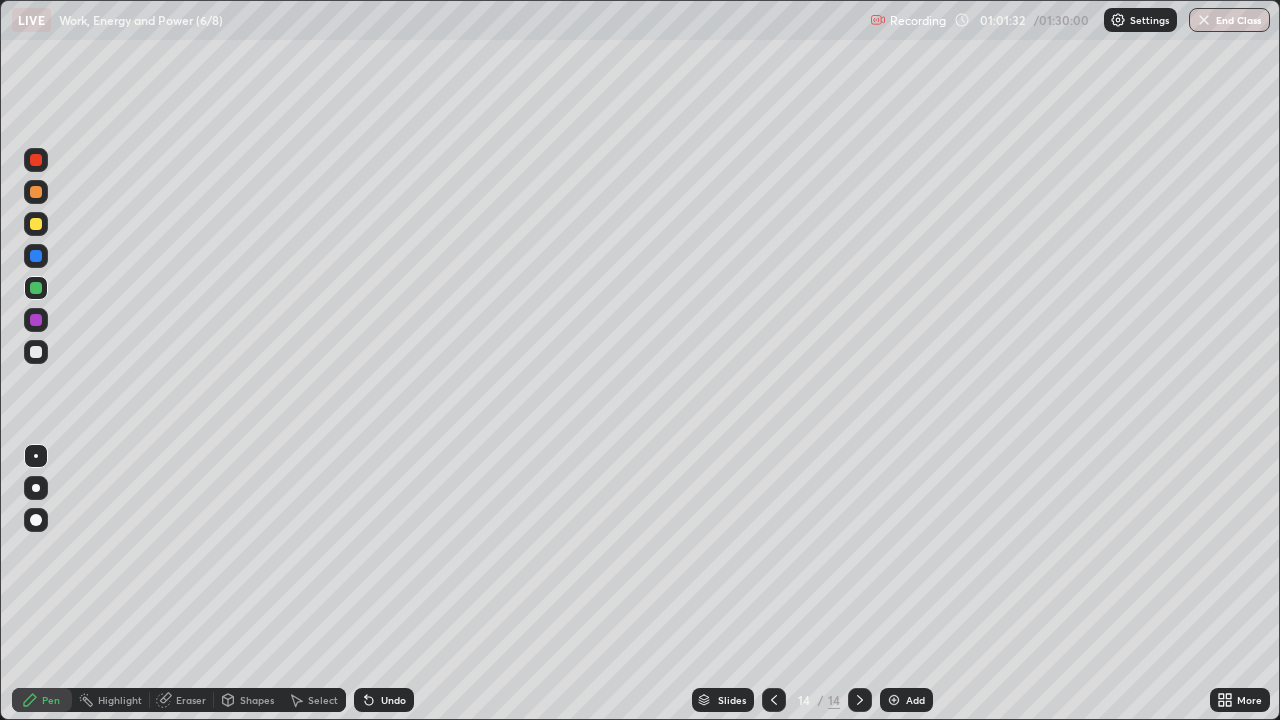 click on "Eraser" at bounding box center (191, 700) 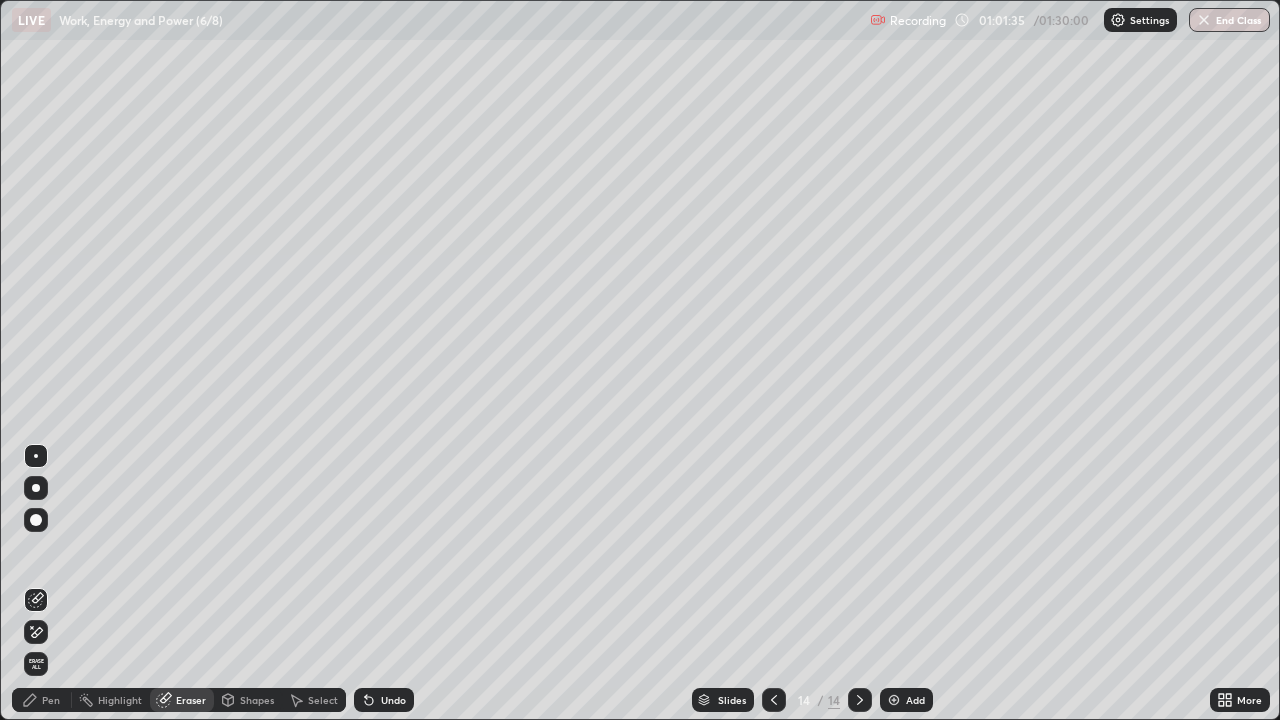 click on "Pen" at bounding box center (51, 700) 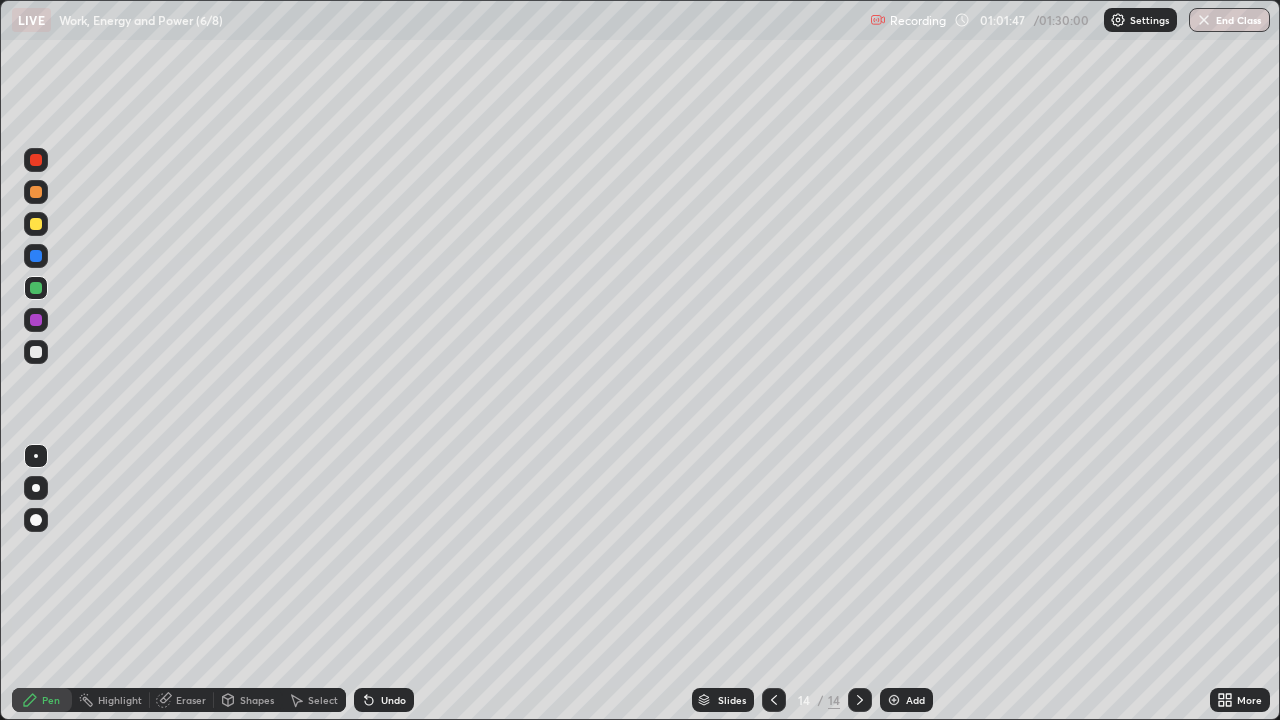 click at bounding box center (36, 320) 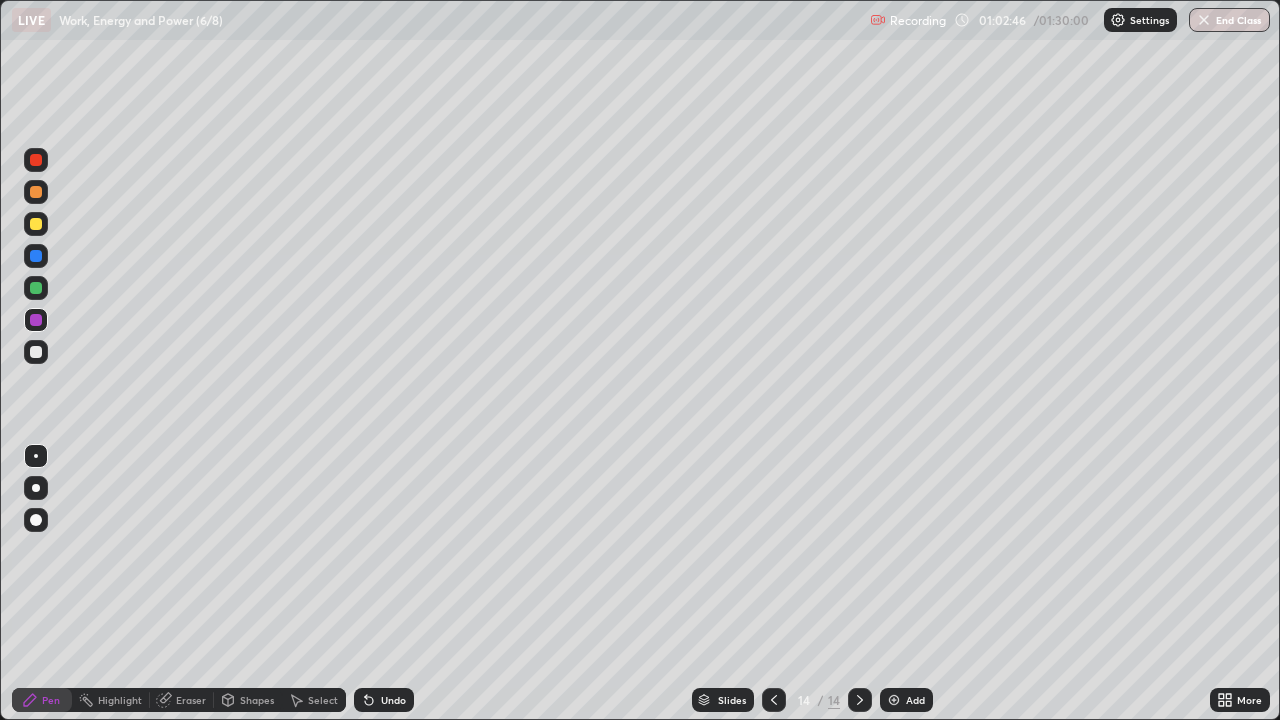 click at bounding box center [894, 700] 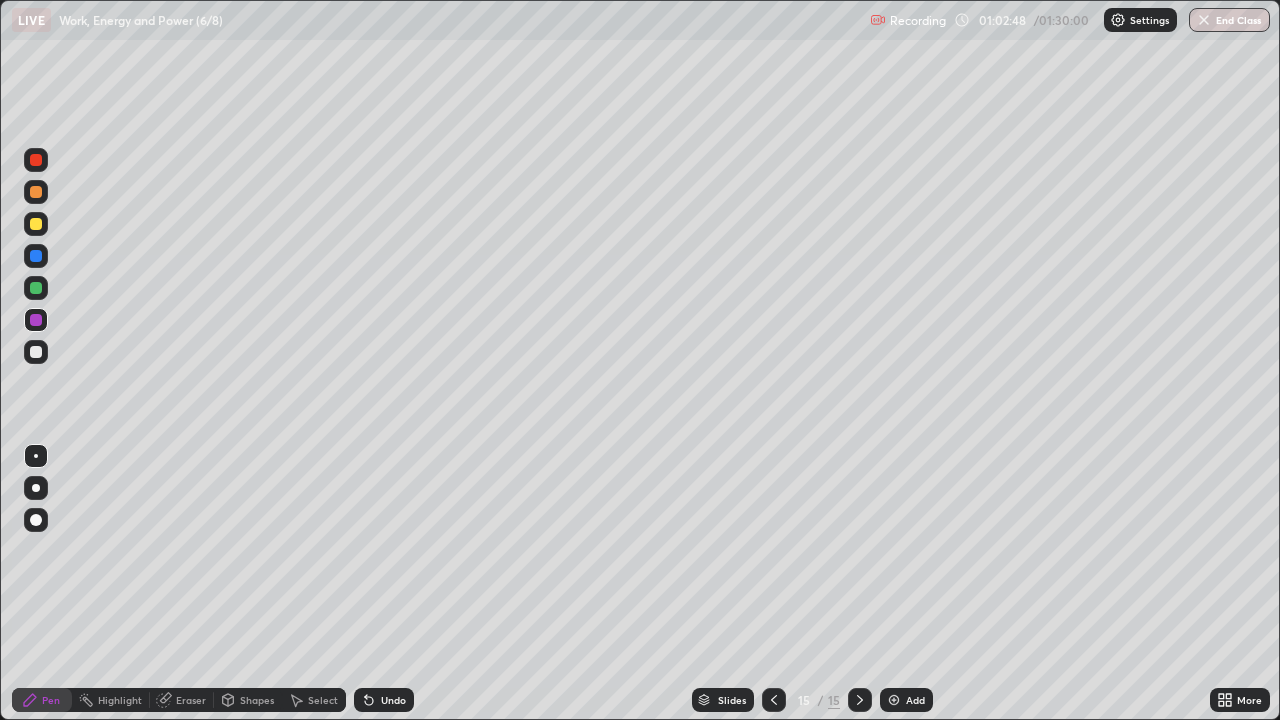 click at bounding box center [36, 352] 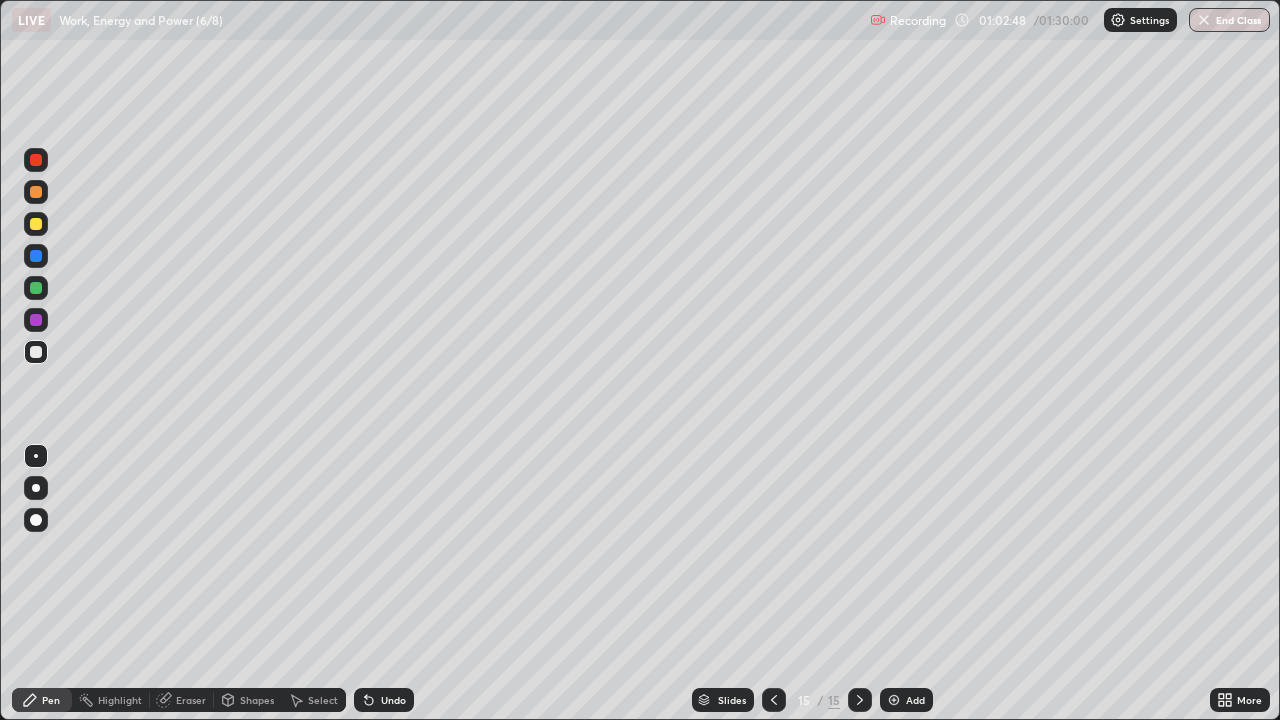 click at bounding box center (36, 352) 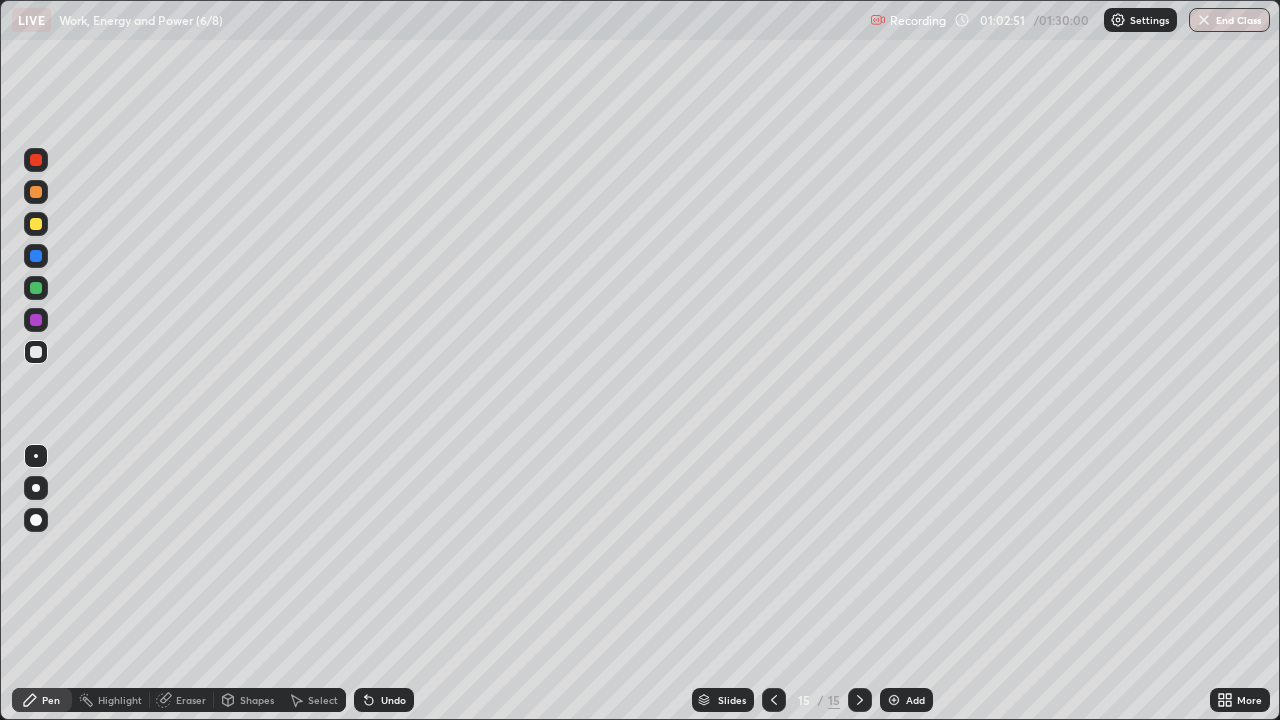 click on "Shapes" at bounding box center [257, 700] 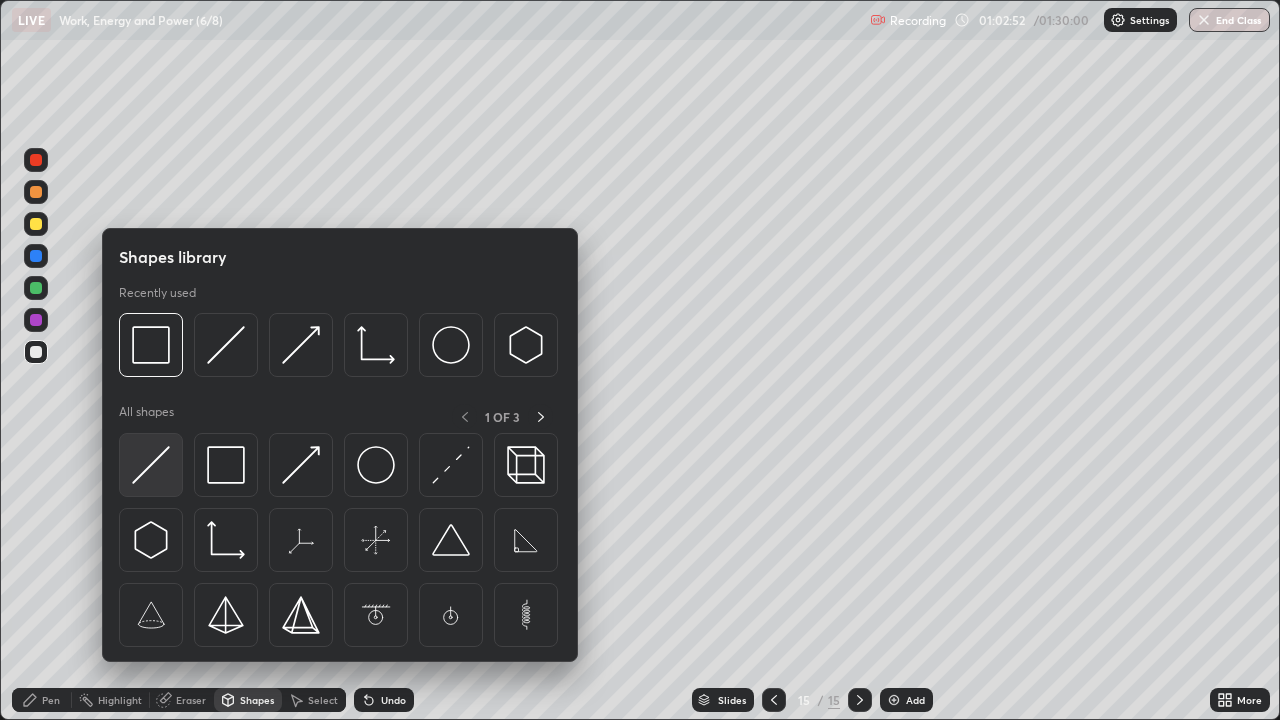 click at bounding box center [151, 465] 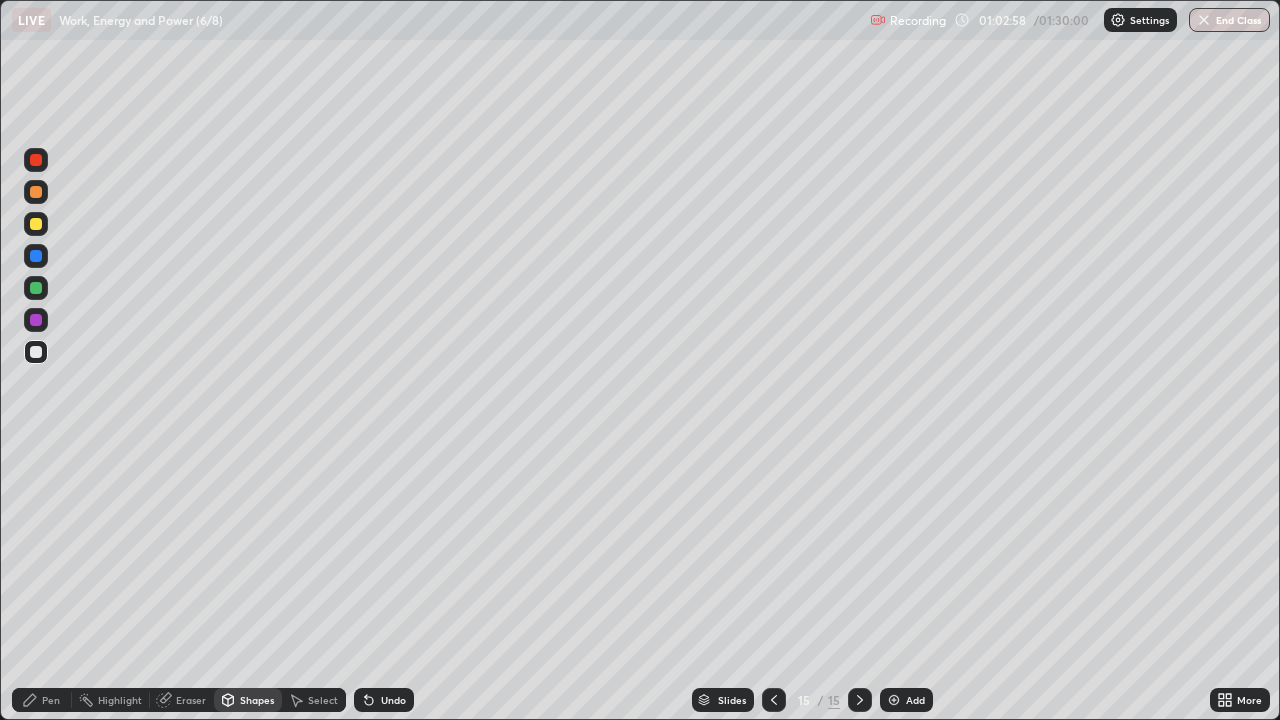 click at bounding box center [36, 288] 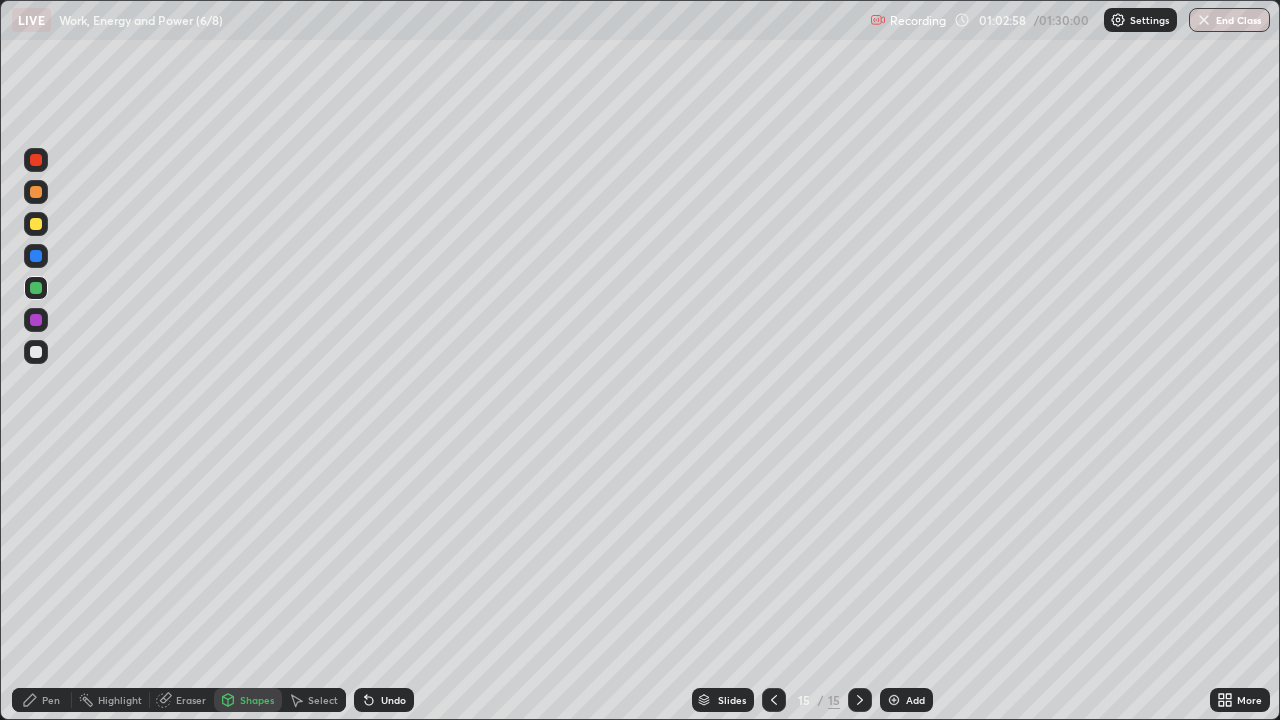 click at bounding box center [36, 288] 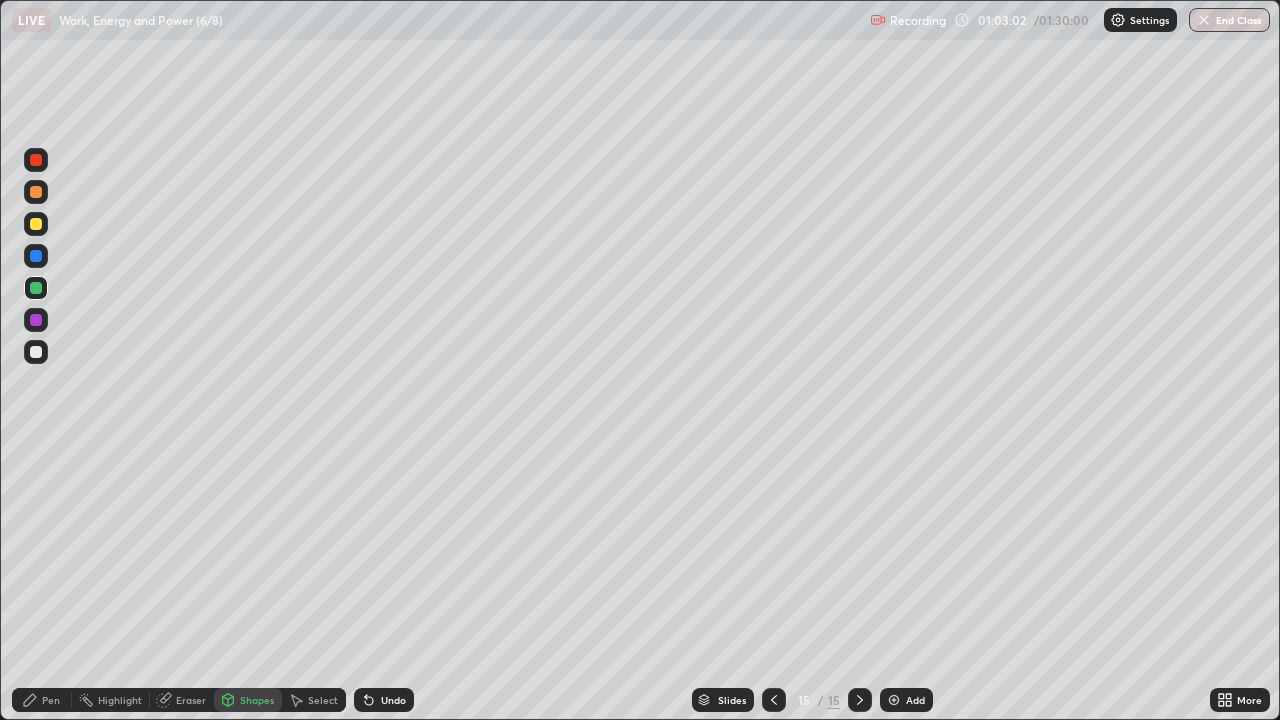 click at bounding box center (36, 224) 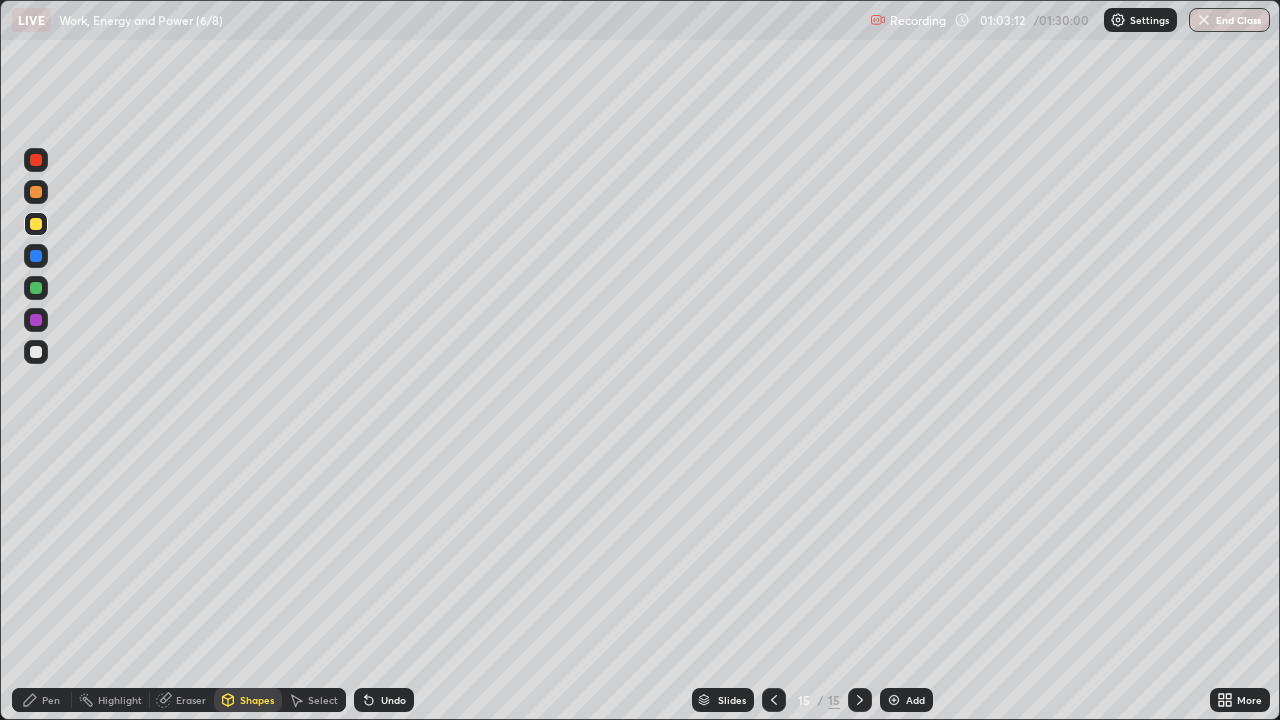 click on "Undo" at bounding box center (384, 700) 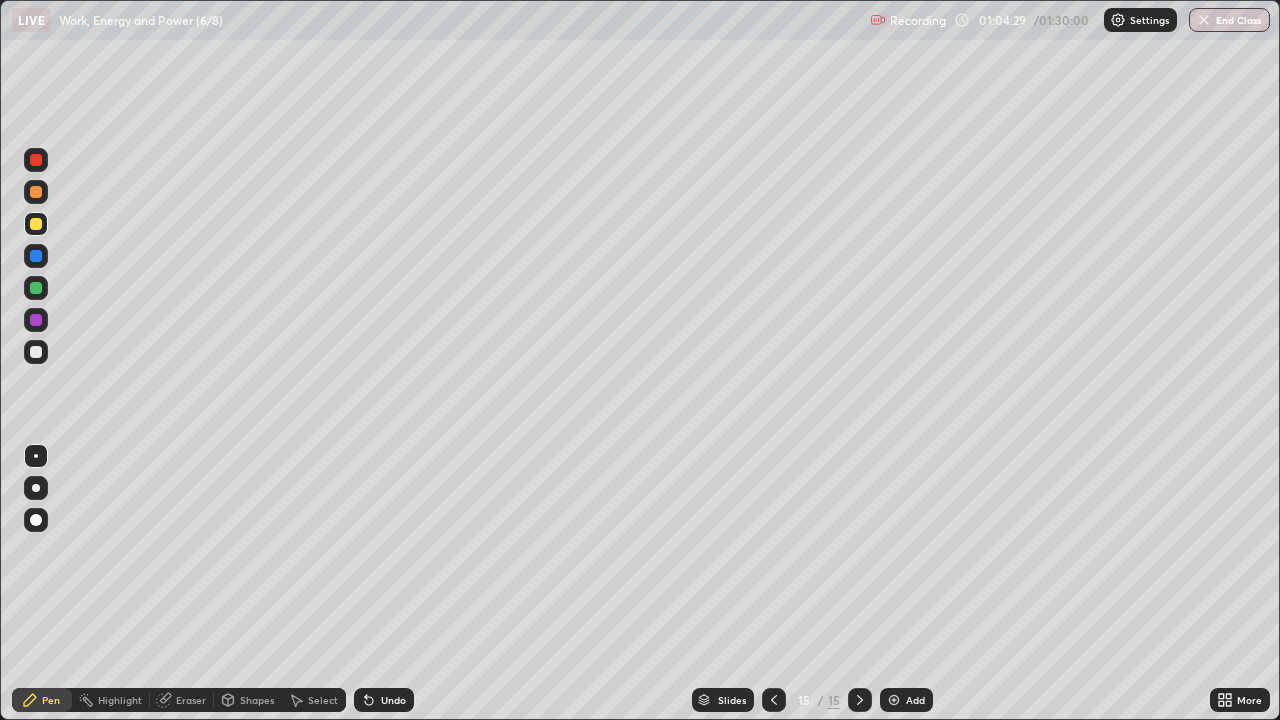 click on "Select" at bounding box center [323, 700] 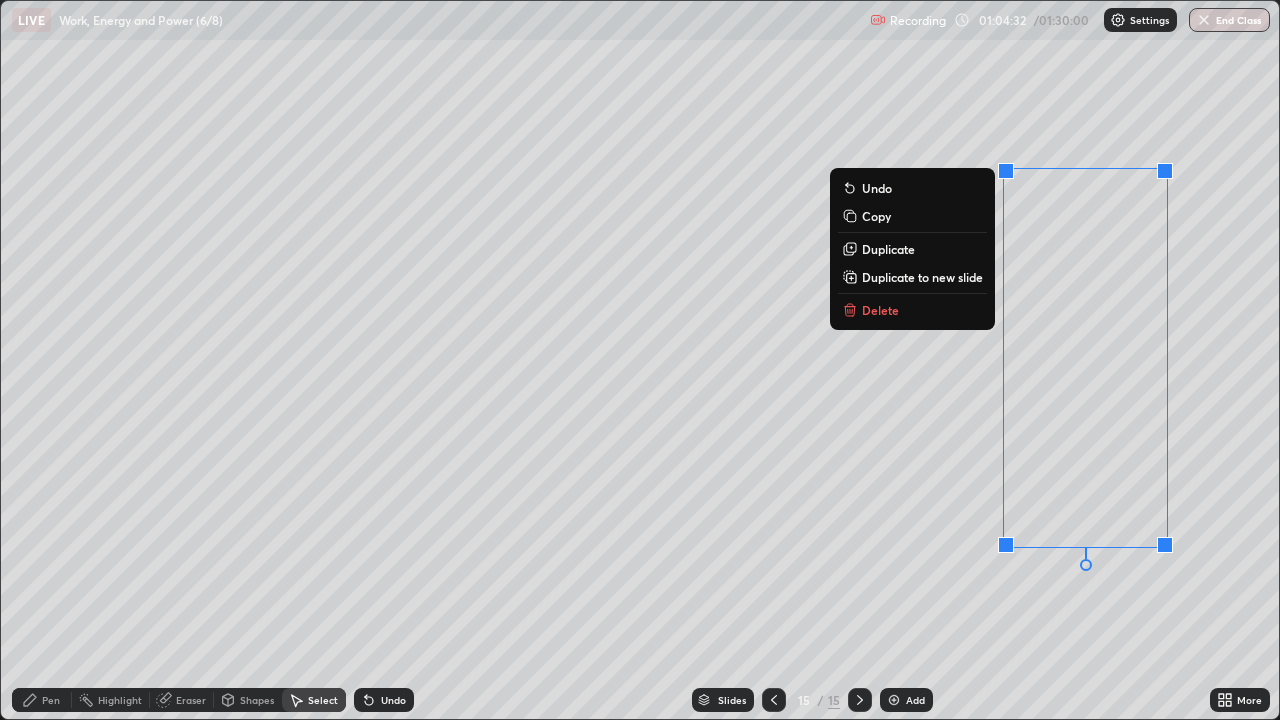 click on "Delete" at bounding box center (880, 310) 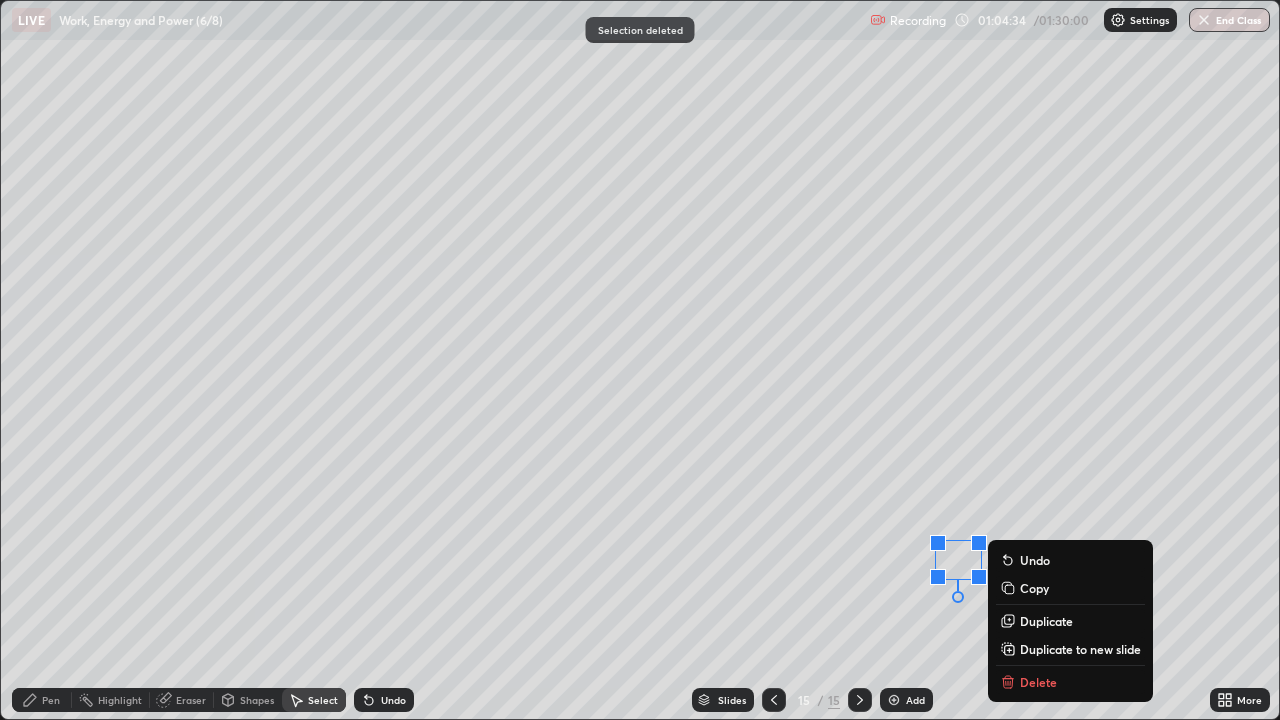 click on "Delete" at bounding box center (1038, 682) 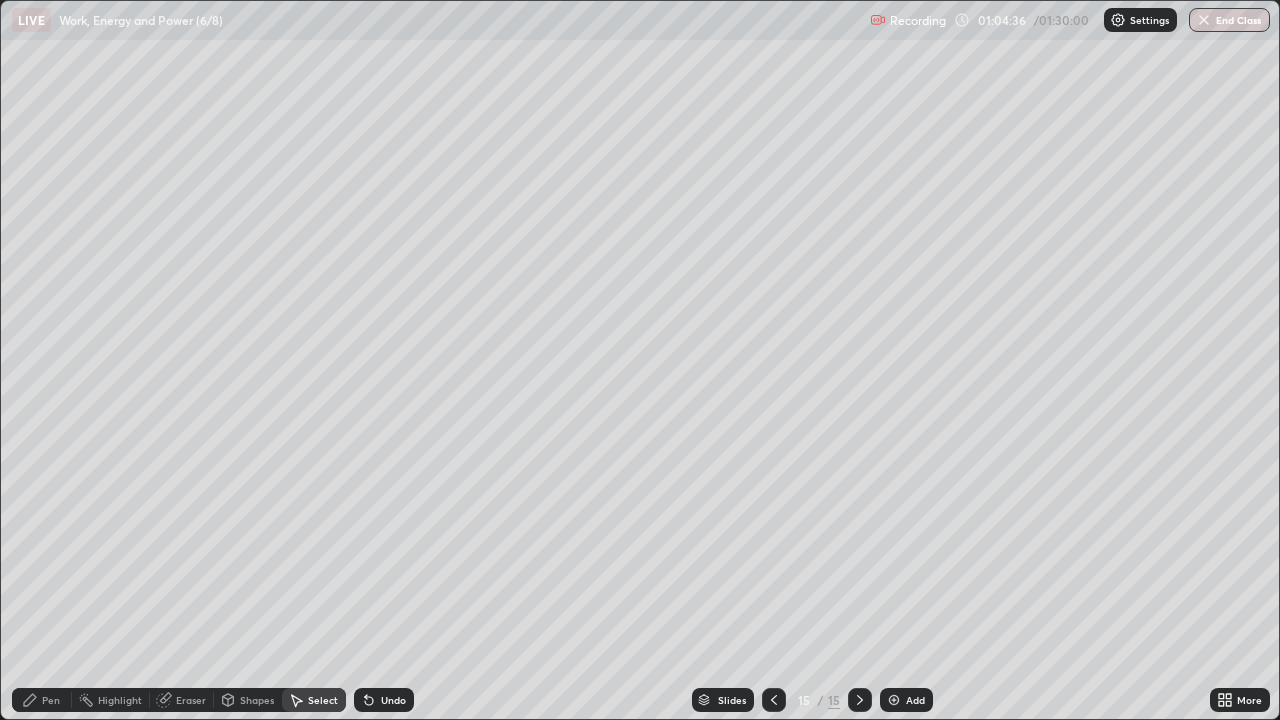 click on "Eraser" at bounding box center [191, 700] 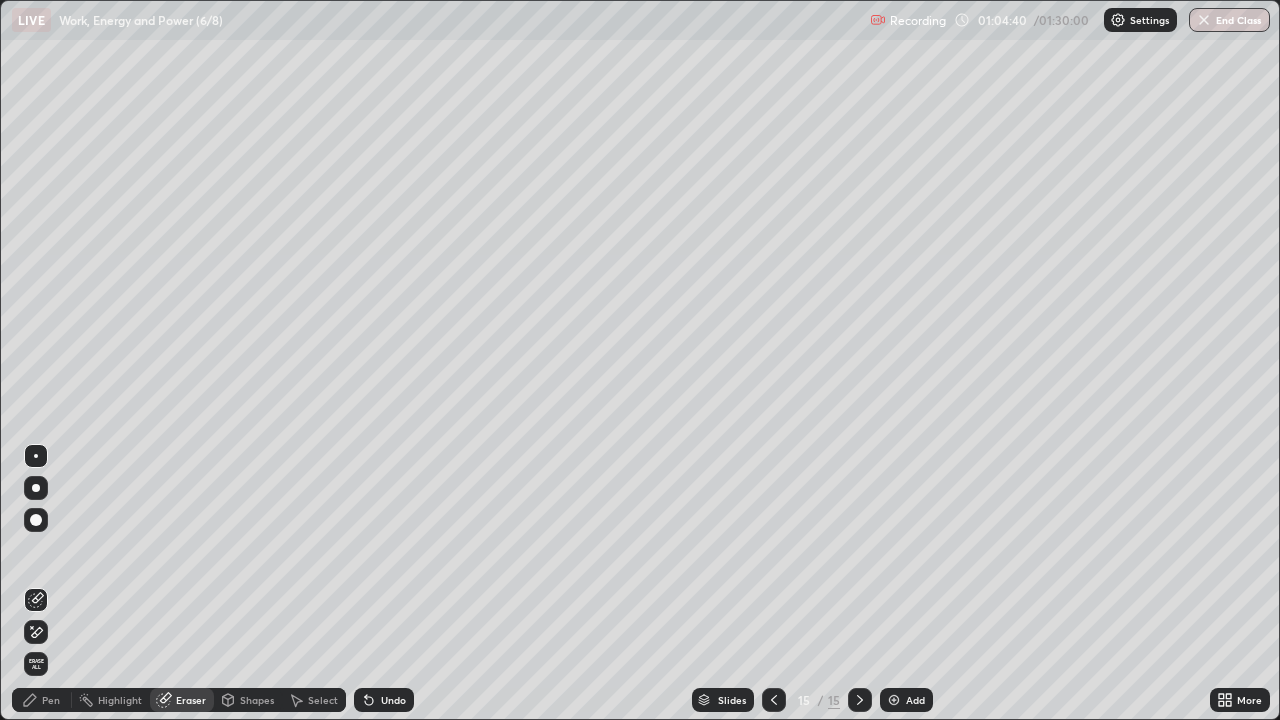 click on "Pen" at bounding box center (51, 700) 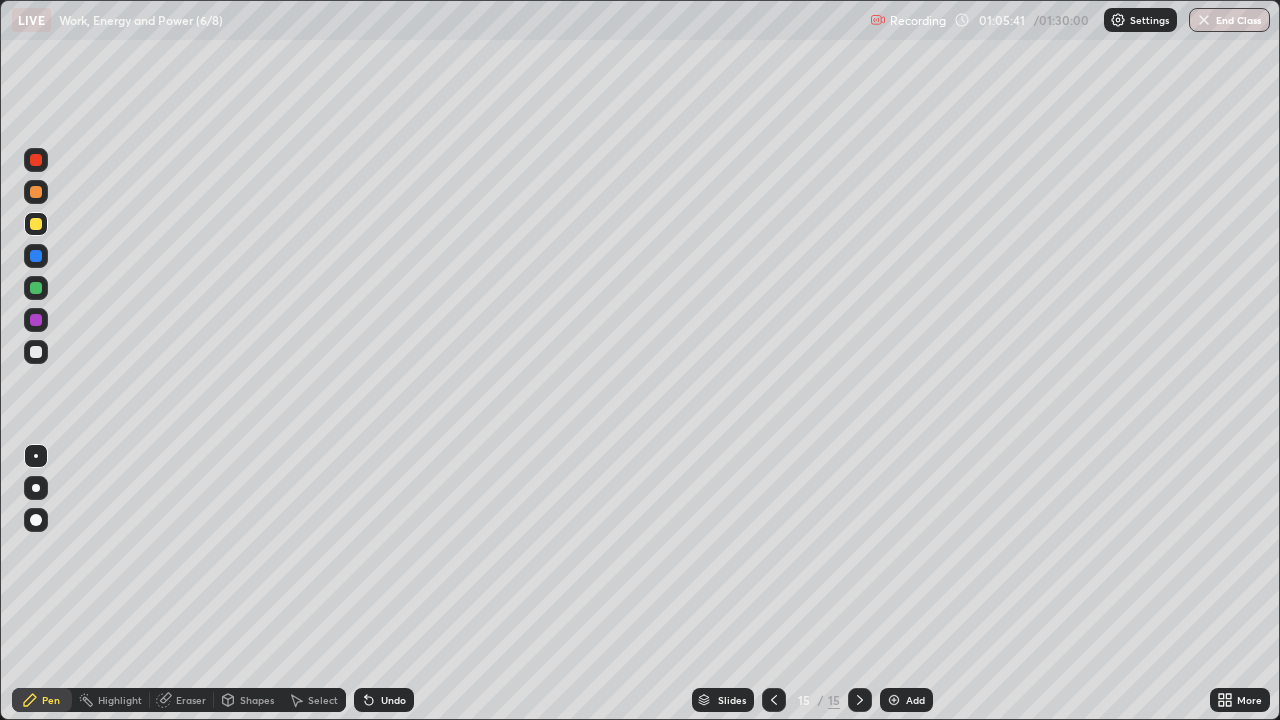 click 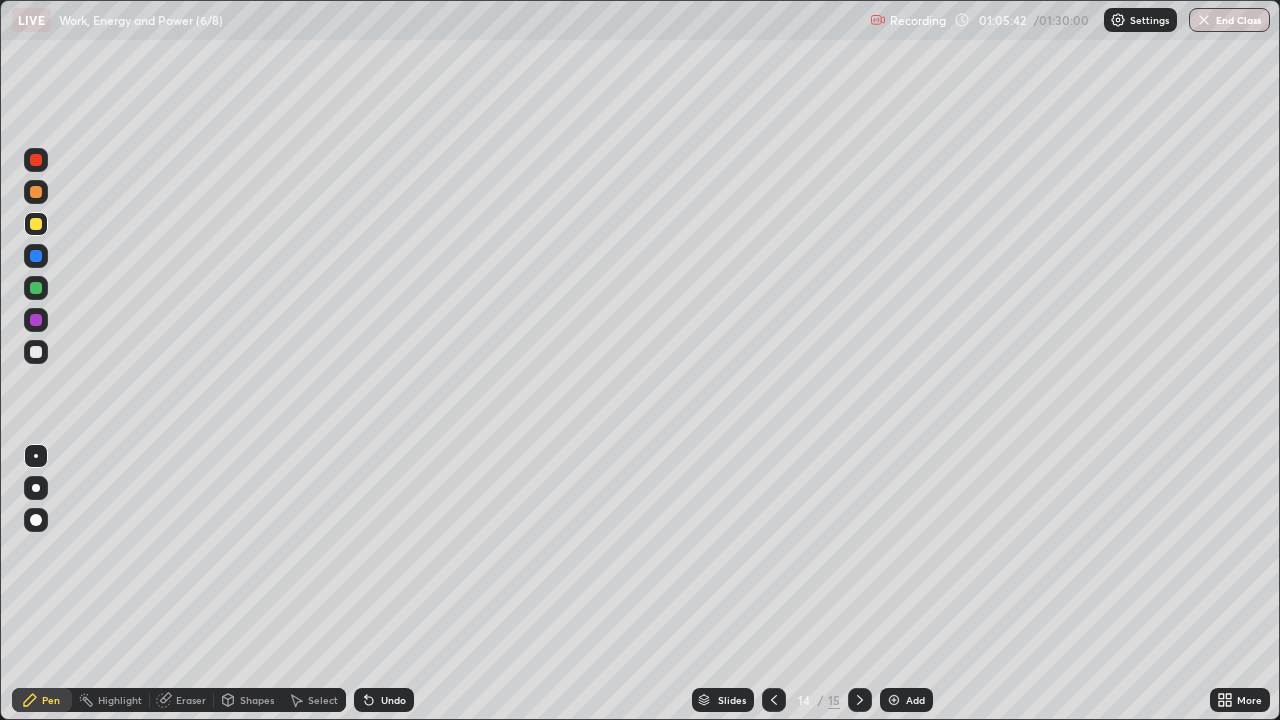click 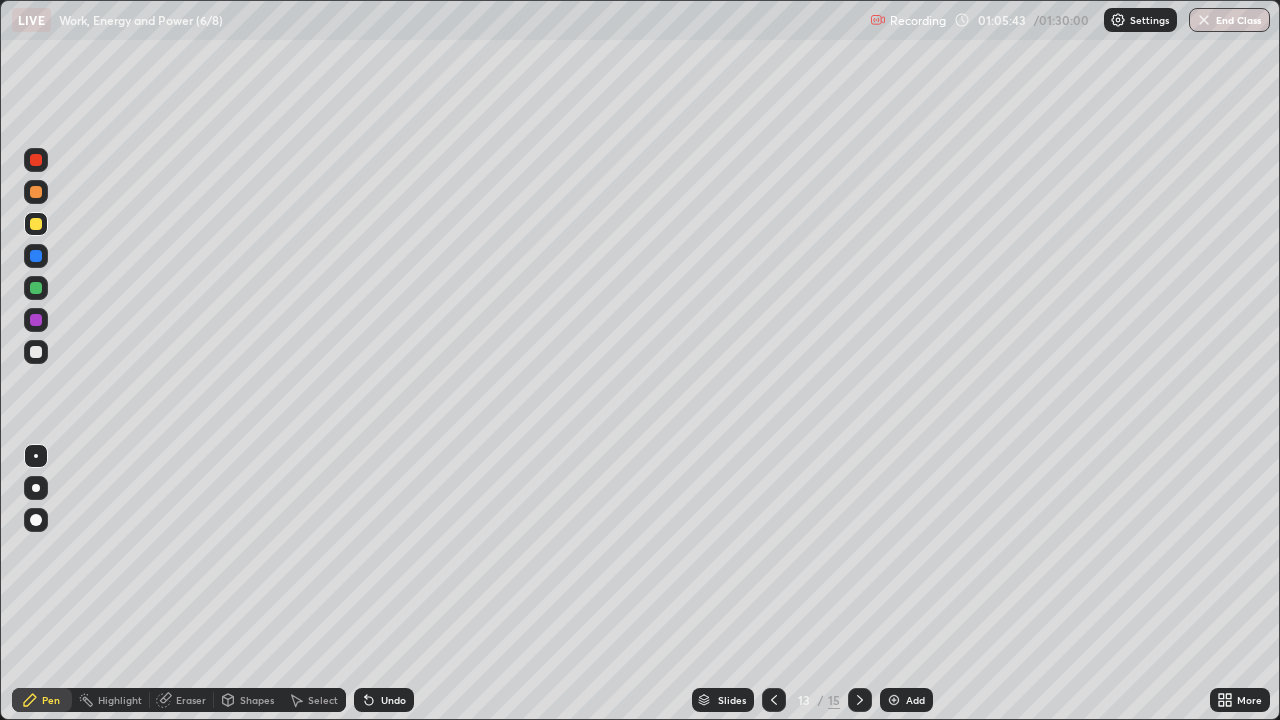 click 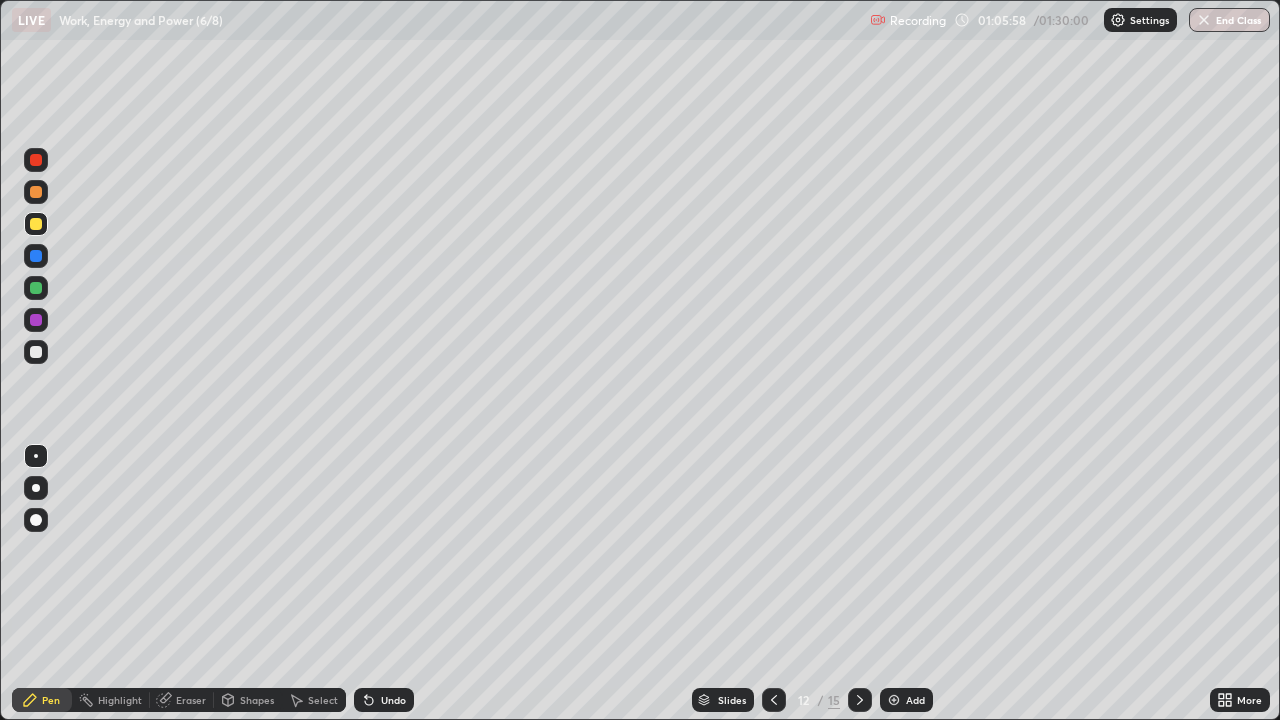 click 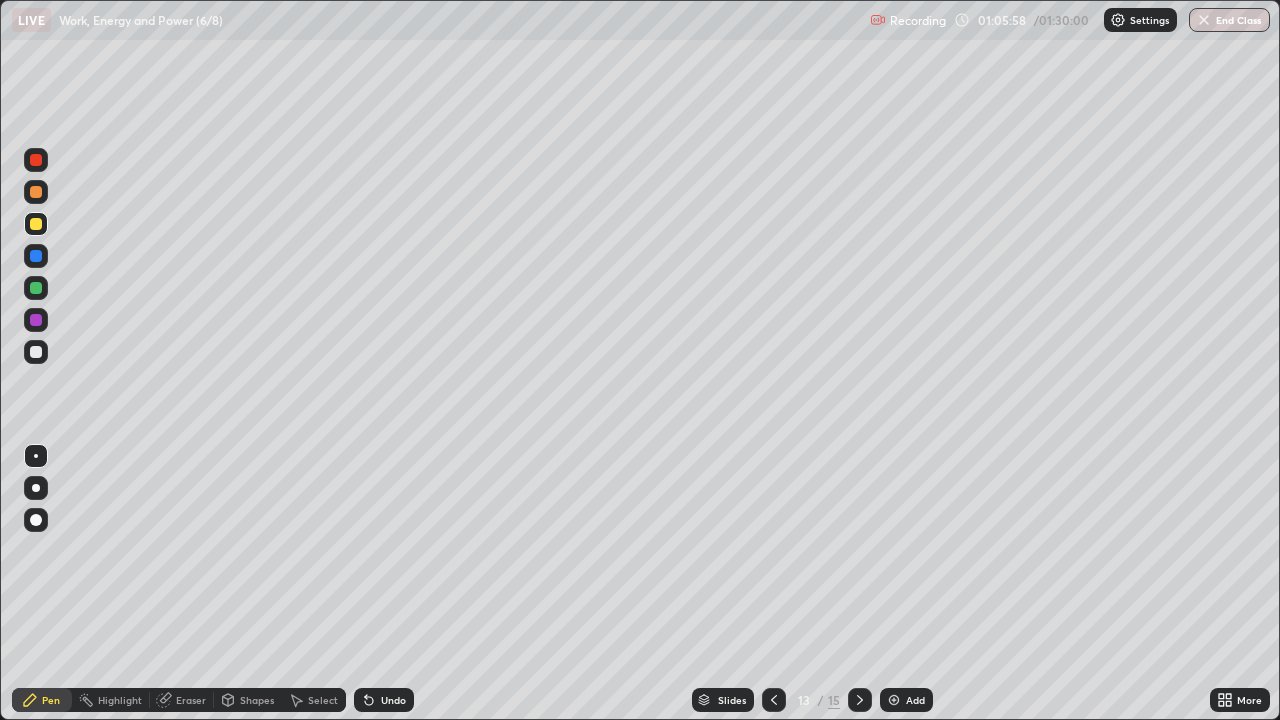 click 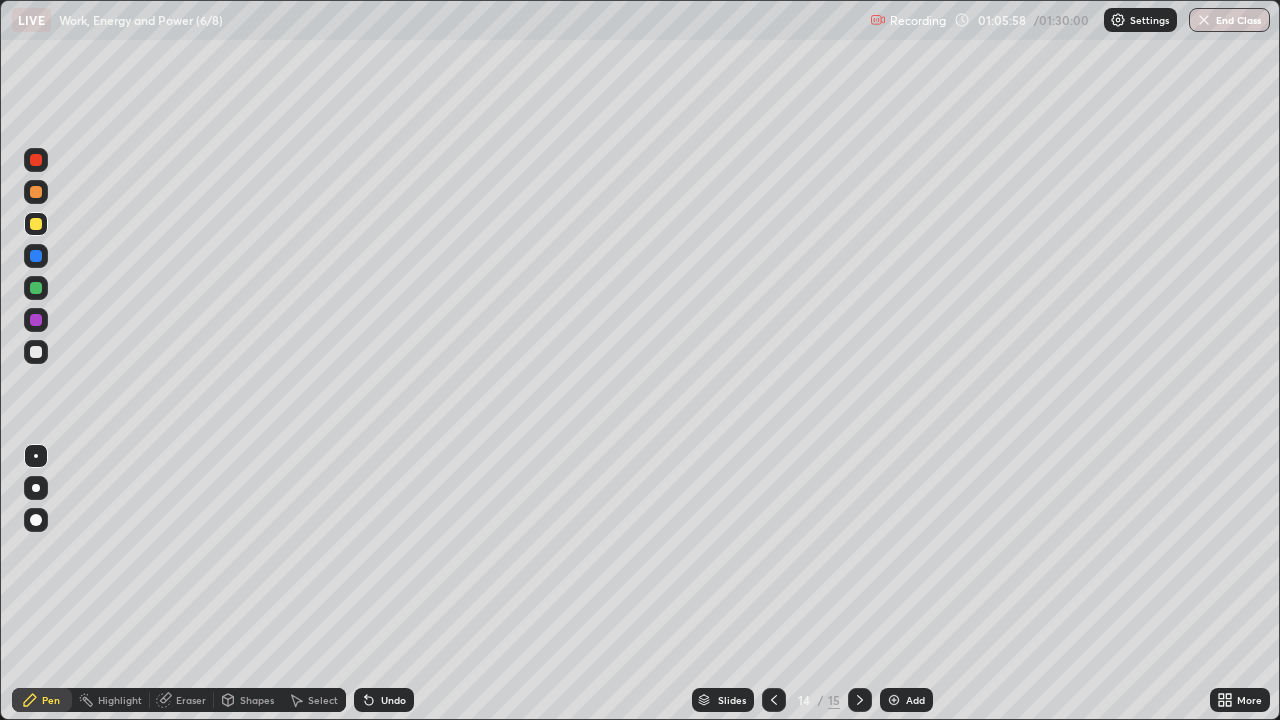 click 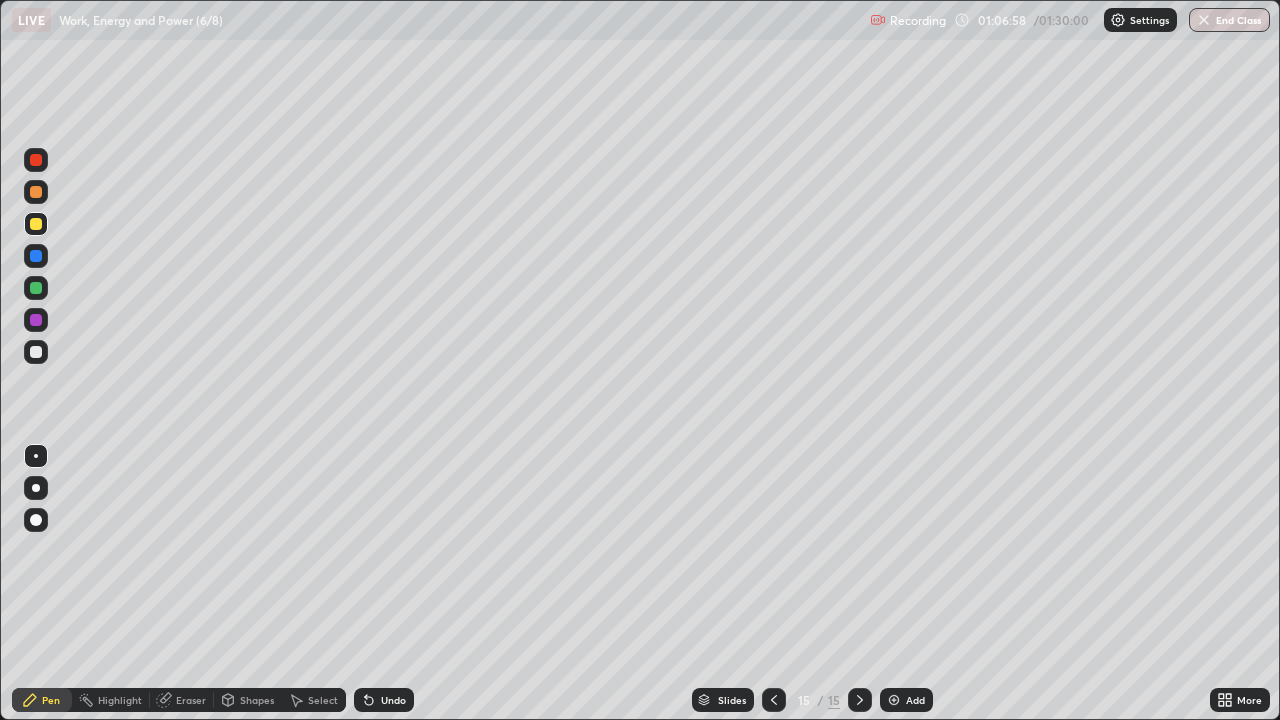 click on "Undo" at bounding box center (393, 700) 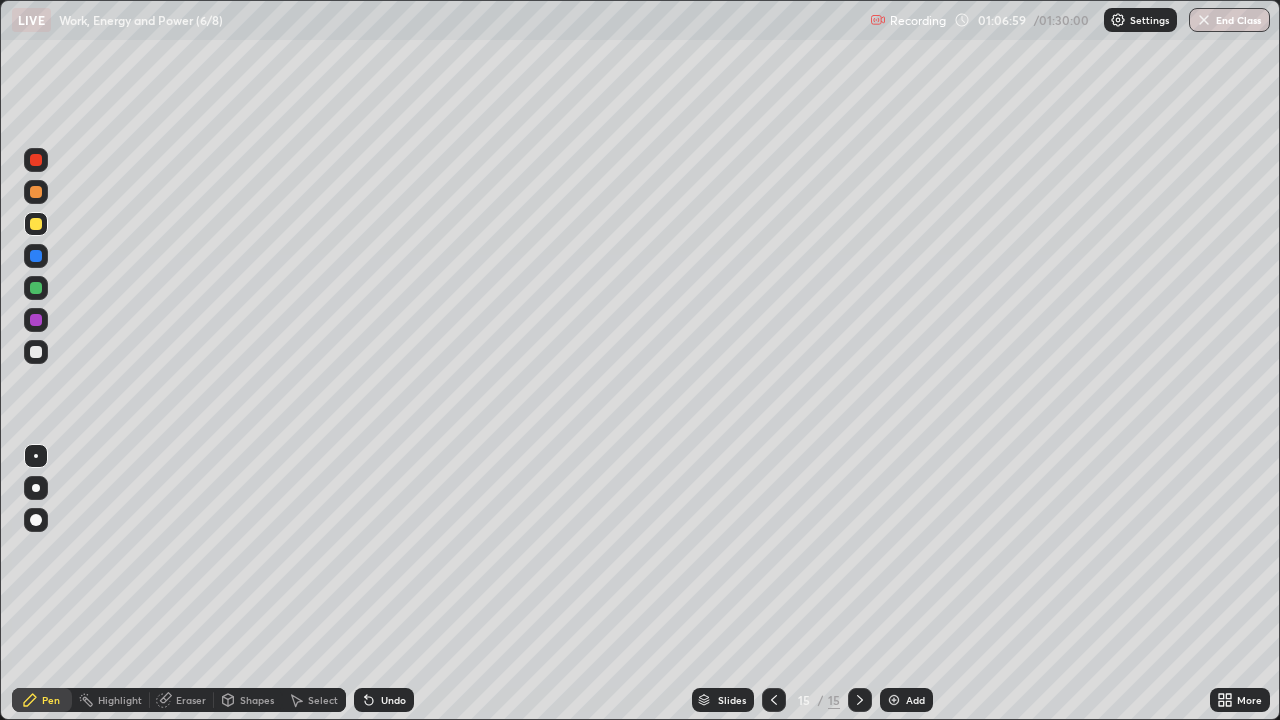 click on "Undo" at bounding box center (384, 700) 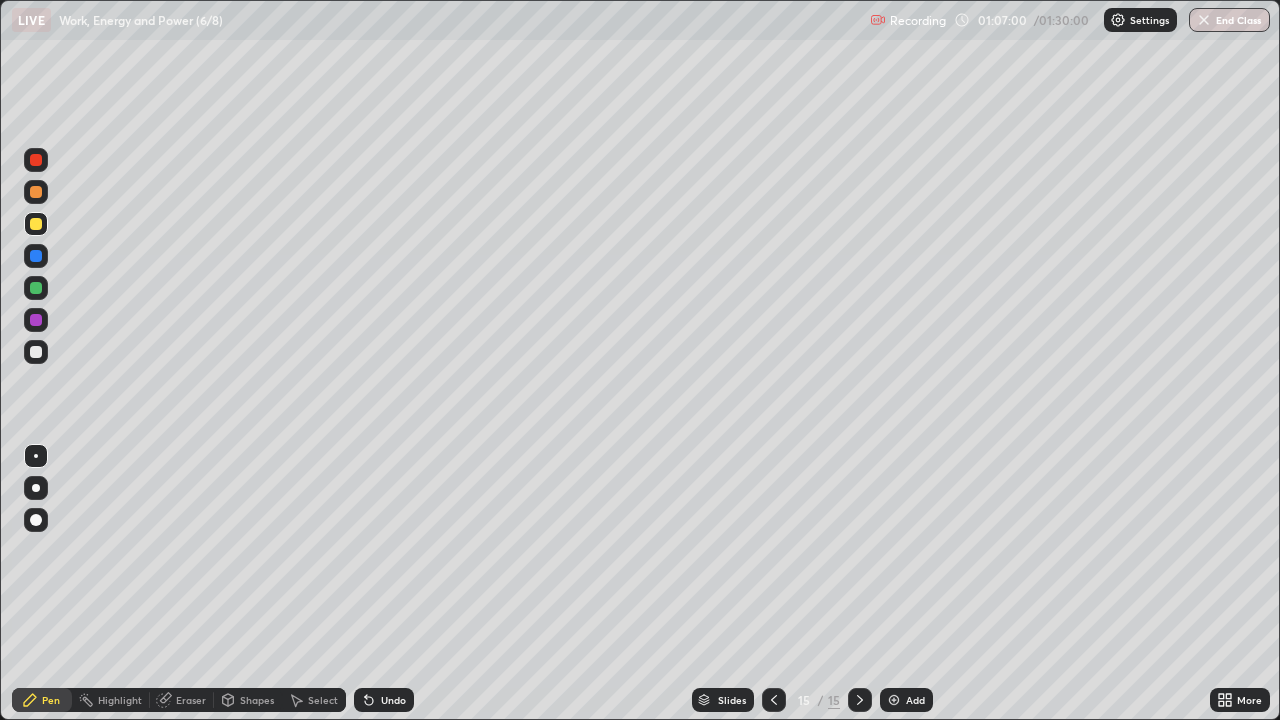 click on "Undo" at bounding box center (393, 700) 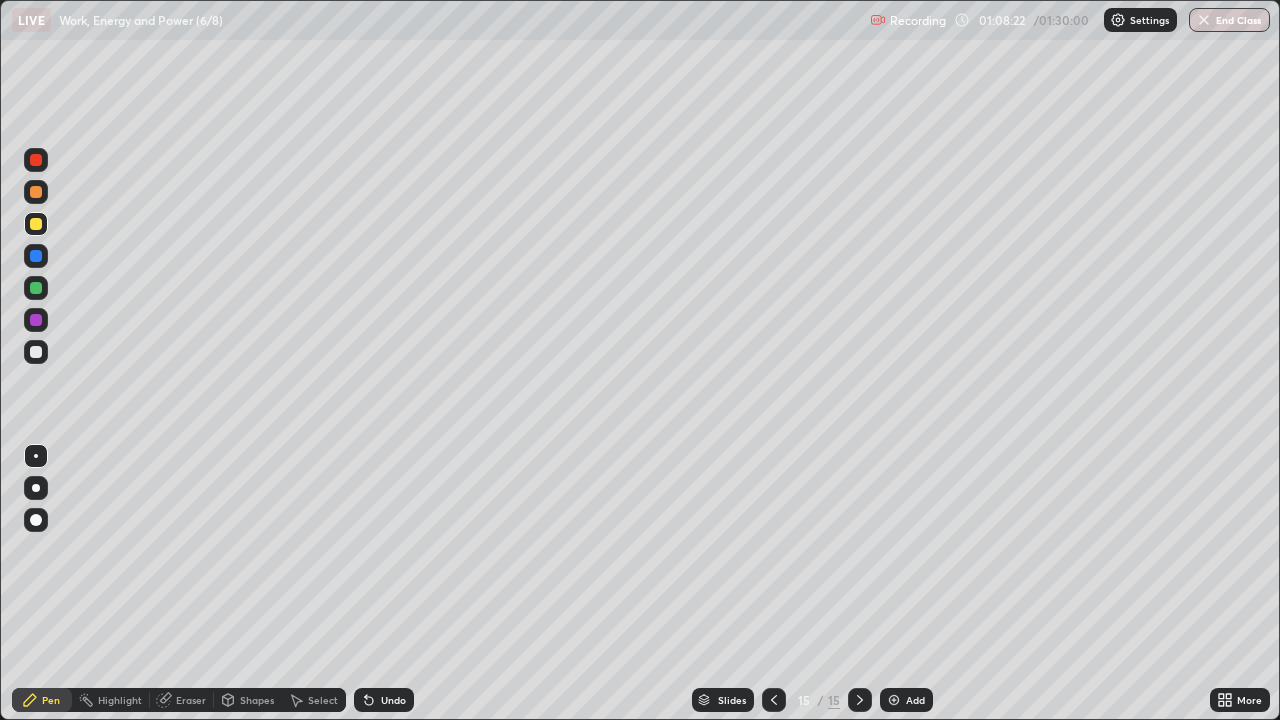 click on "Select" at bounding box center [314, 700] 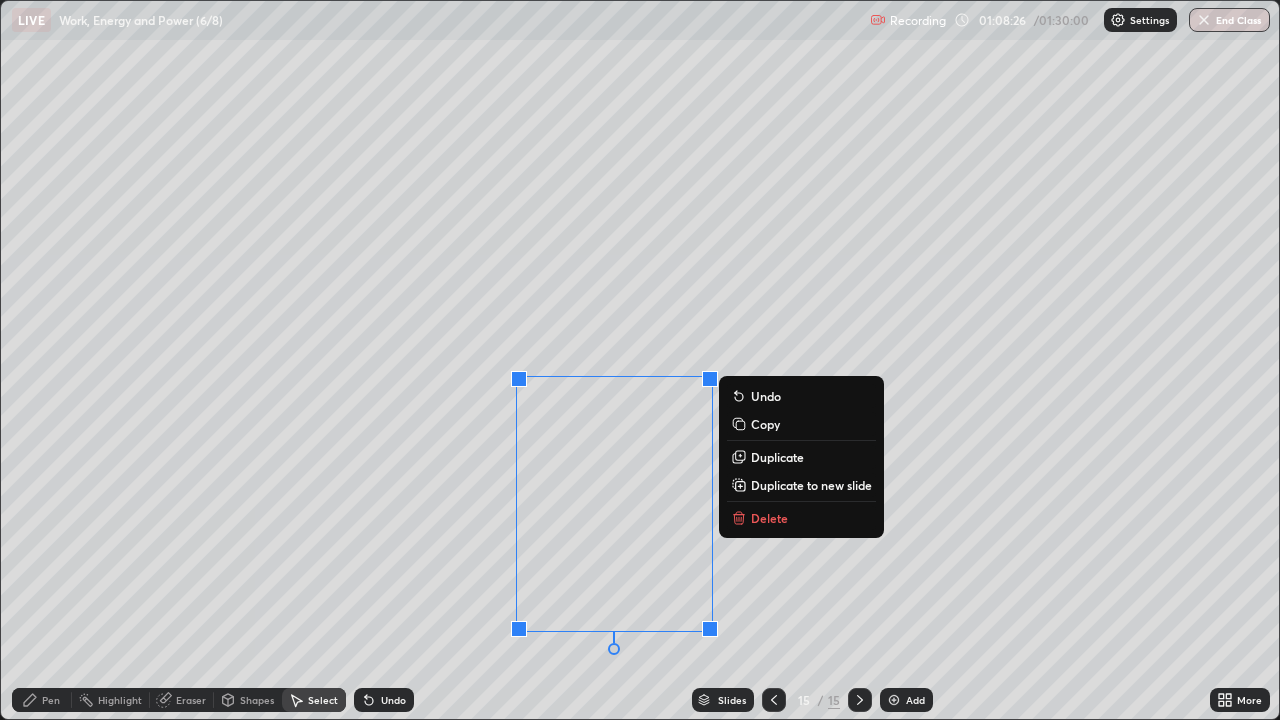 click on "0 ° Undo Copy Duplicate Duplicate to new slide Delete" at bounding box center [640, 360] 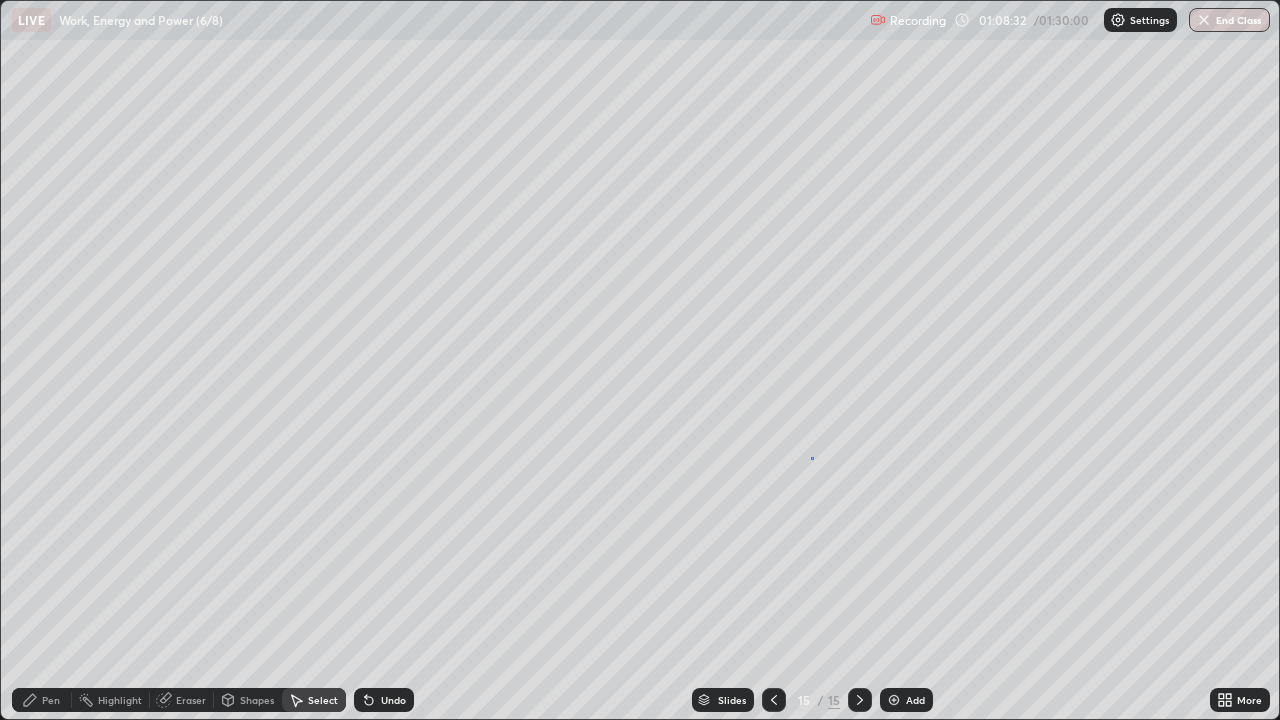 click on "0 ° Undo Copy Duplicate Duplicate to new slide Delete" at bounding box center [640, 360] 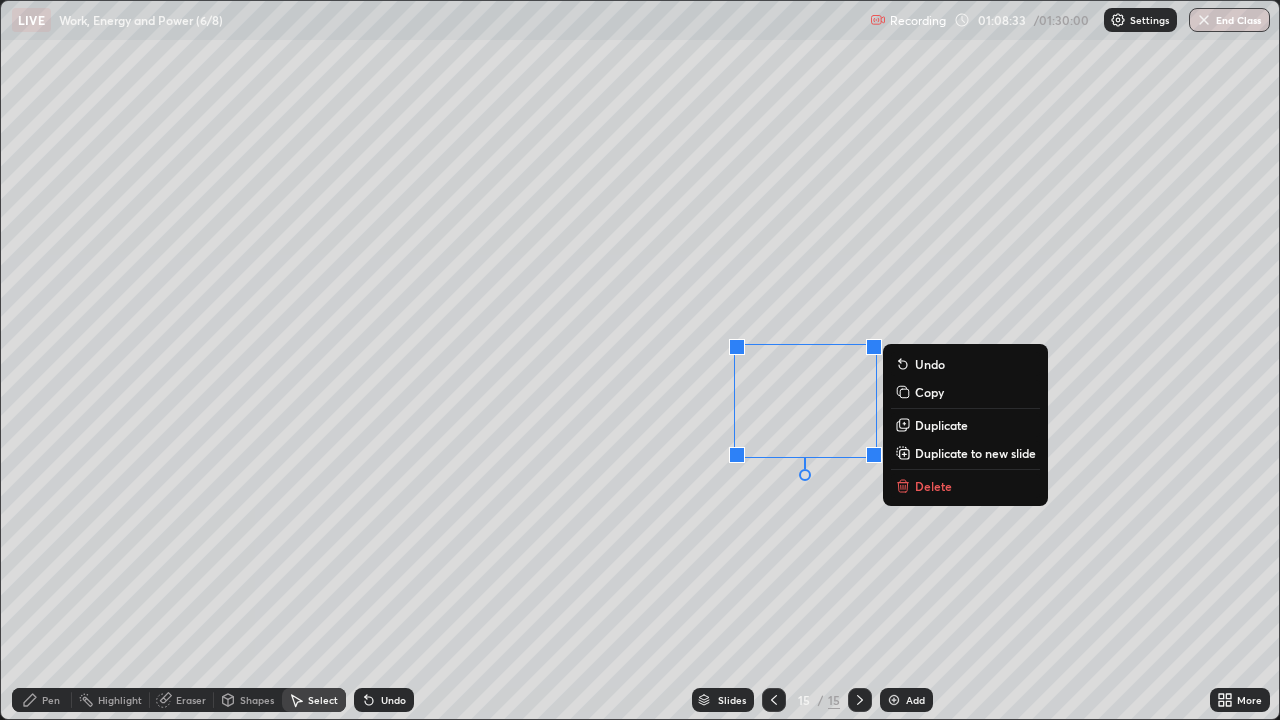 click on "0 ° Undo Copy Duplicate Duplicate to new slide Delete" at bounding box center (640, 360) 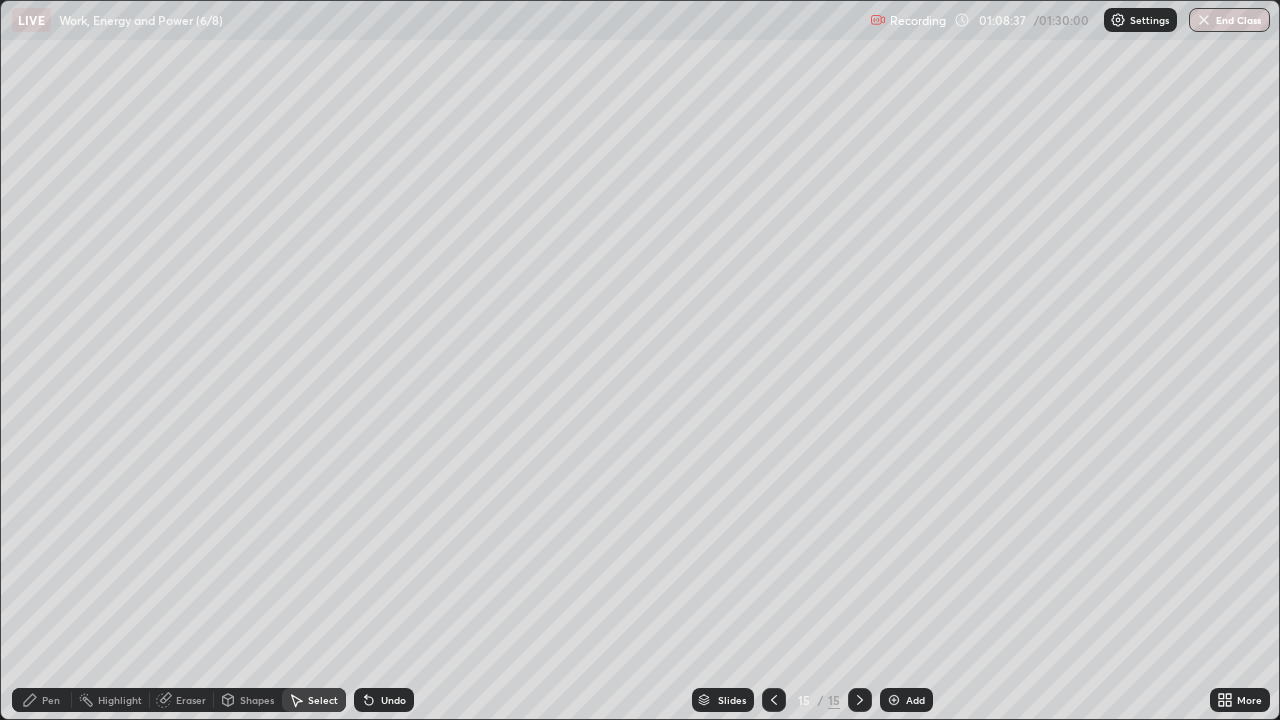 click on "Pen" at bounding box center (51, 700) 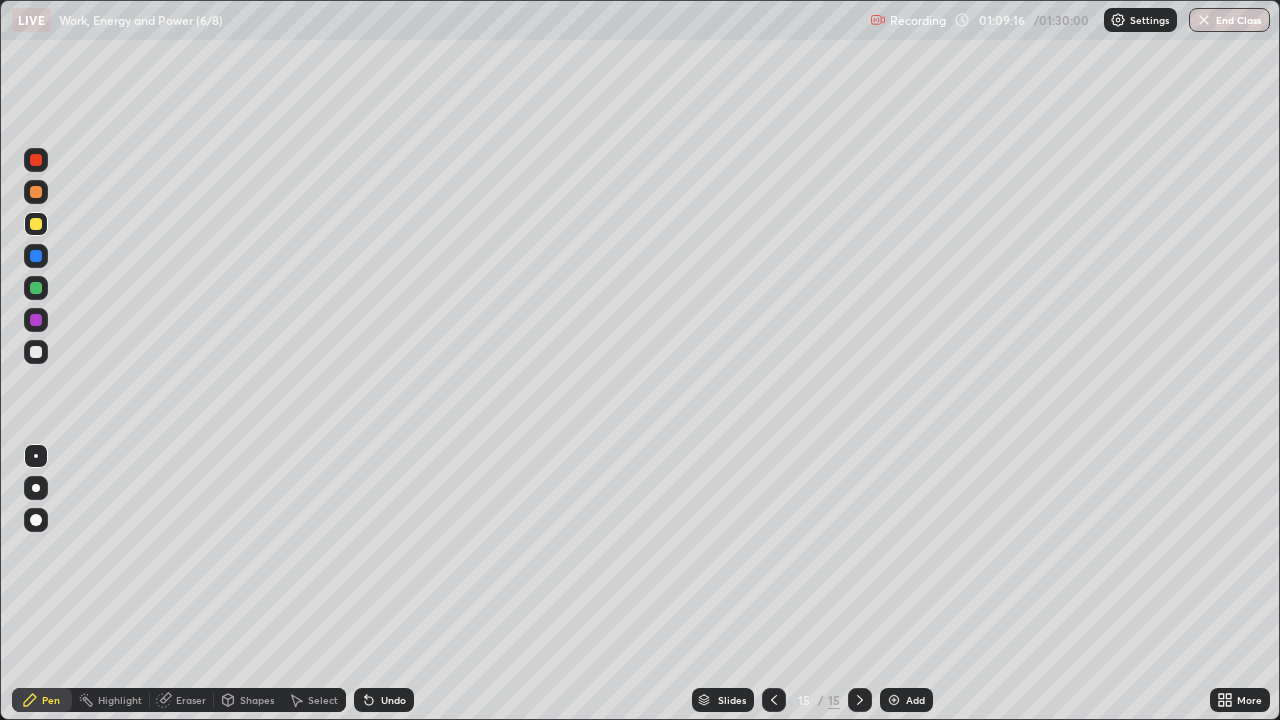 click at bounding box center [894, 700] 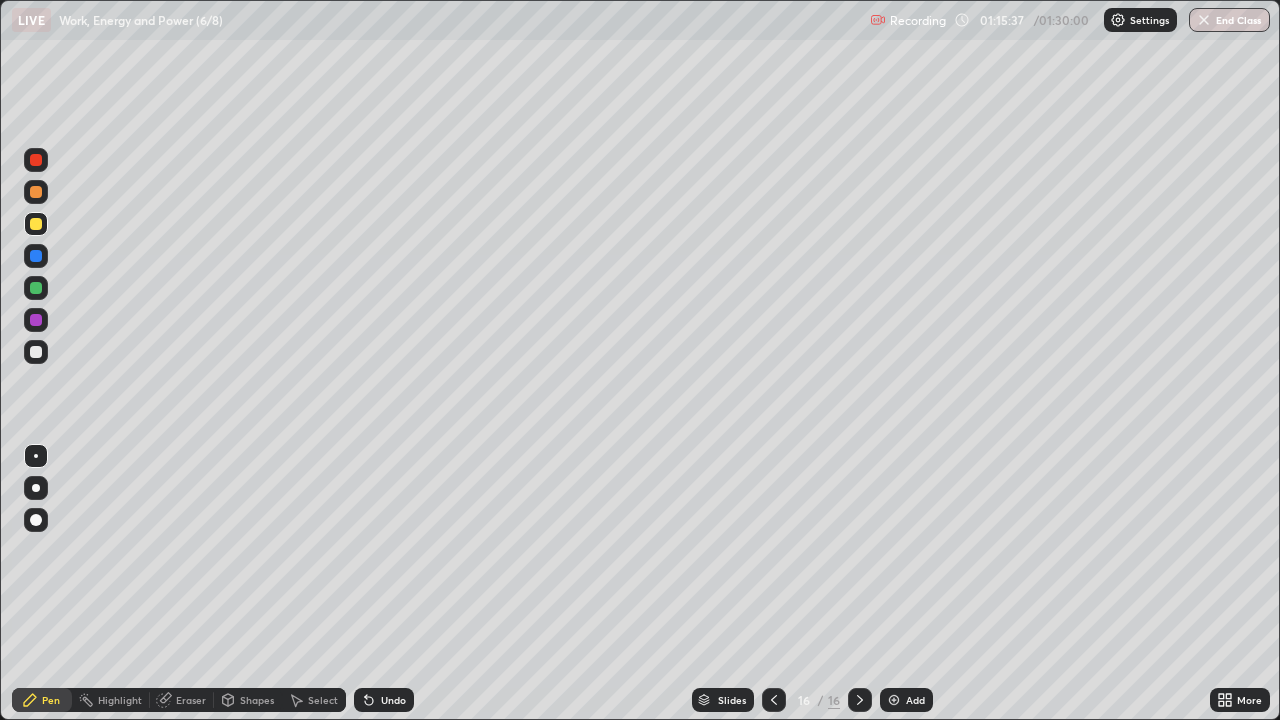 click at bounding box center (36, 352) 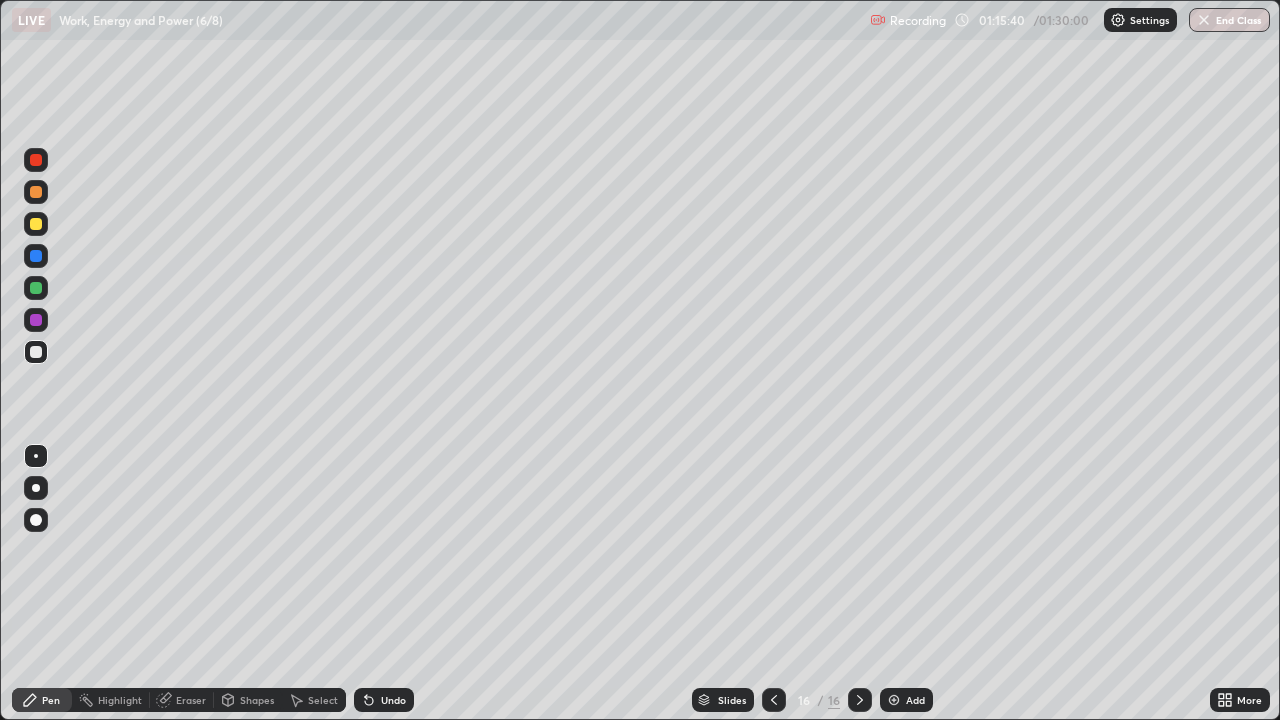 click on "Shapes" at bounding box center (257, 700) 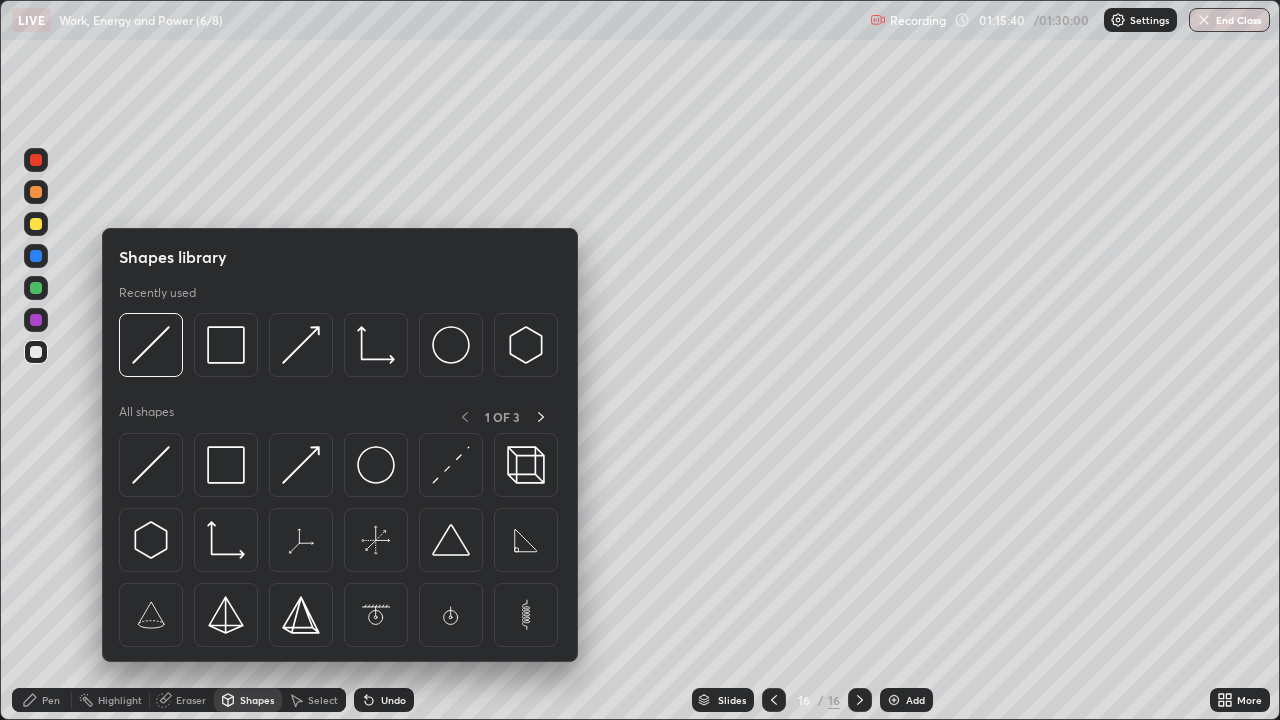 click at bounding box center [301, 465] 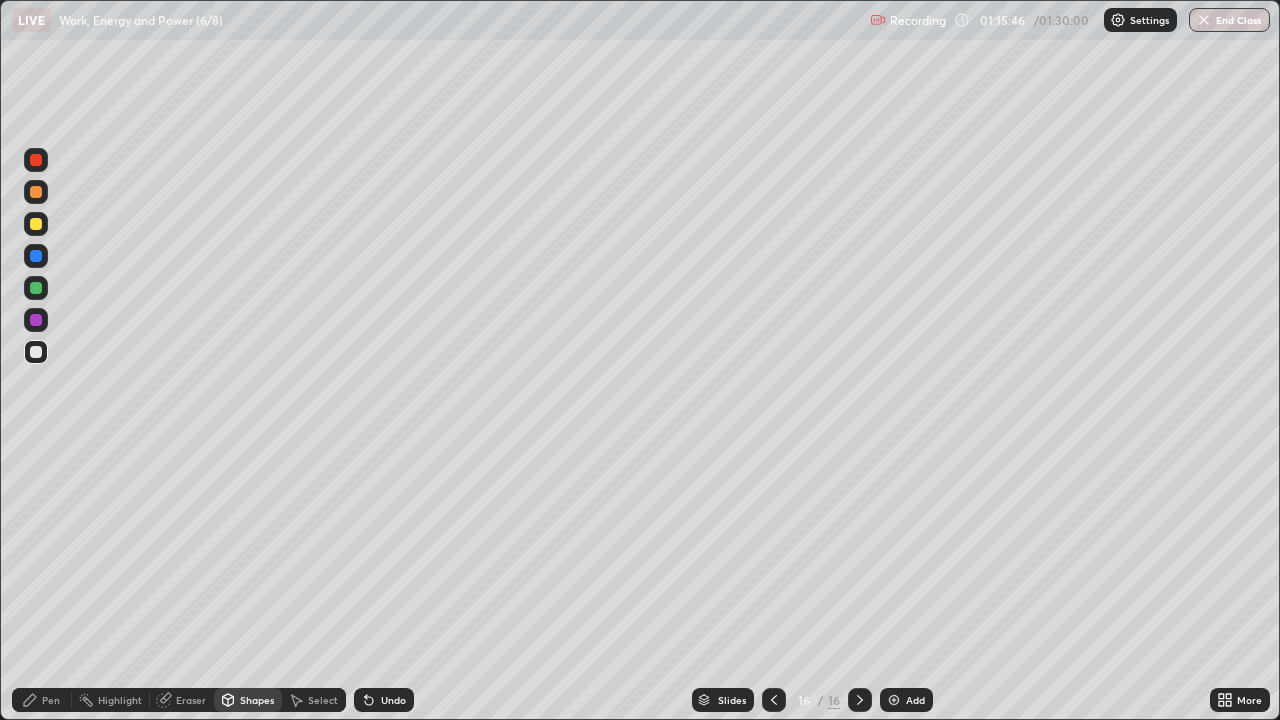 click on "Pen" at bounding box center (51, 700) 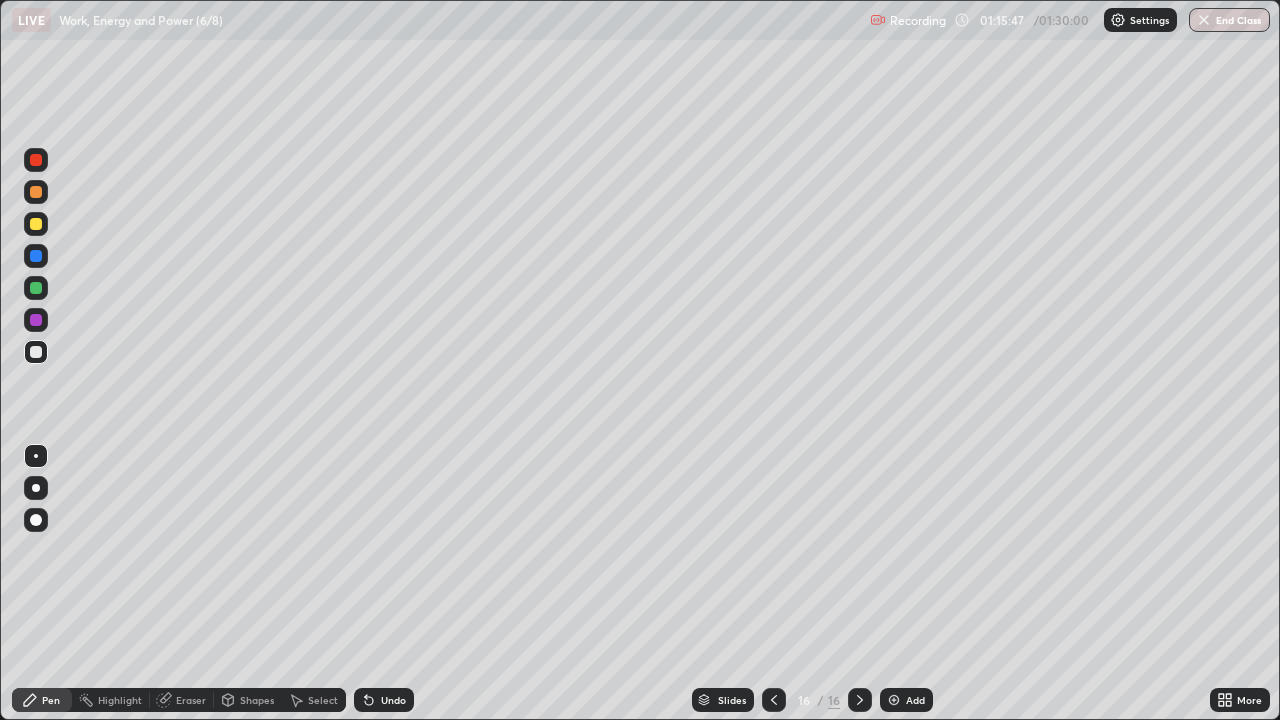 click at bounding box center [36, 320] 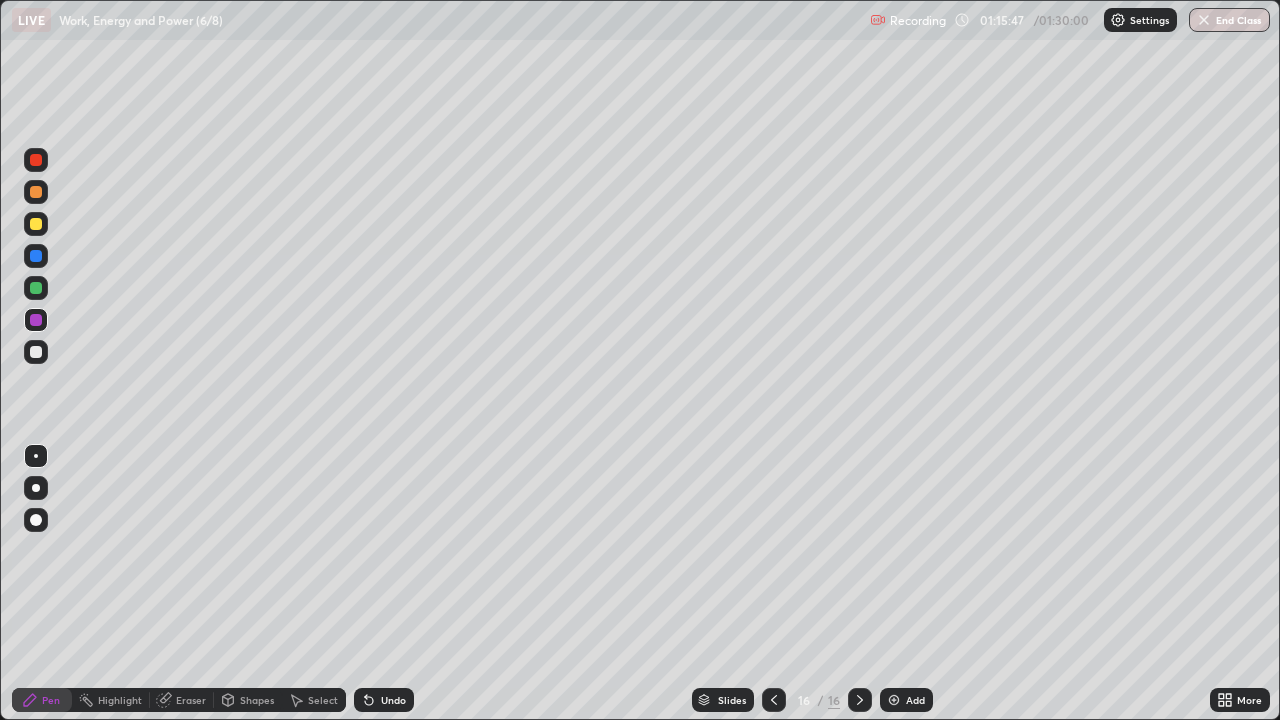 click at bounding box center [36, 320] 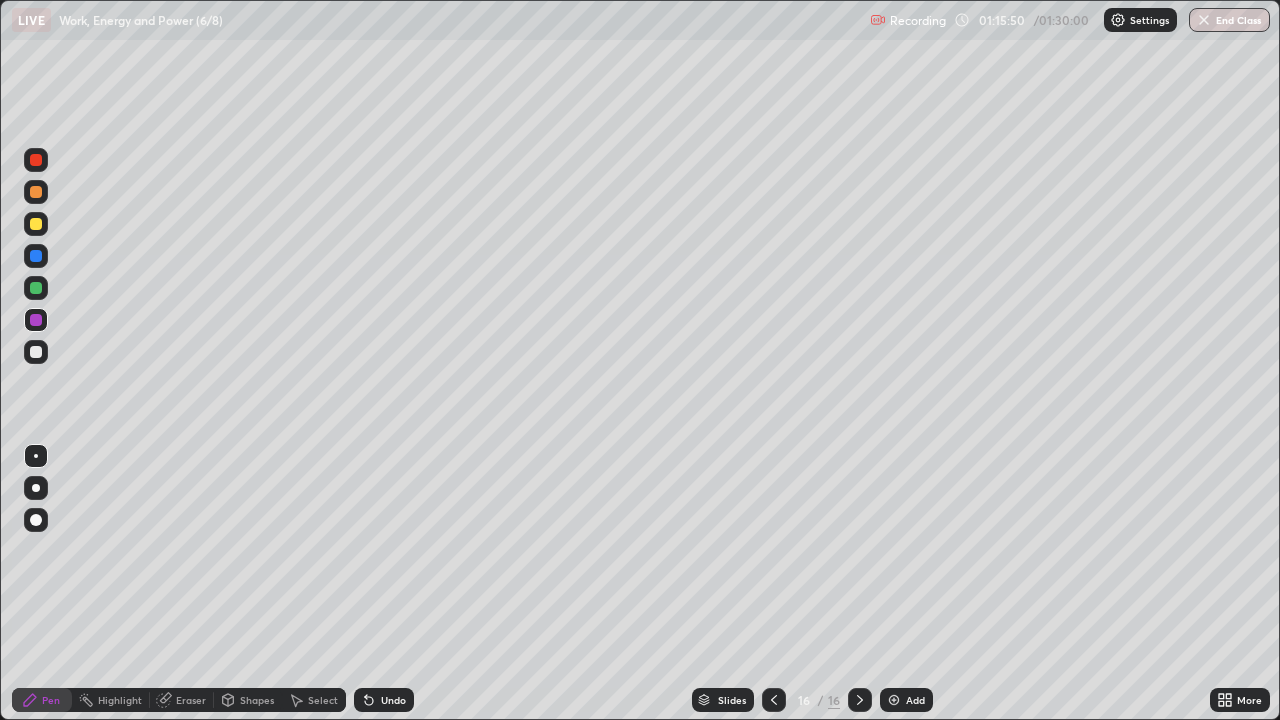 click at bounding box center [36, 288] 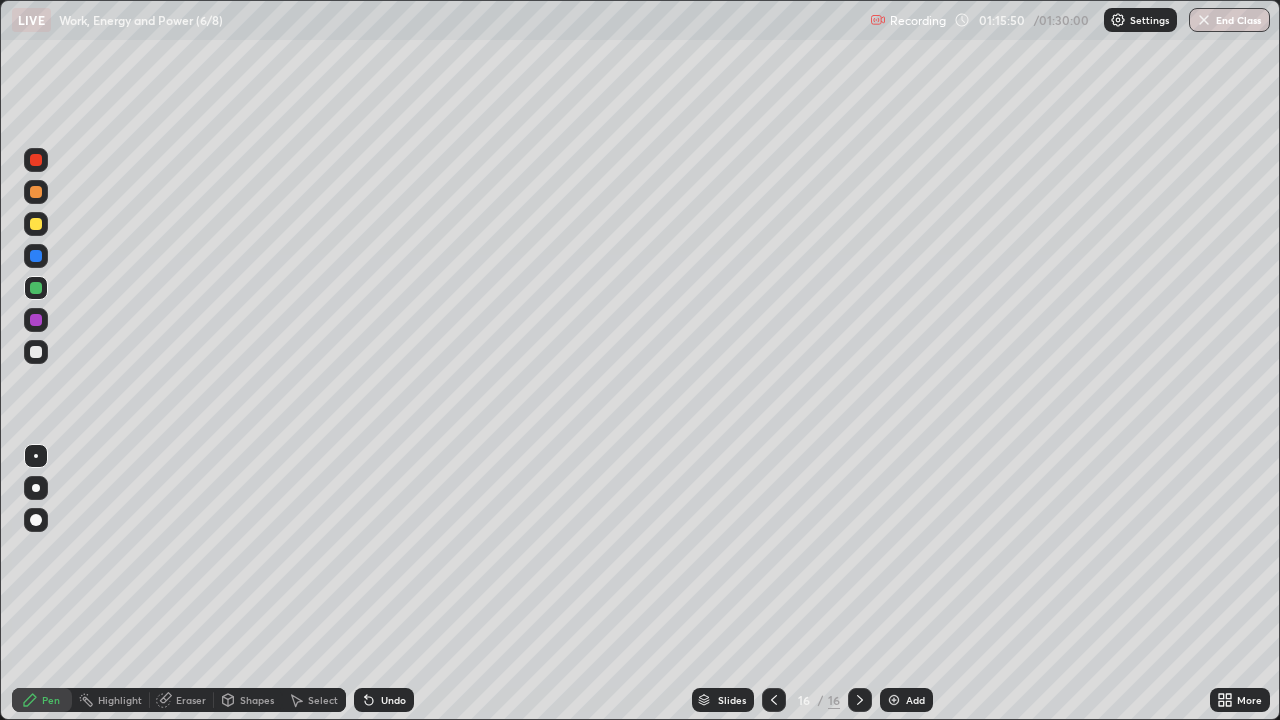 click at bounding box center (36, 288) 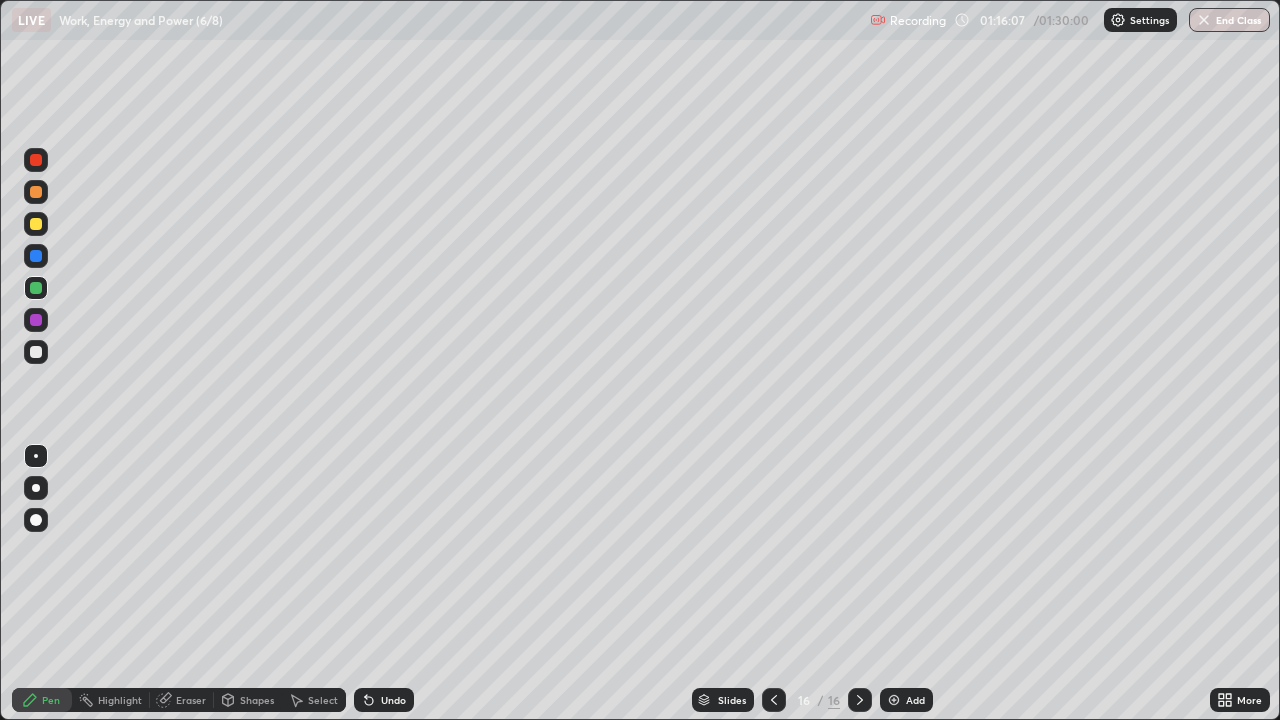 click on "Shapes" at bounding box center (257, 700) 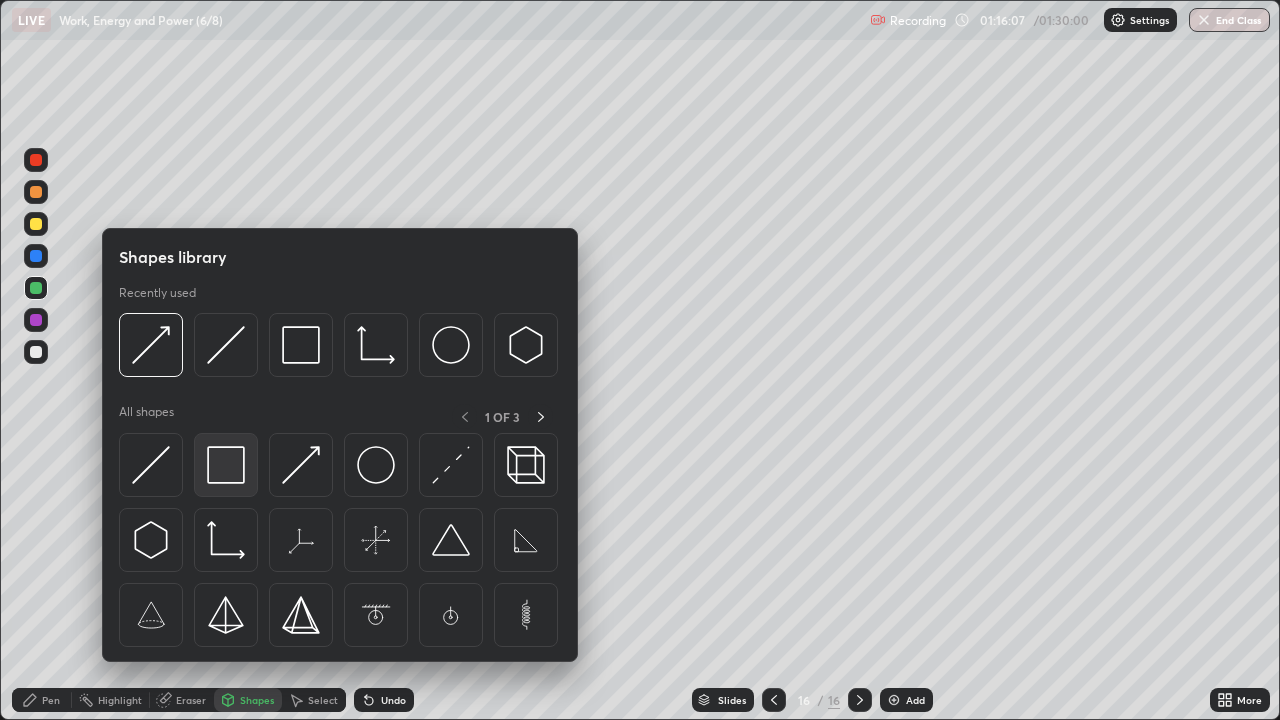 click at bounding box center [226, 465] 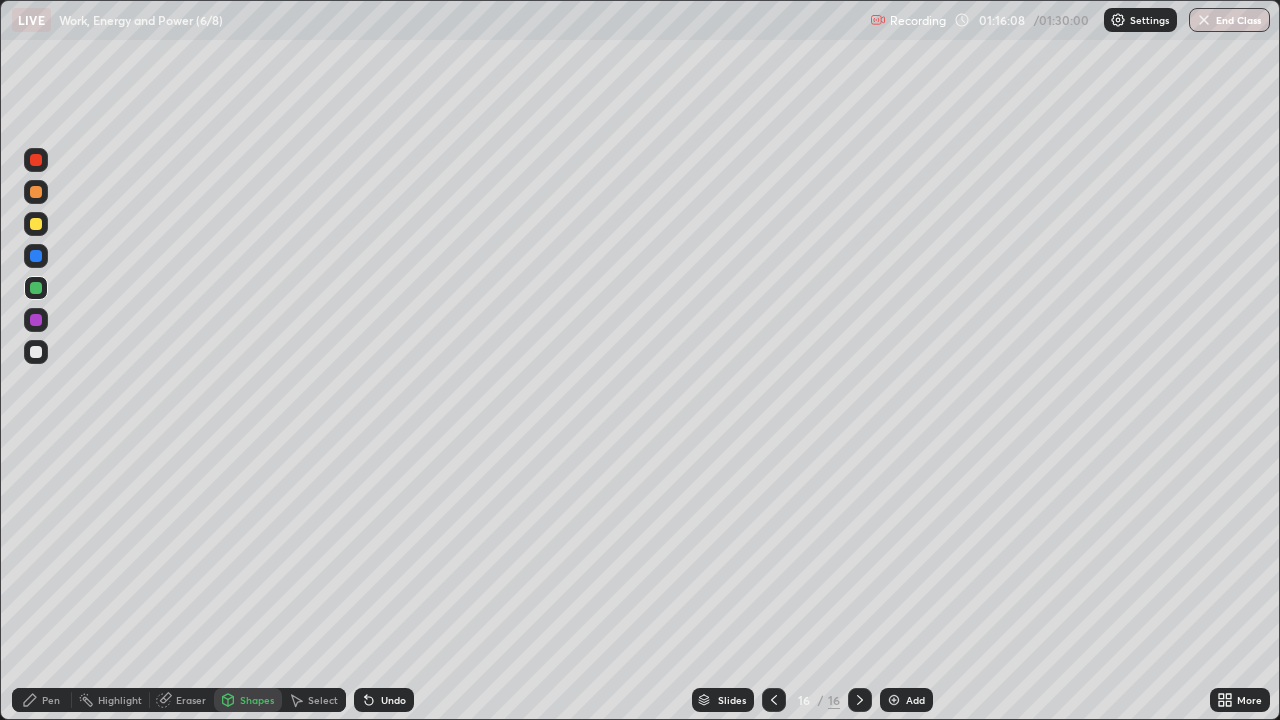 click at bounding box center [36, 320] 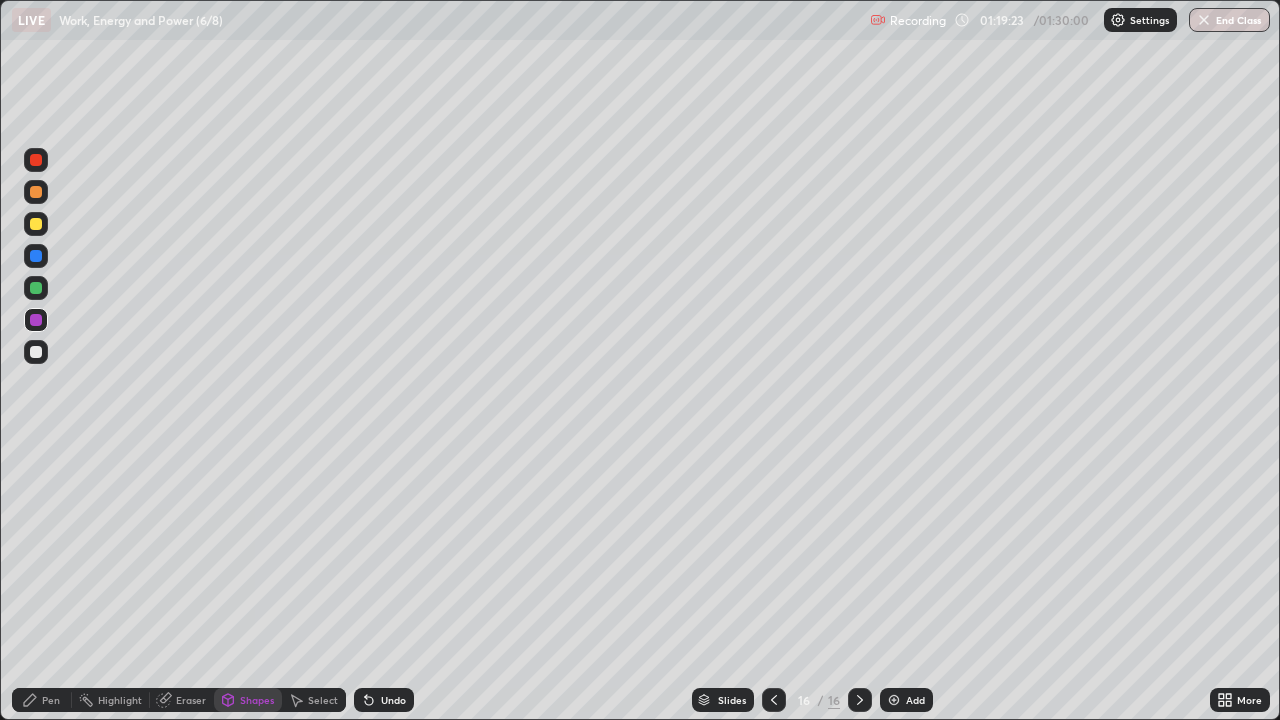 click on "Pen" at bounding box center (42, 700) 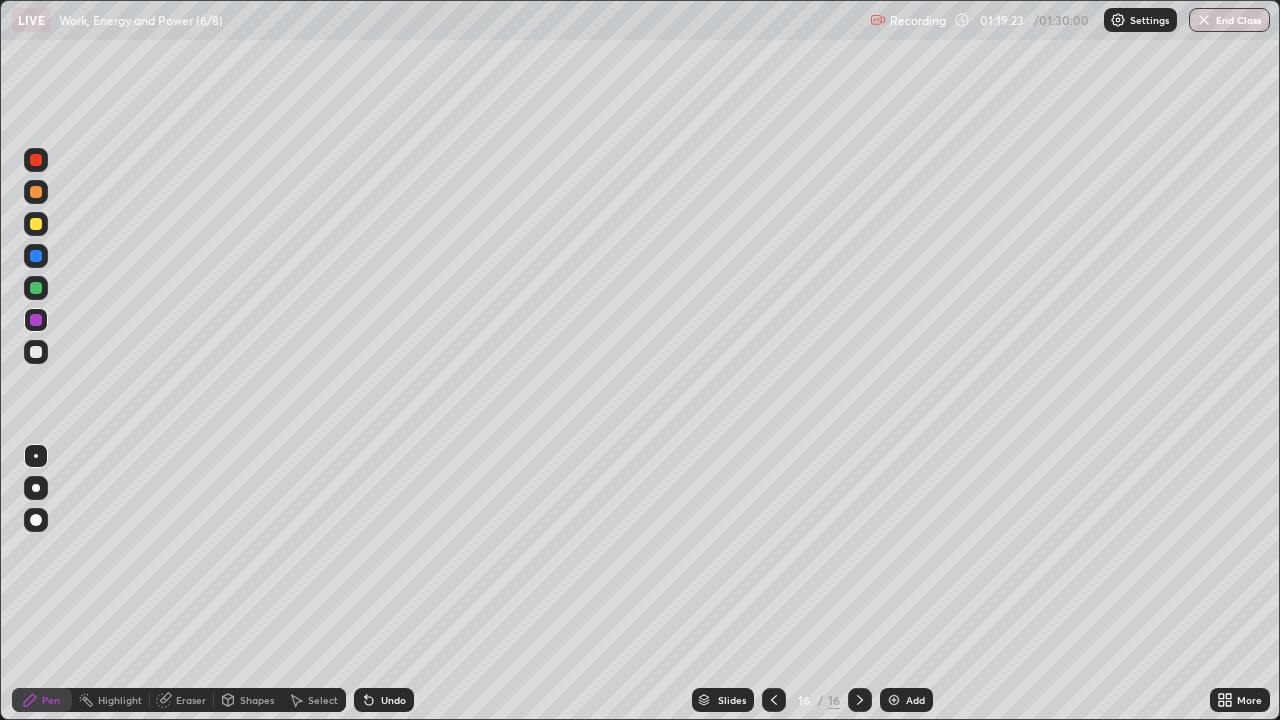 click at bounding box center (36, 352) 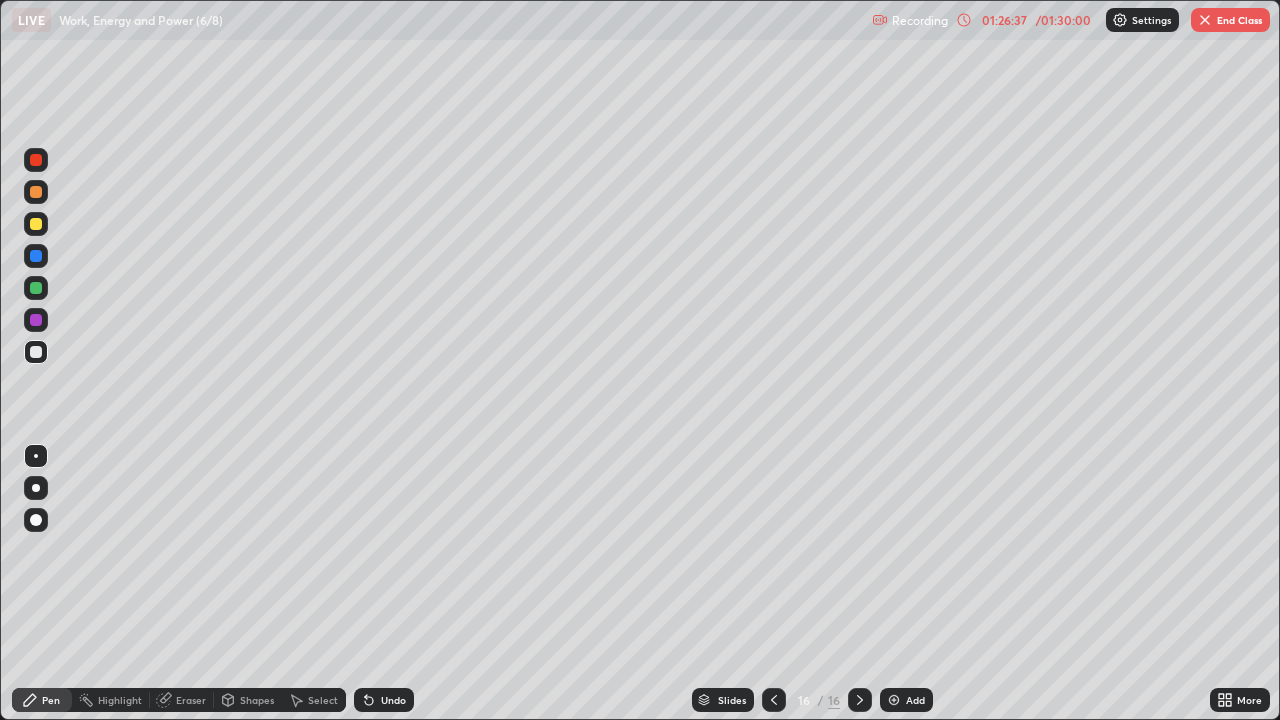 click on "Select" at bounding box center [323, 700] 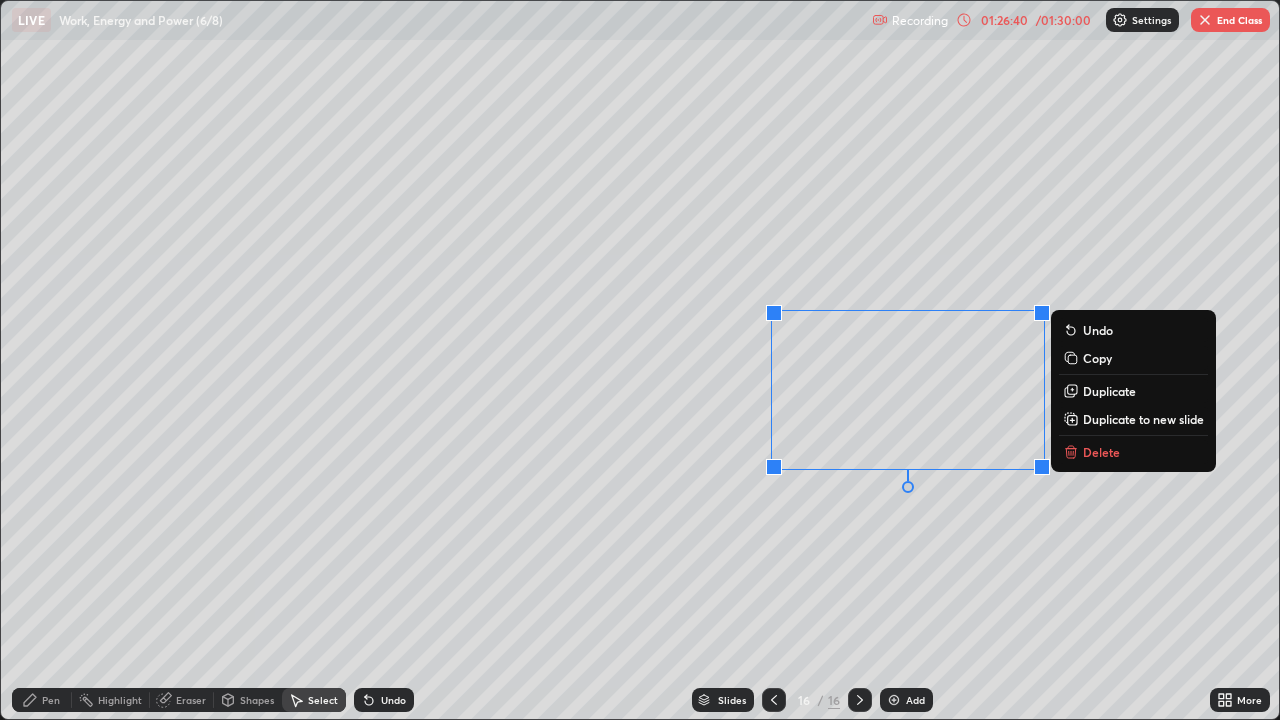 click on "Delete" at bounding box center (1101, 452) 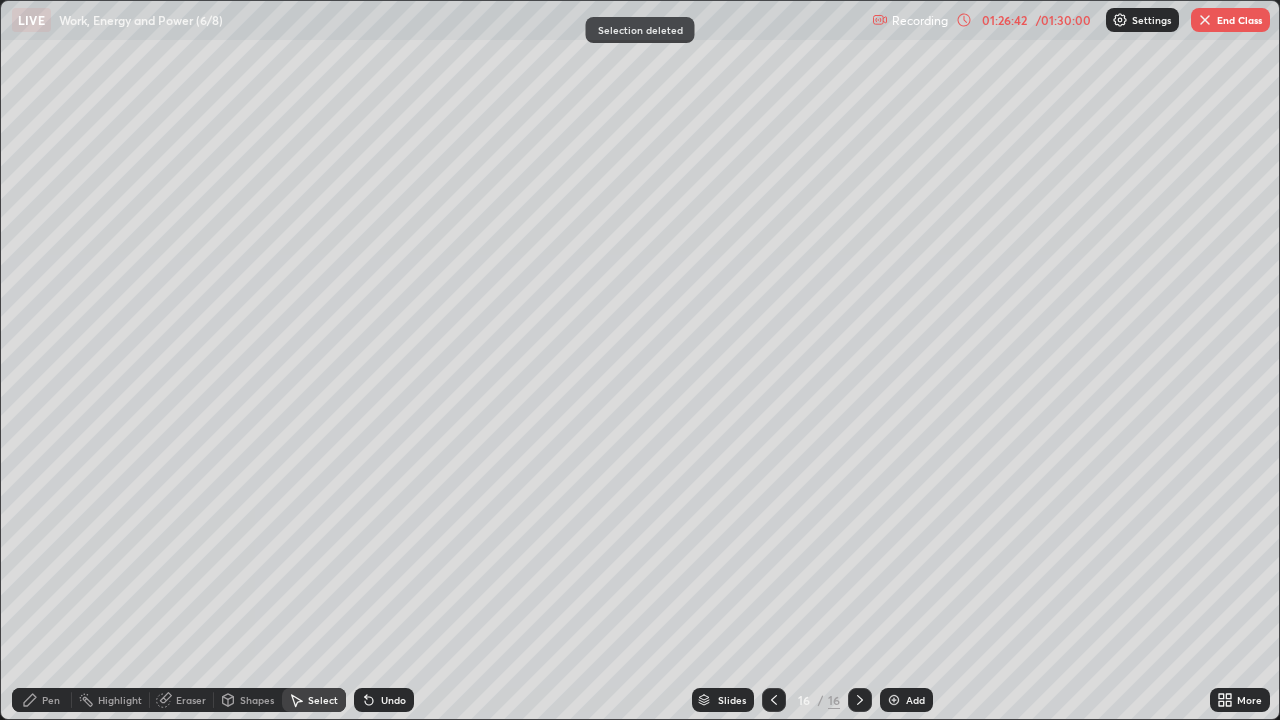 click on "Pen" at bounding box center (51, 700) 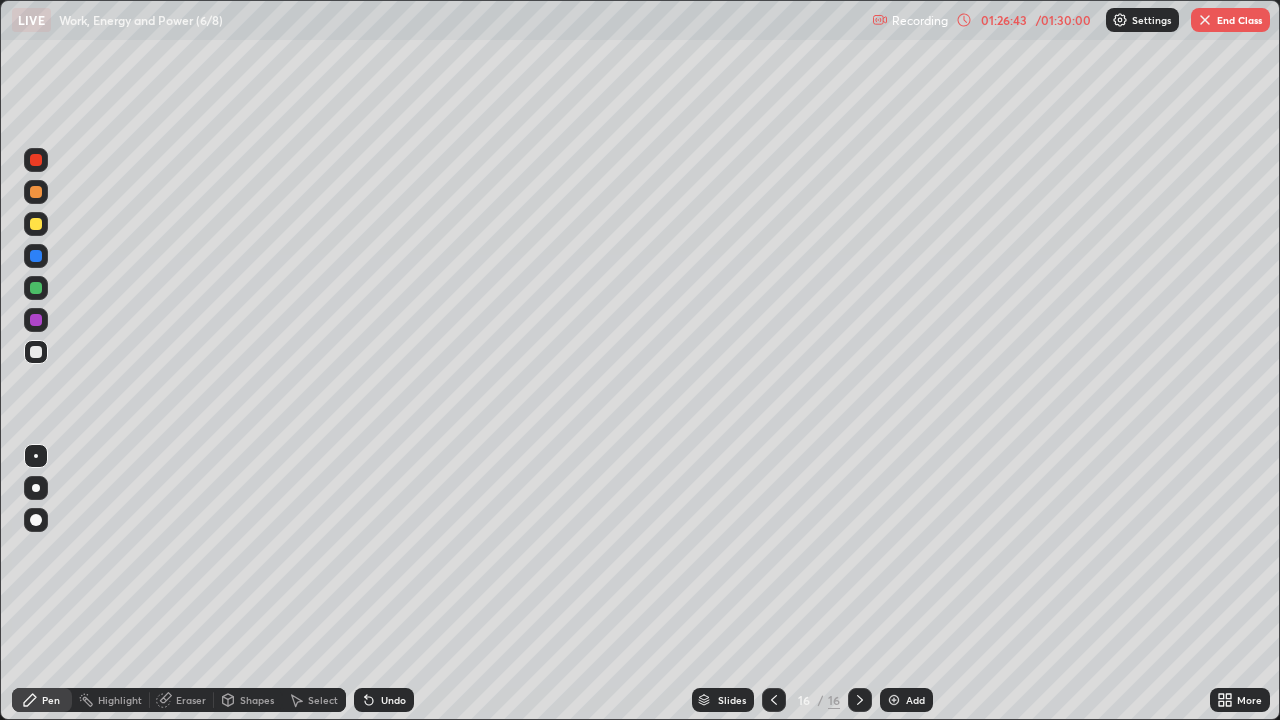 click at bounding box center (36, 224) 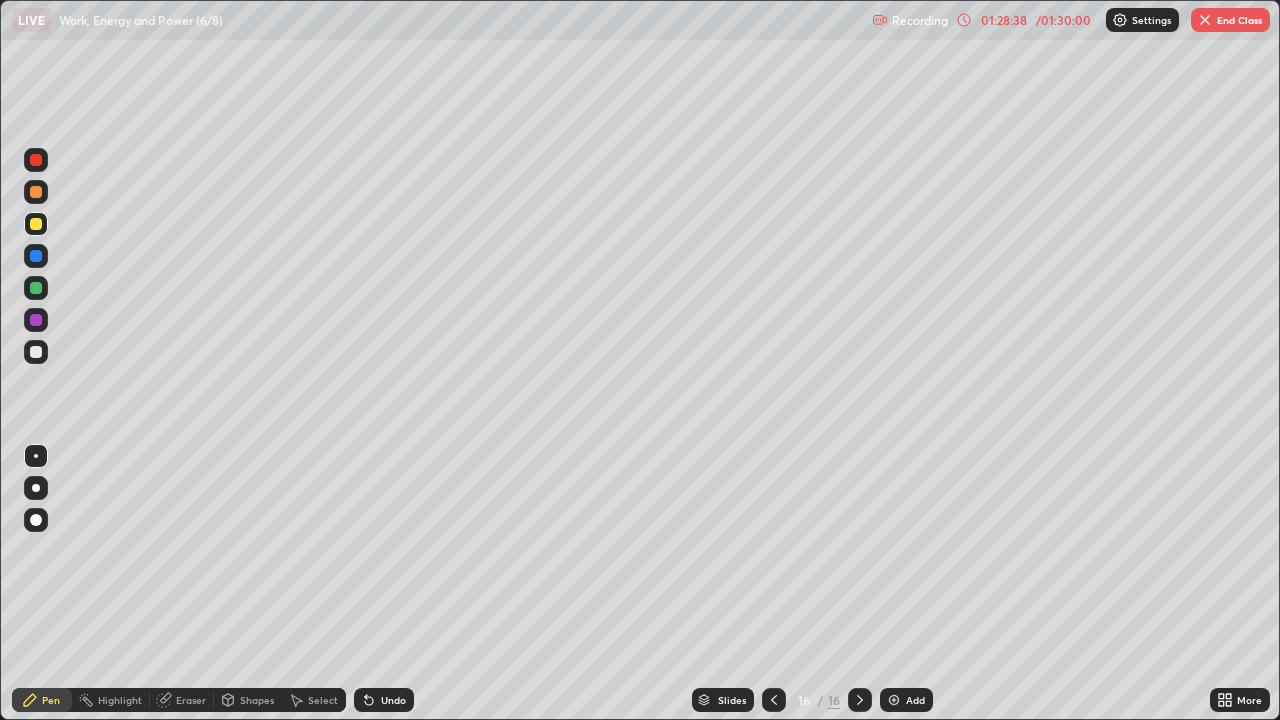 click on "End Class" at bounding box center (1230, 20) 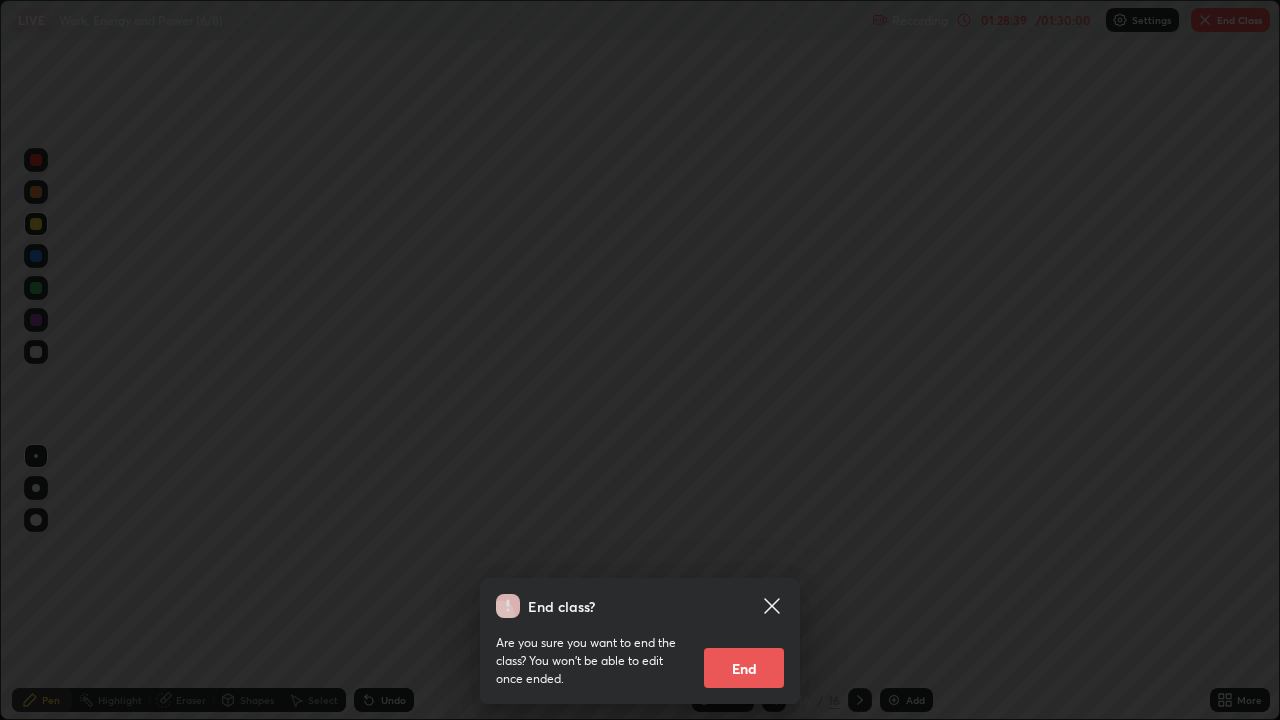 click on "End" at bounding box center [744, 668] 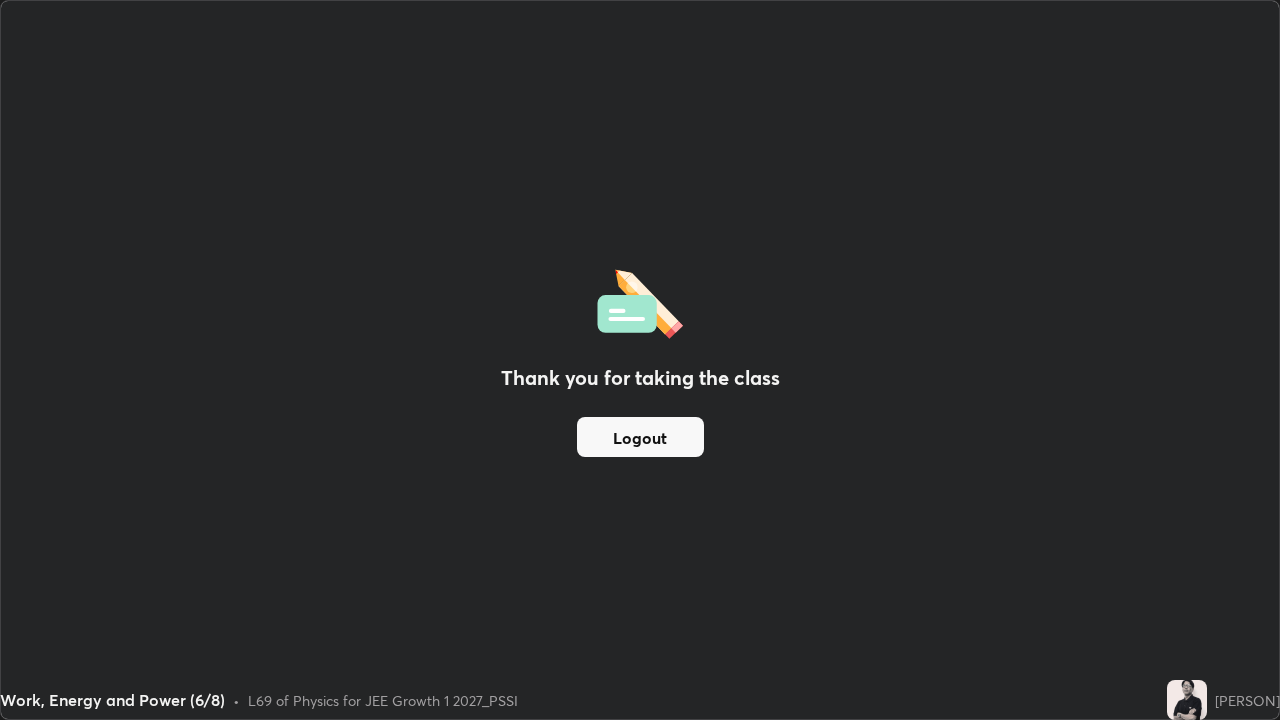 click on "Logout" at bounding box center (640, 437) 